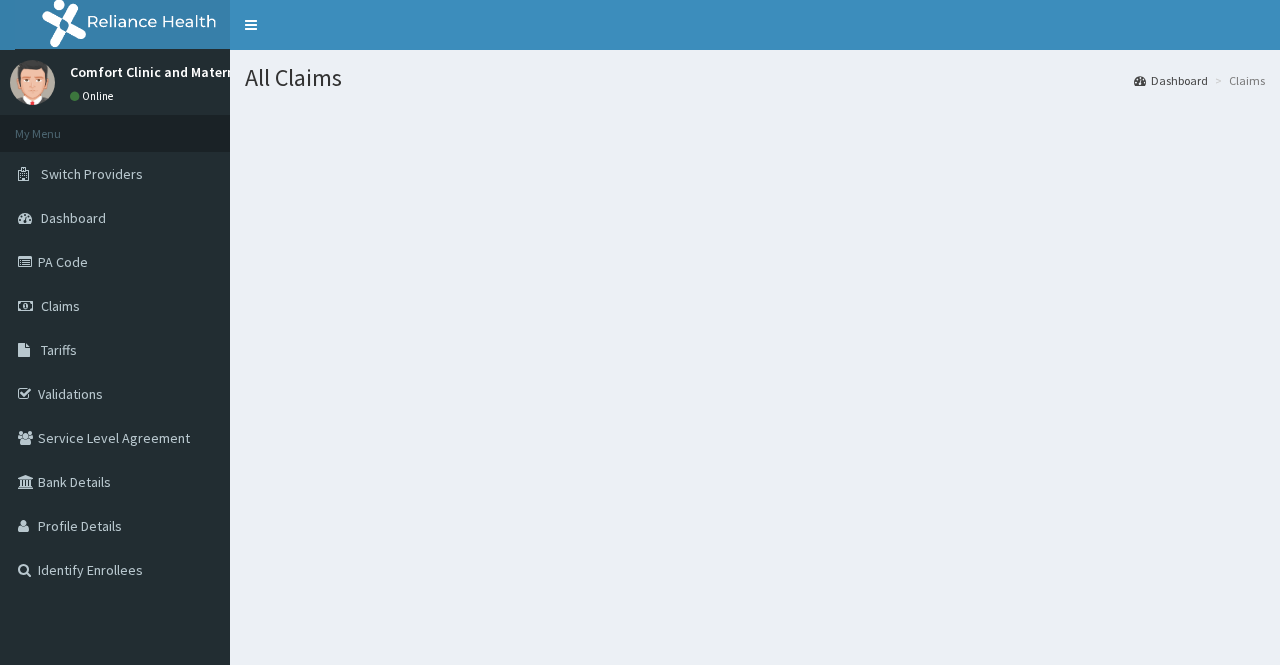 scroll, scrollTop: 0, scrollLeft: 0, axis: both 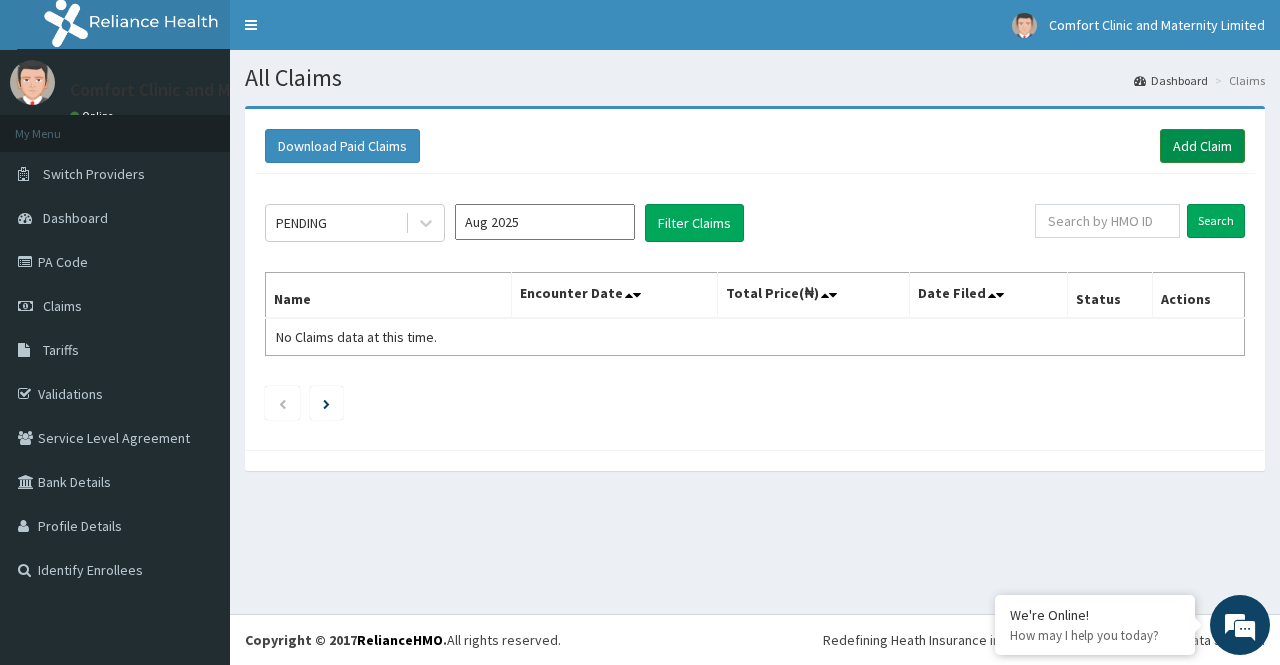 click on "Add Claim" at bounding box center [1202, 146] 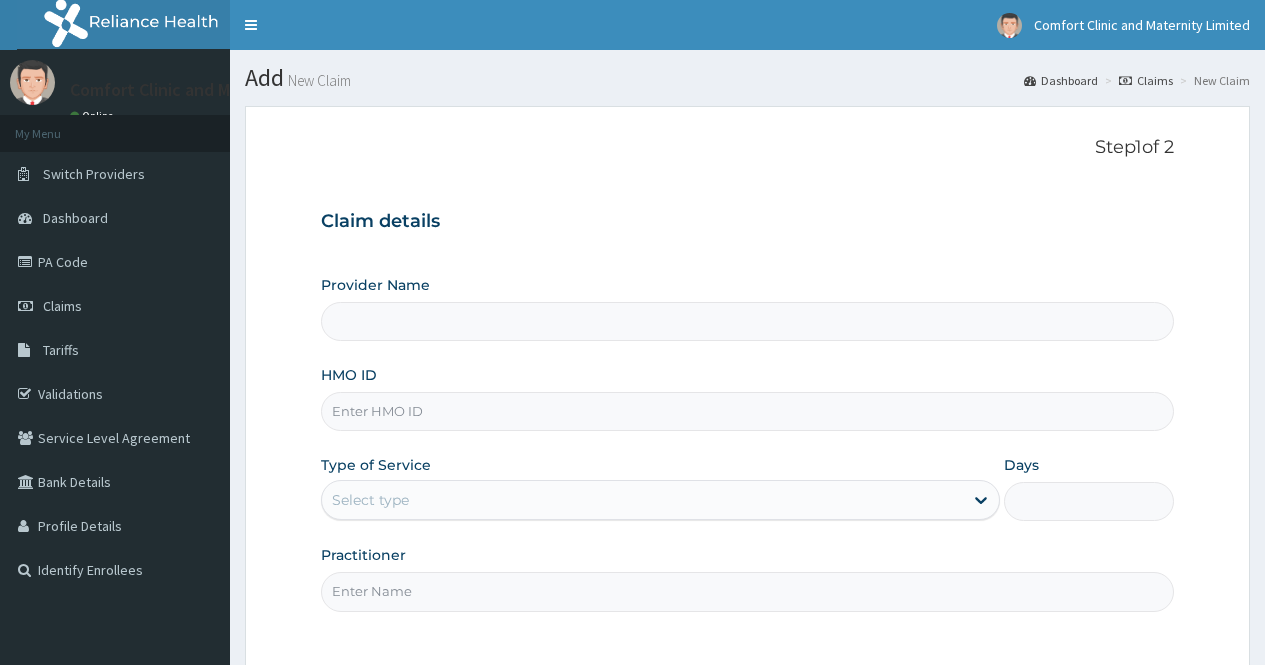 scroll, scrollTop: 0, scrollLeft: 0, axis: both 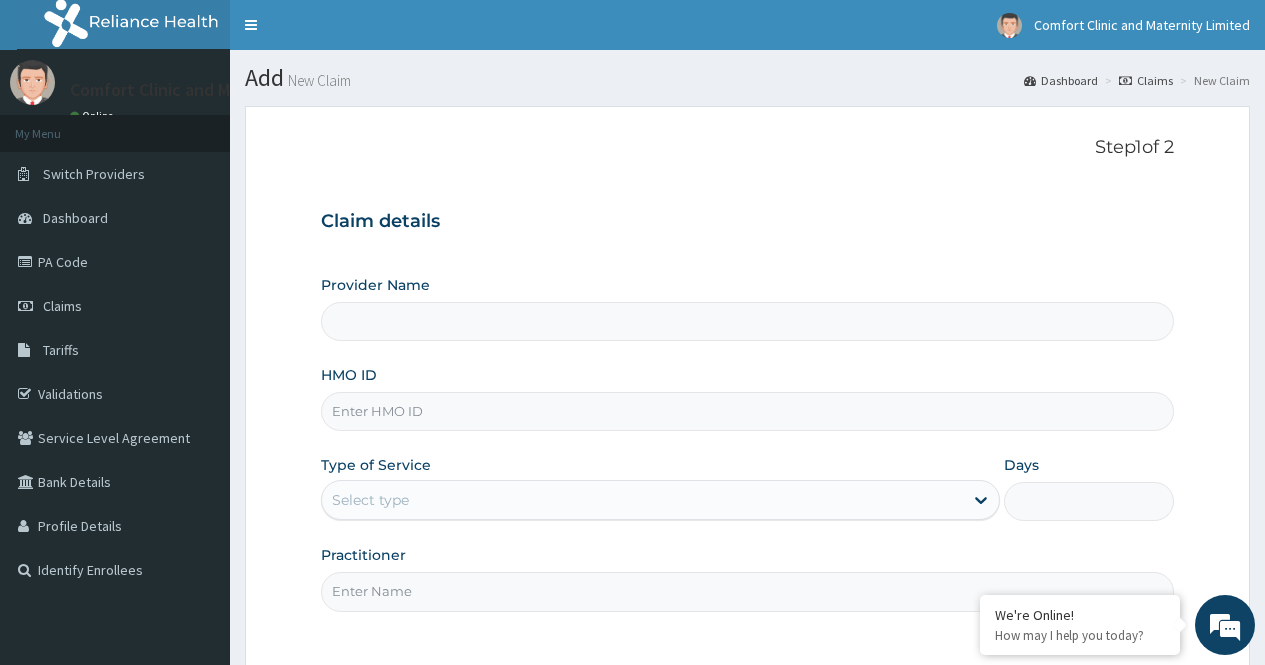 type on "Comfort Clinic and Maternity" 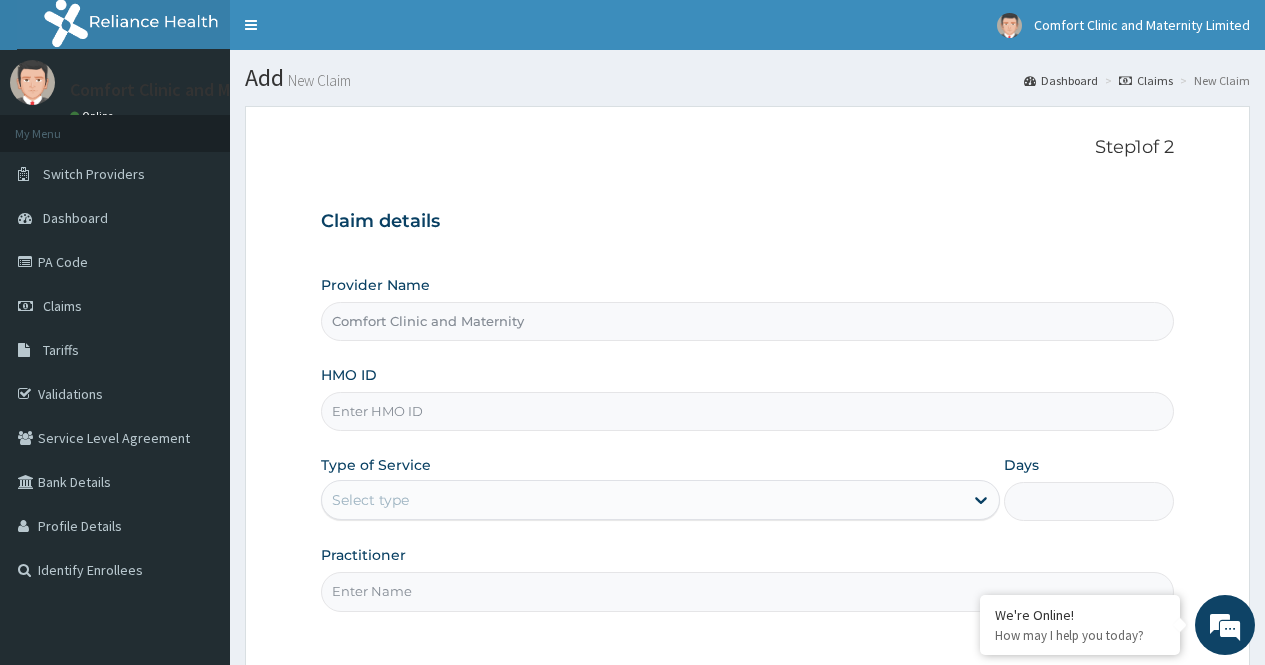 scroll, scrollTop: 0, scrollLeft: 0, axis: both 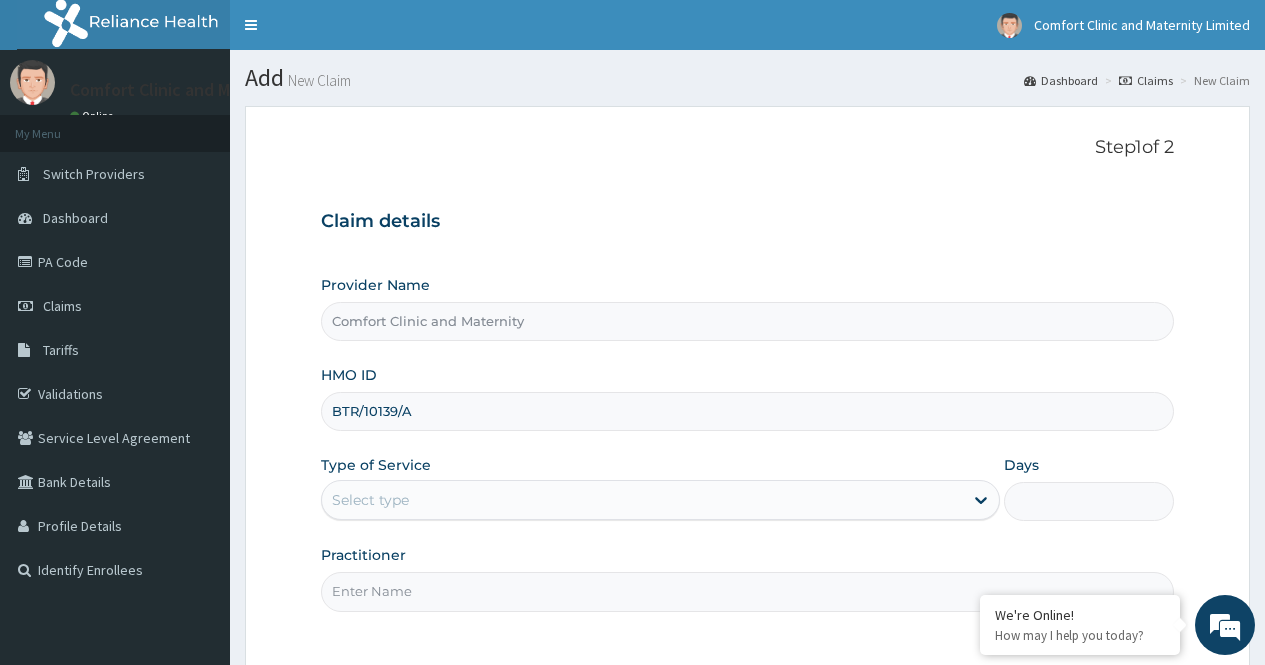 type on "BTR/10139/A" 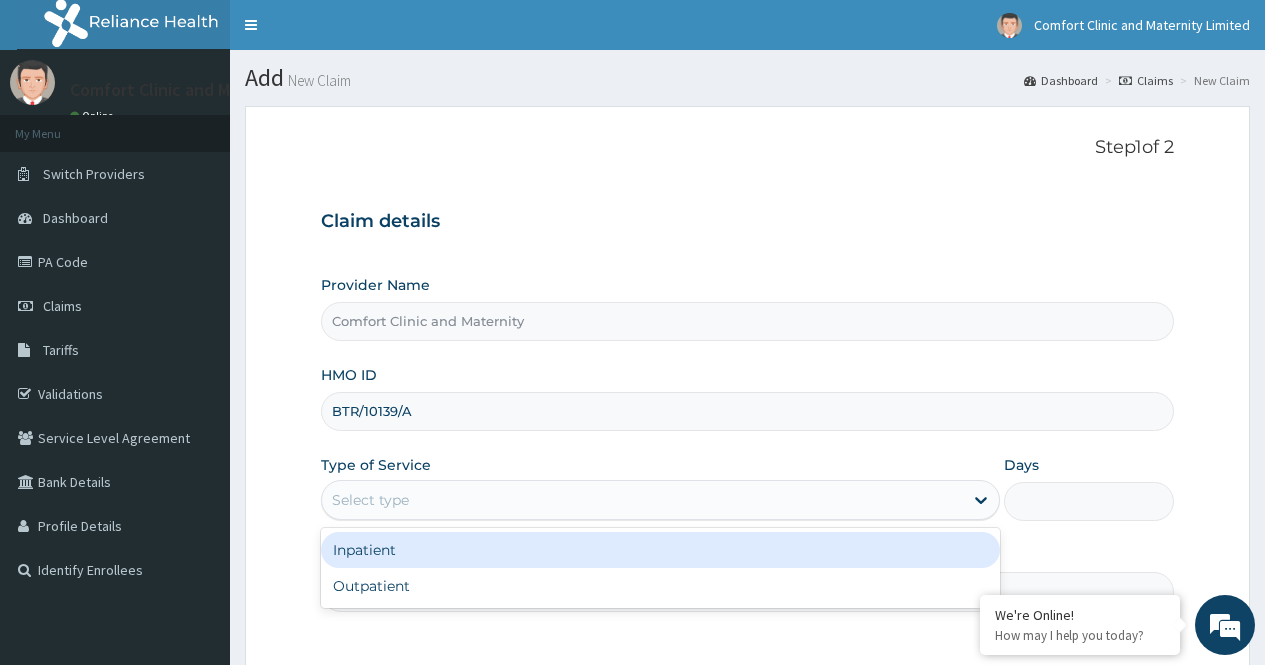 click on "Inpatient" at bounding box center [660, 550] 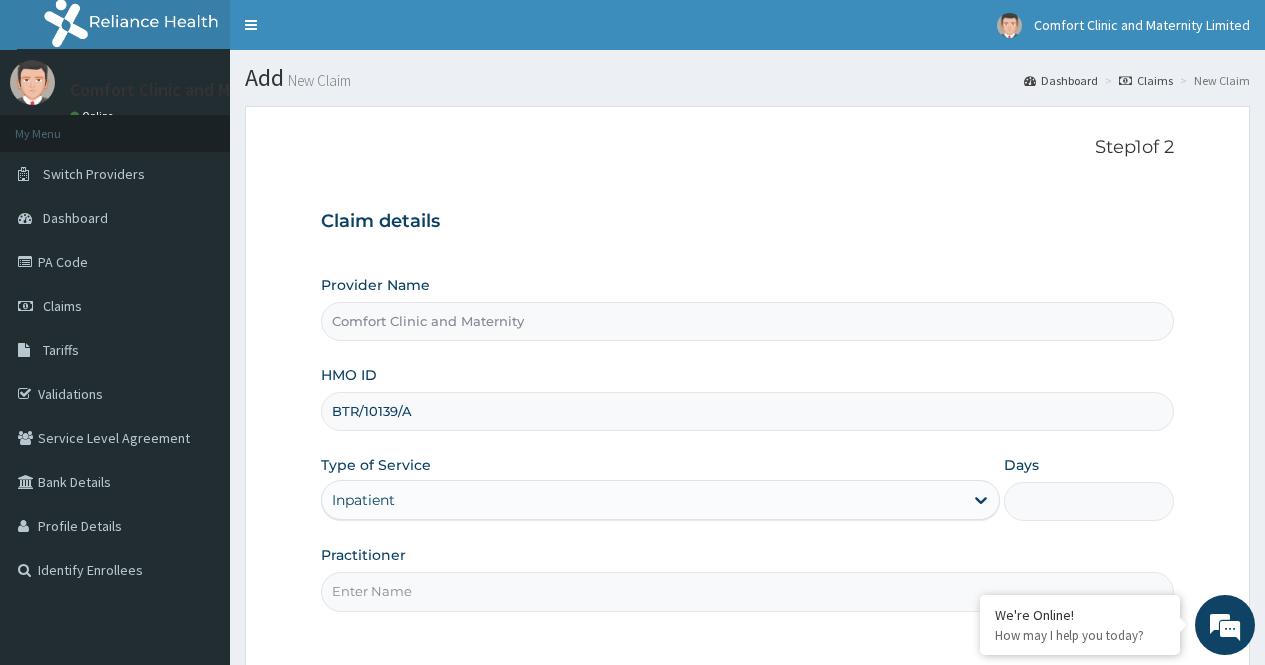 click on "Practitioner" at bounding box center (747, 591) 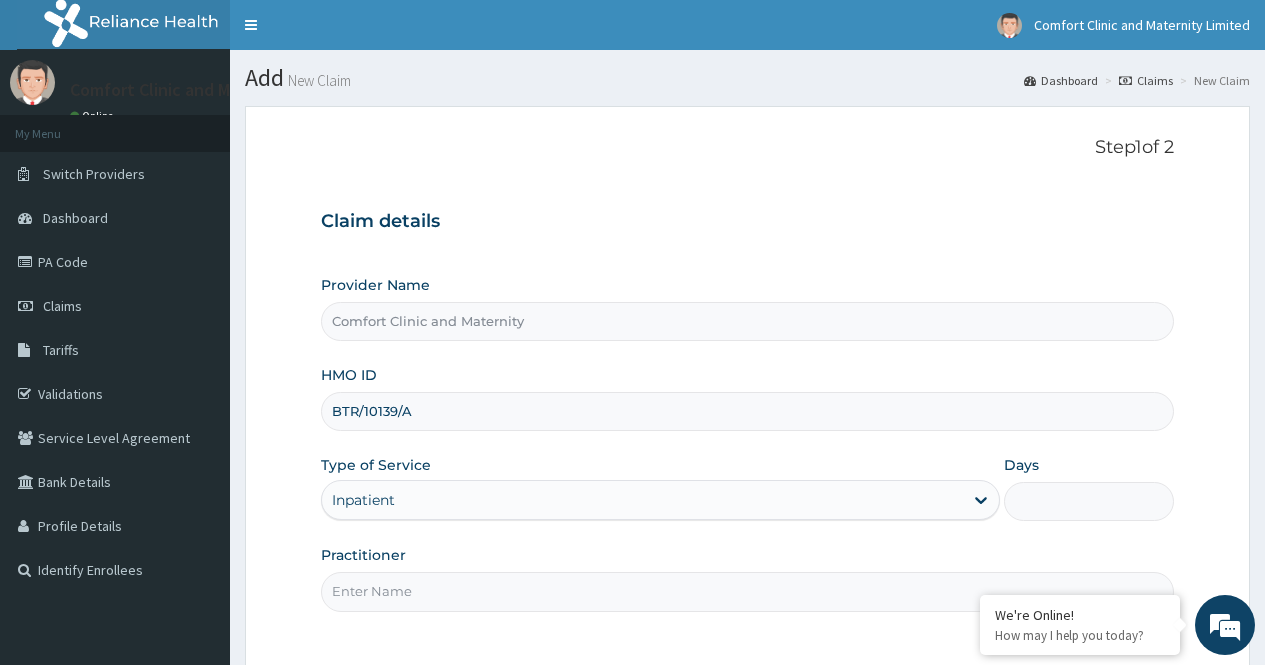 type on "dr afonne" 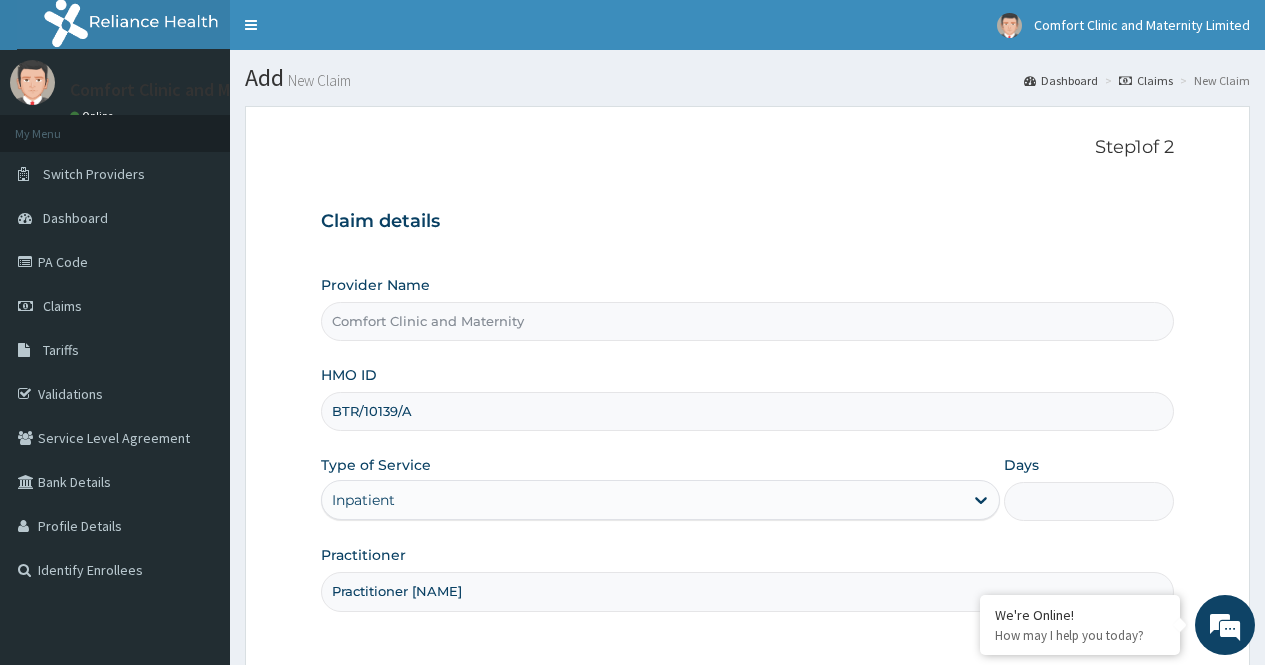 click on "Days" at bounding box center (1089, 501) 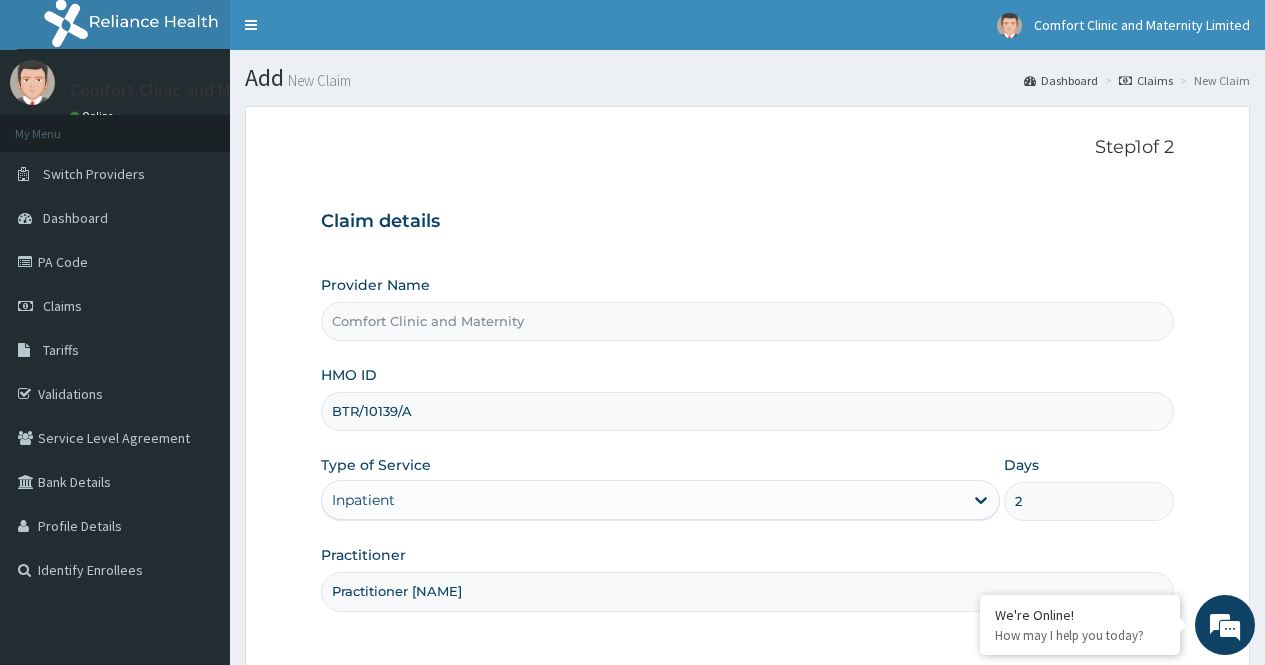 click on "Practitioner dr afonne" at bounding box center [747, 578] 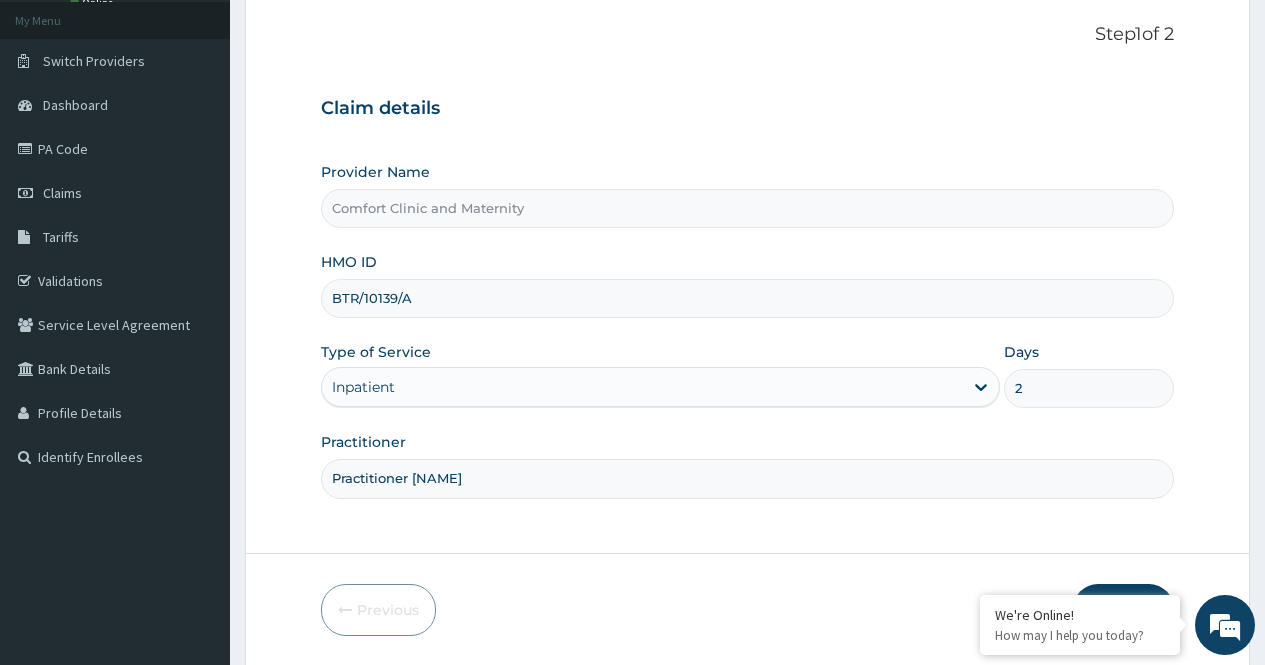 scroll, scrollTop: 181, scrollLeft: 0, axis: vertical 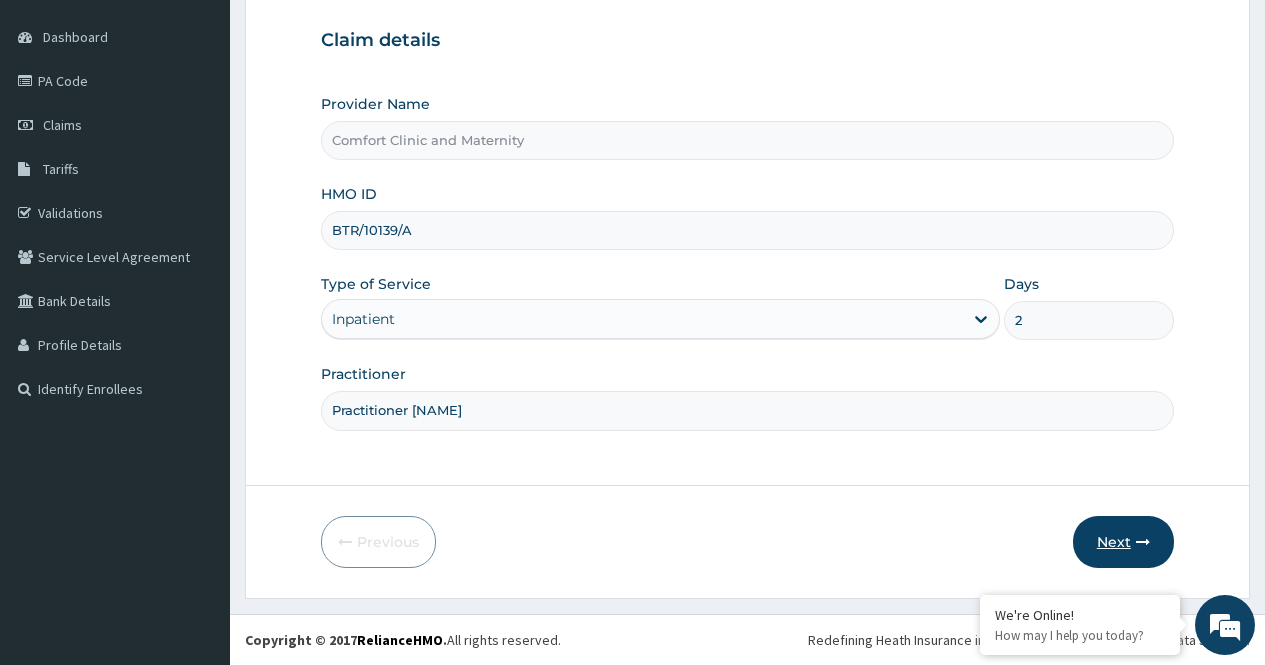 click on "Next" at bounding box center (1123, 542) 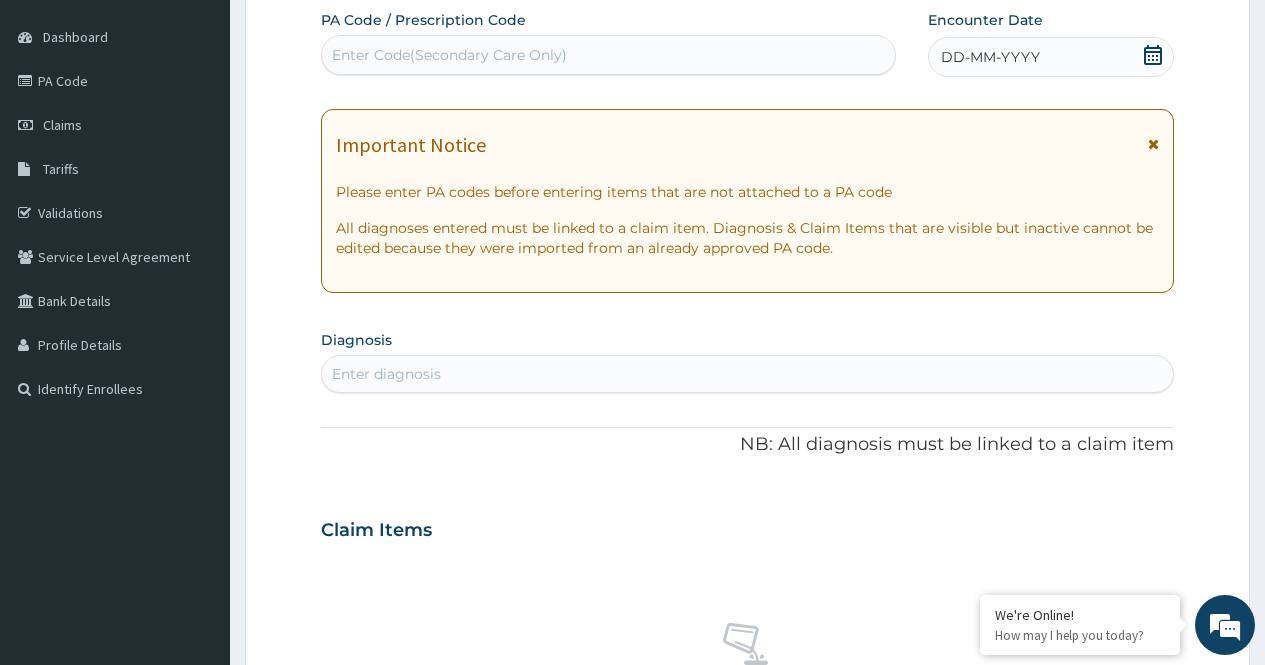 click on "Enter Code(Secondary Care Only)" at bounding box center [449, 55] 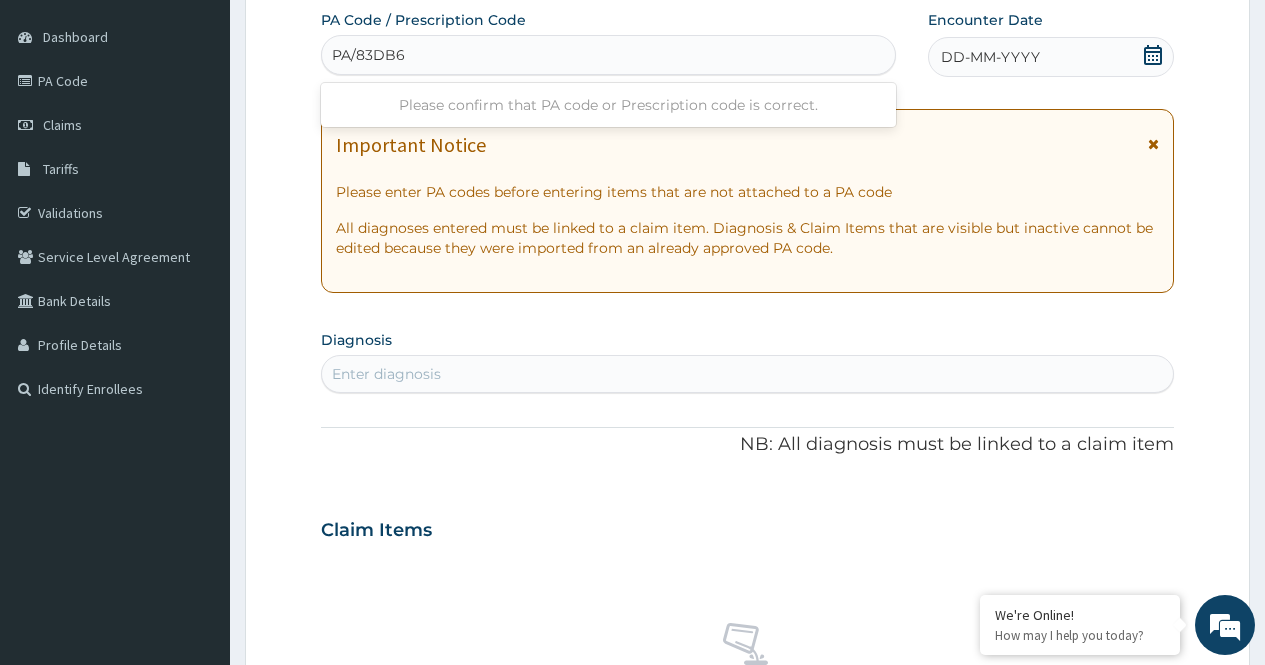 type on "PA/83DB6D" 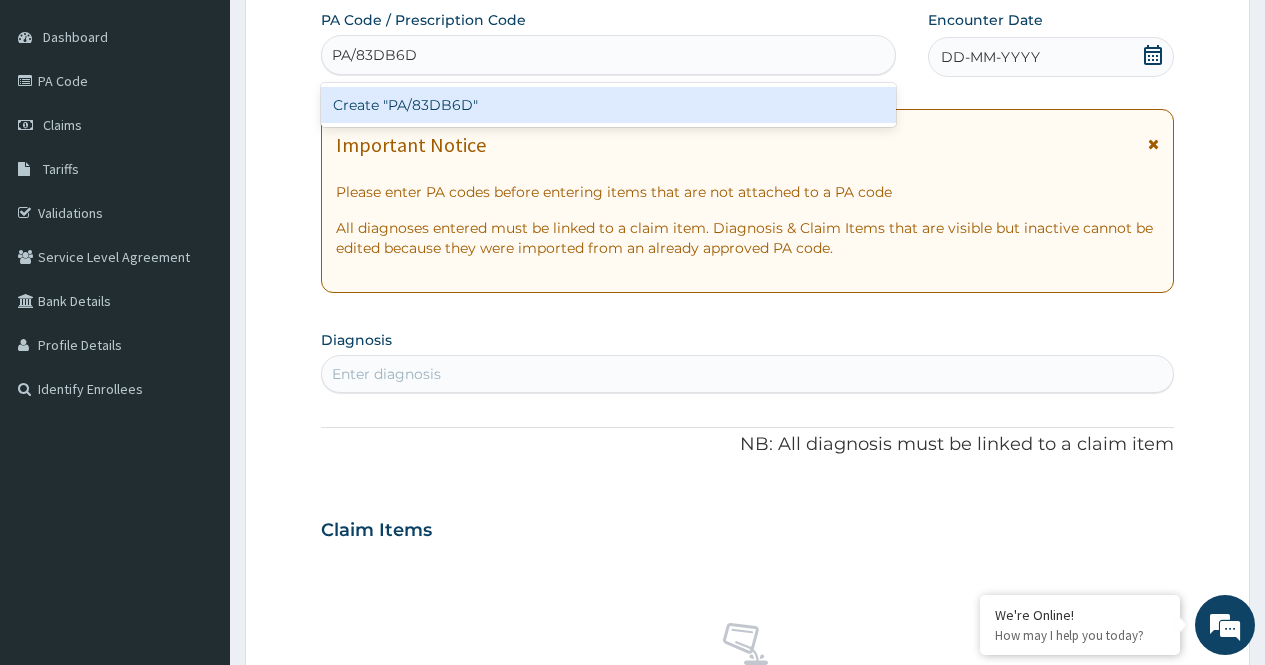 click on "Create "PA/83DB6D"" at bounding box center [608, 105] 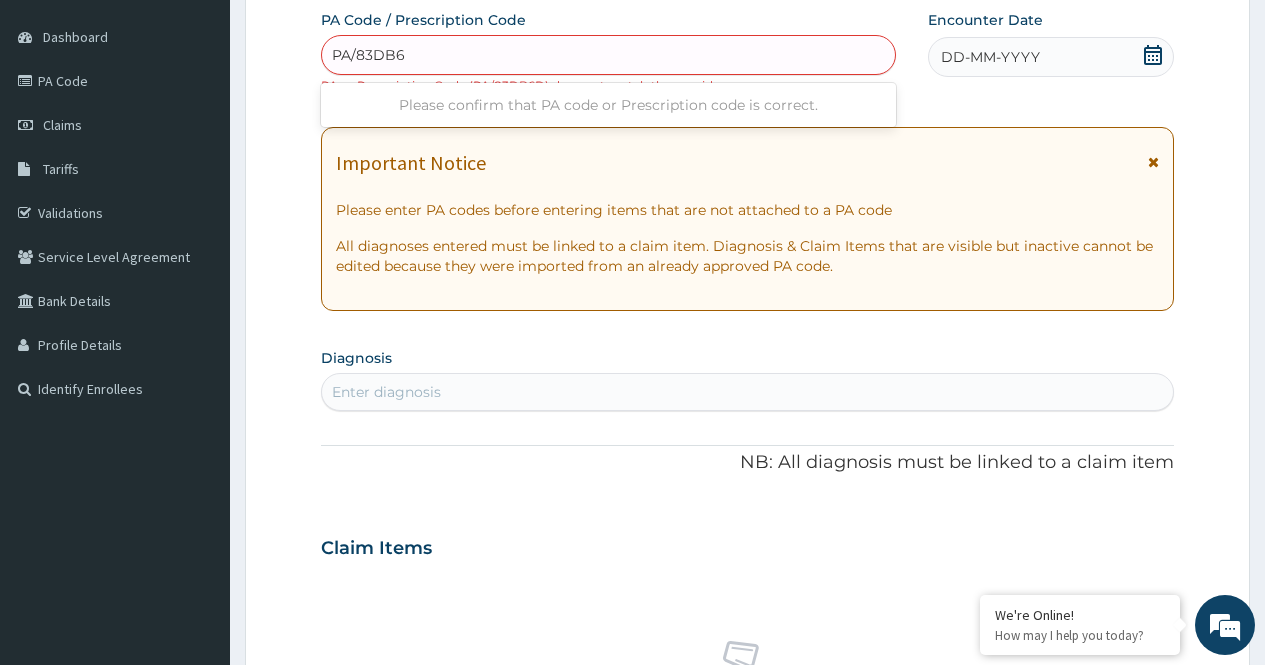type on "PA/83DB6D" 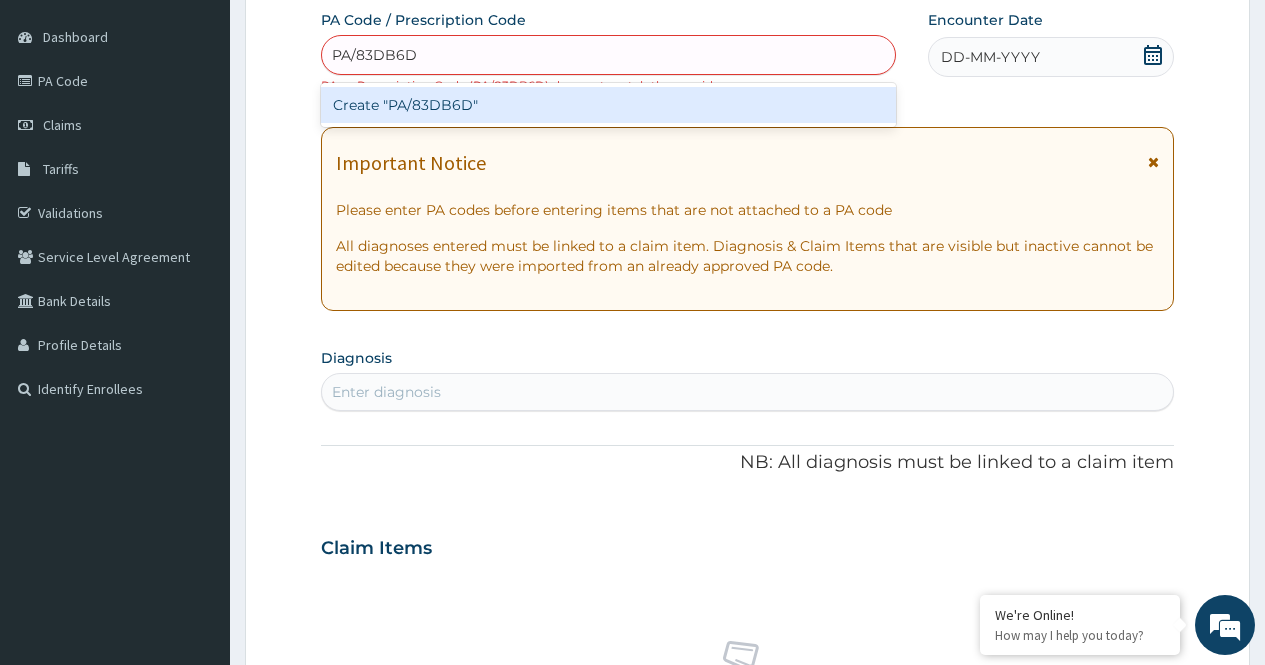 click on "Create "PA/83DB6D"" at bounding box center [608, 105] 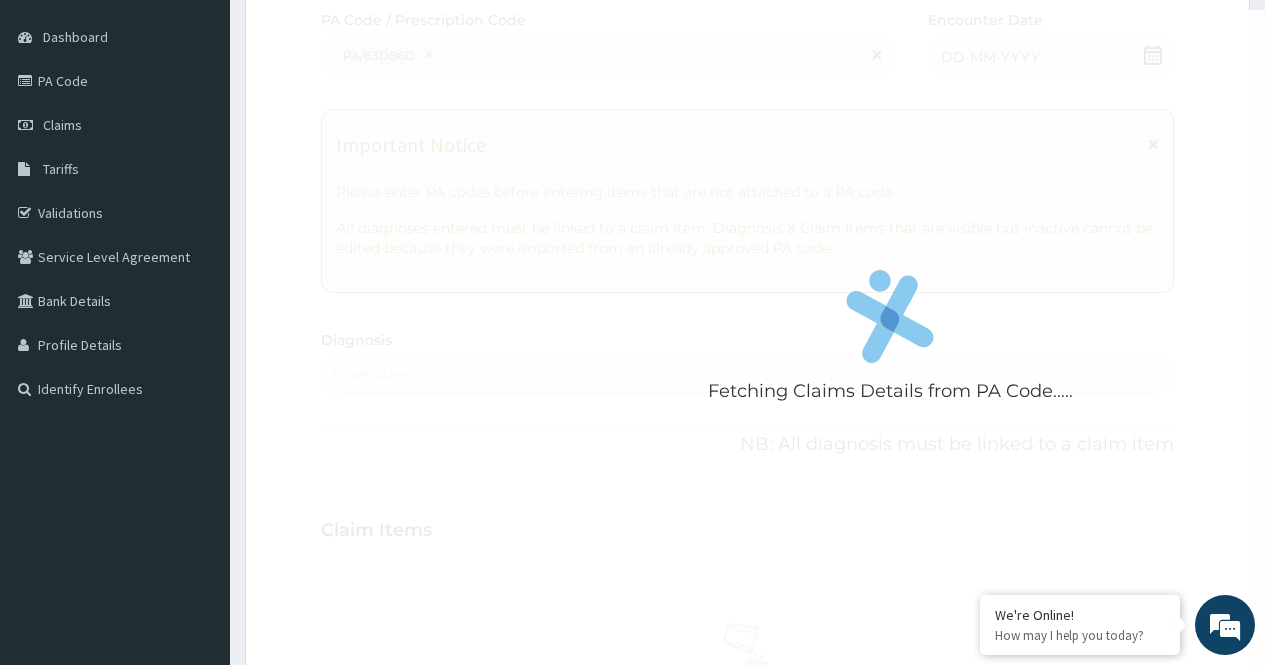 click on "Fetching Claims Details from PA Code....." at bounding box center [890, 342] 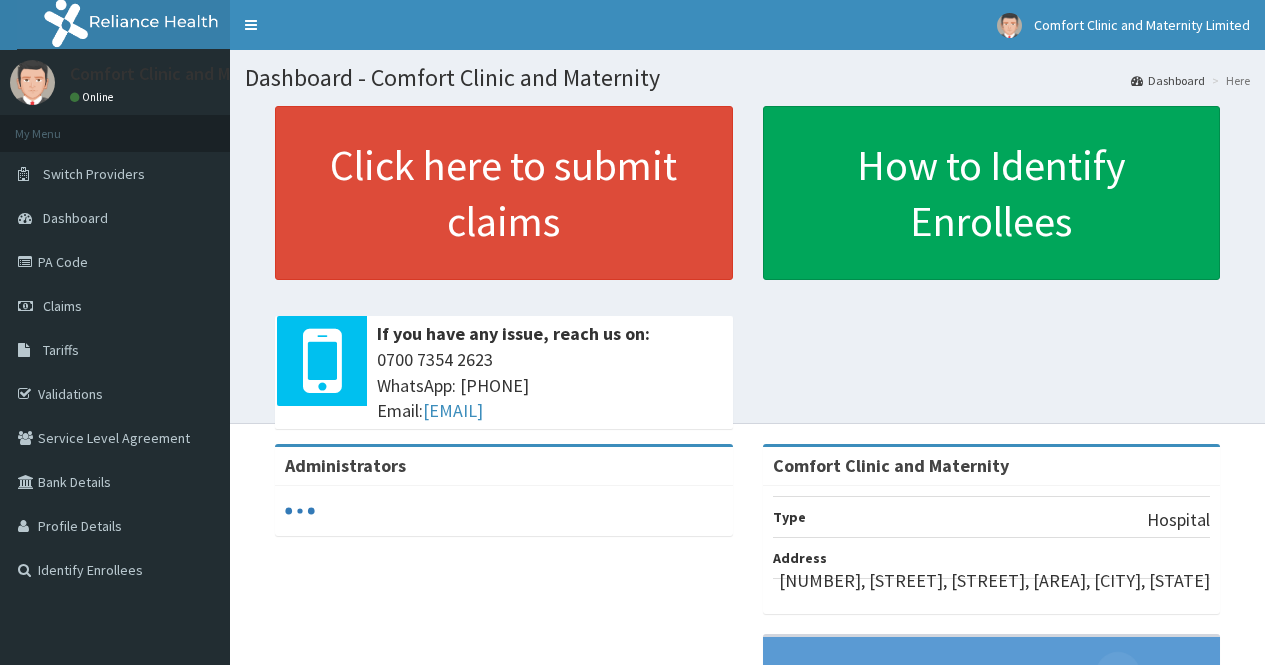 scroll, scrollTop: 0, scrollLeft: 0, axis: both 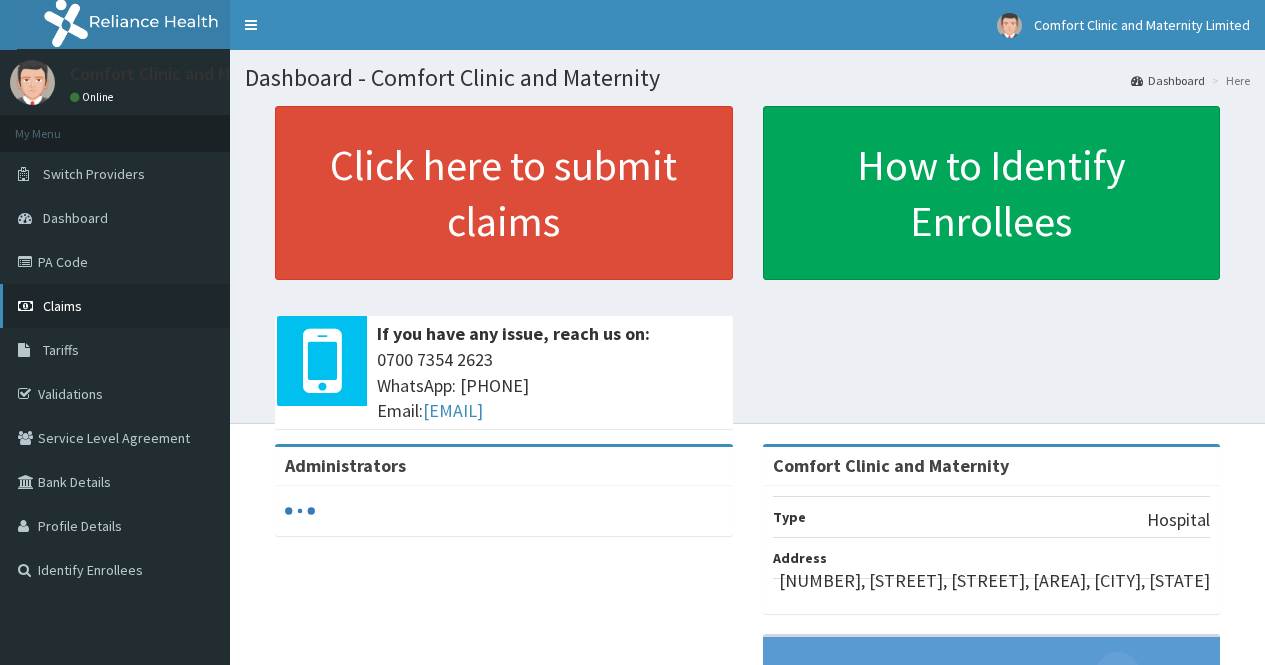click on "Claims" at bounding box center (115, 306) 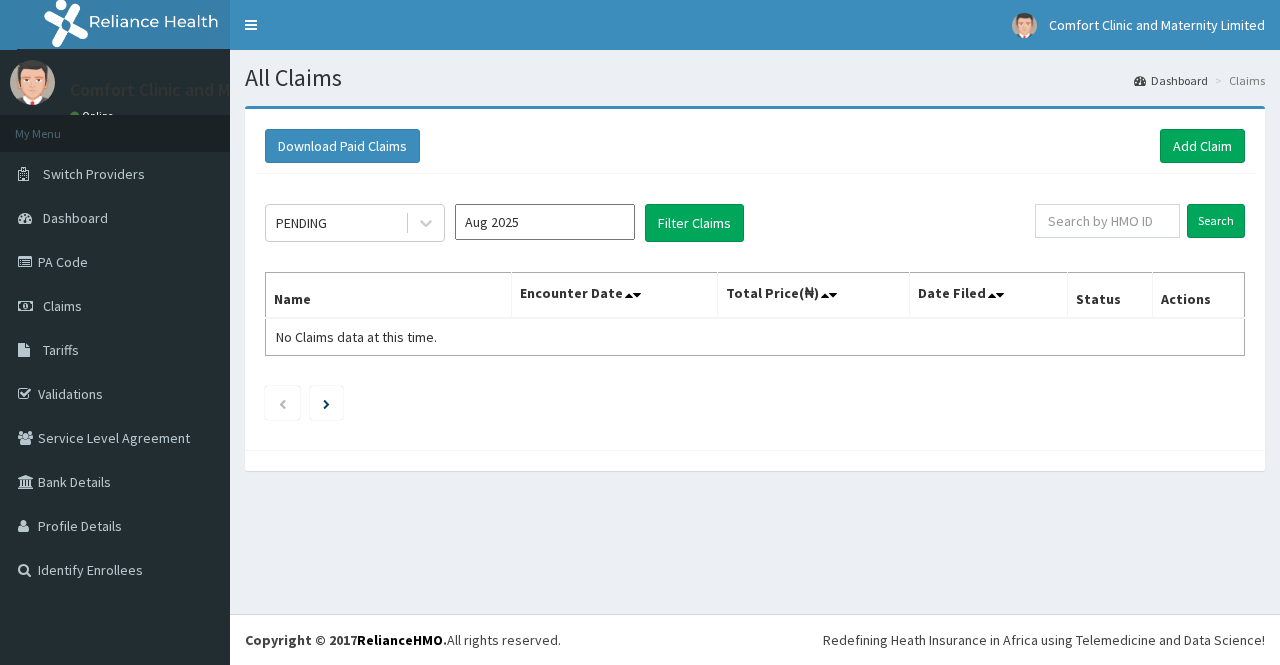 scroll, scrollTop: 0, scrollLeft: 0, axis: both 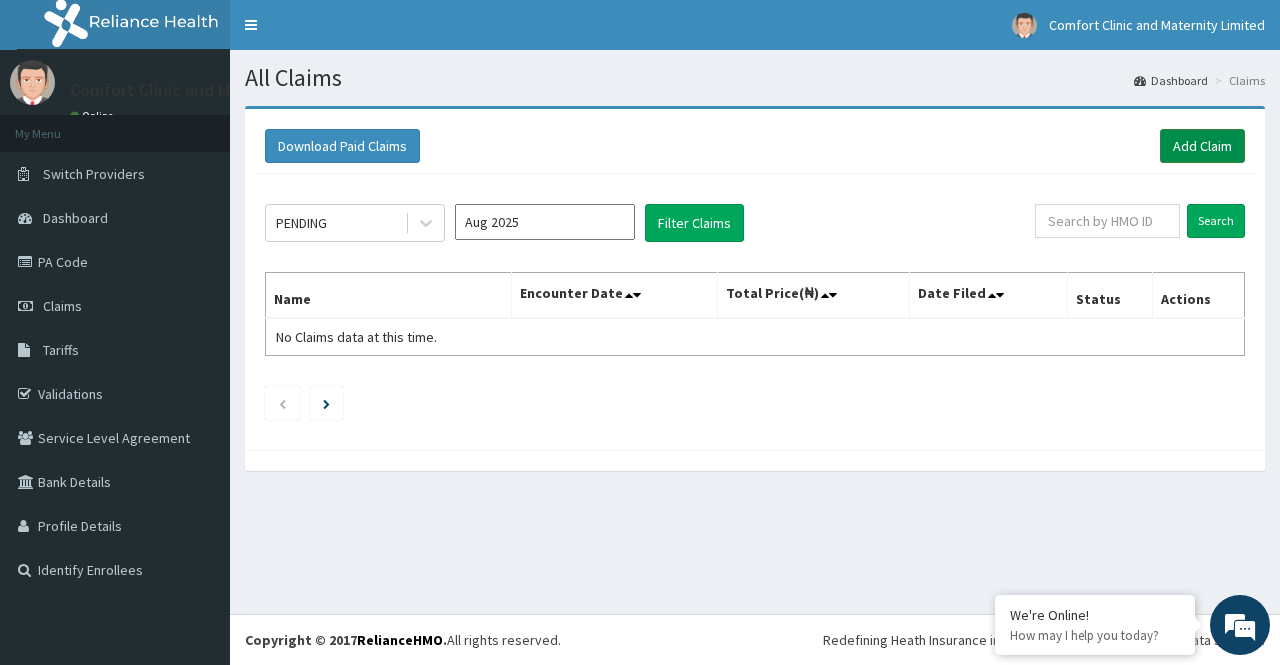 click on "Add Claim" at bounding box center (1202, 146) 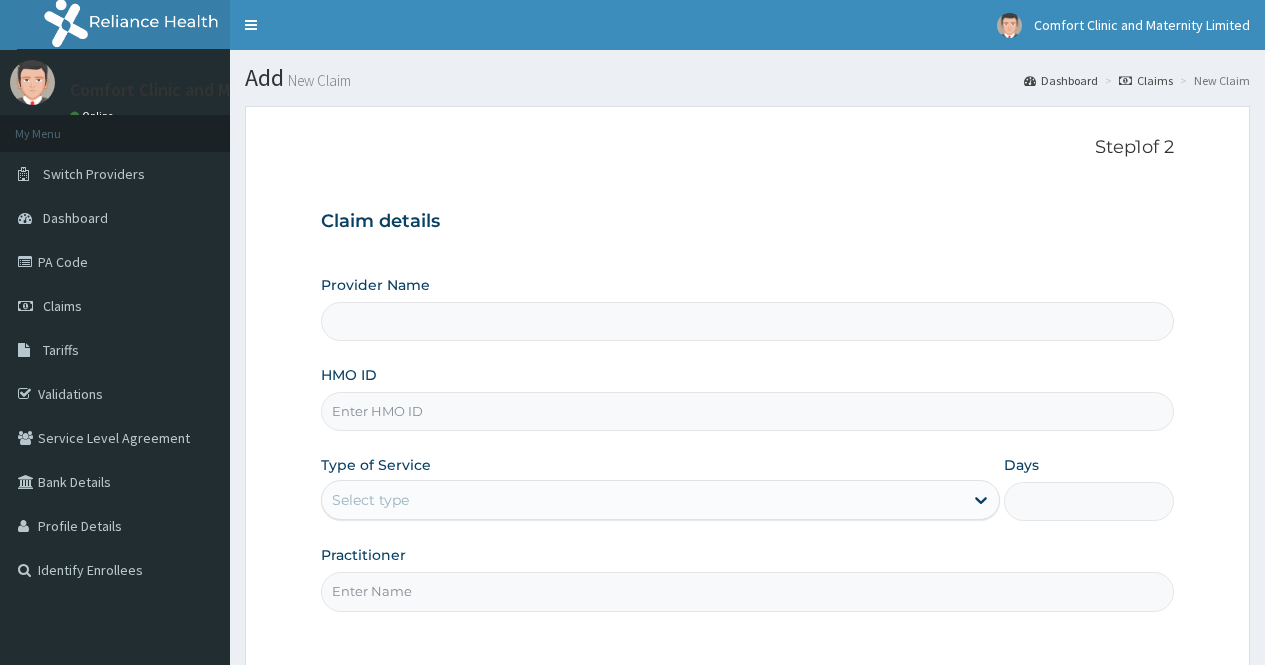 scroll, scrollTop: 0, scrollLeft: 0, axis: both 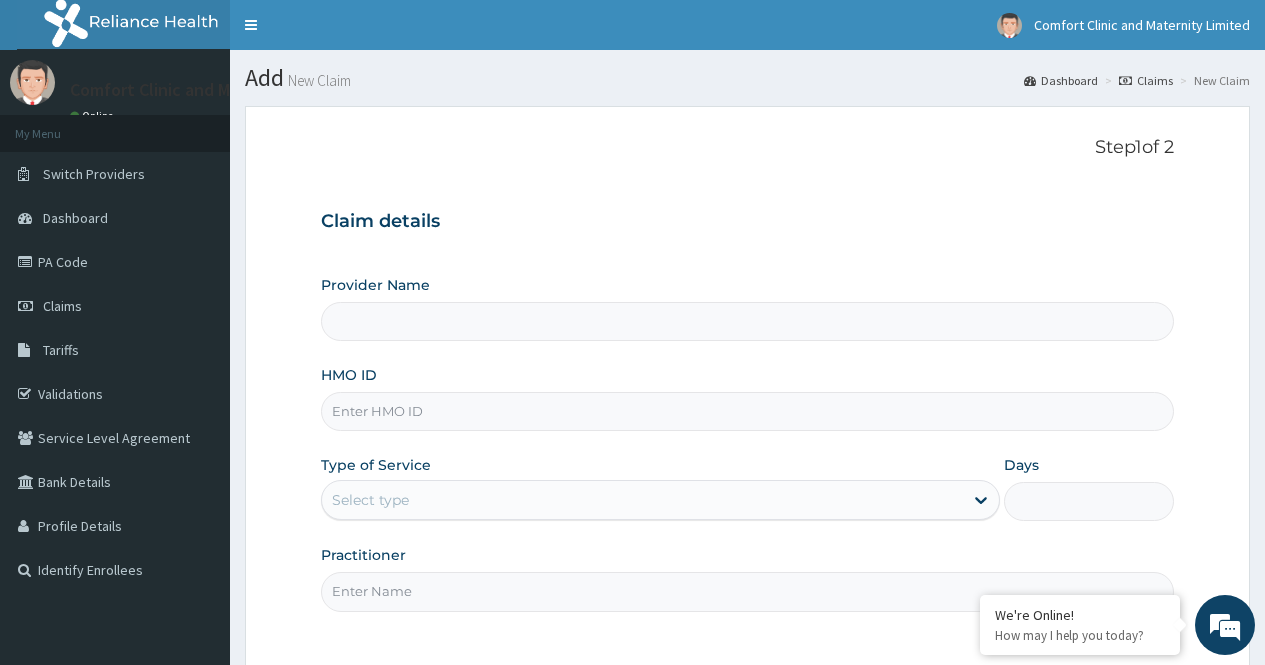 type on "Comfort Clinic and Maternity" 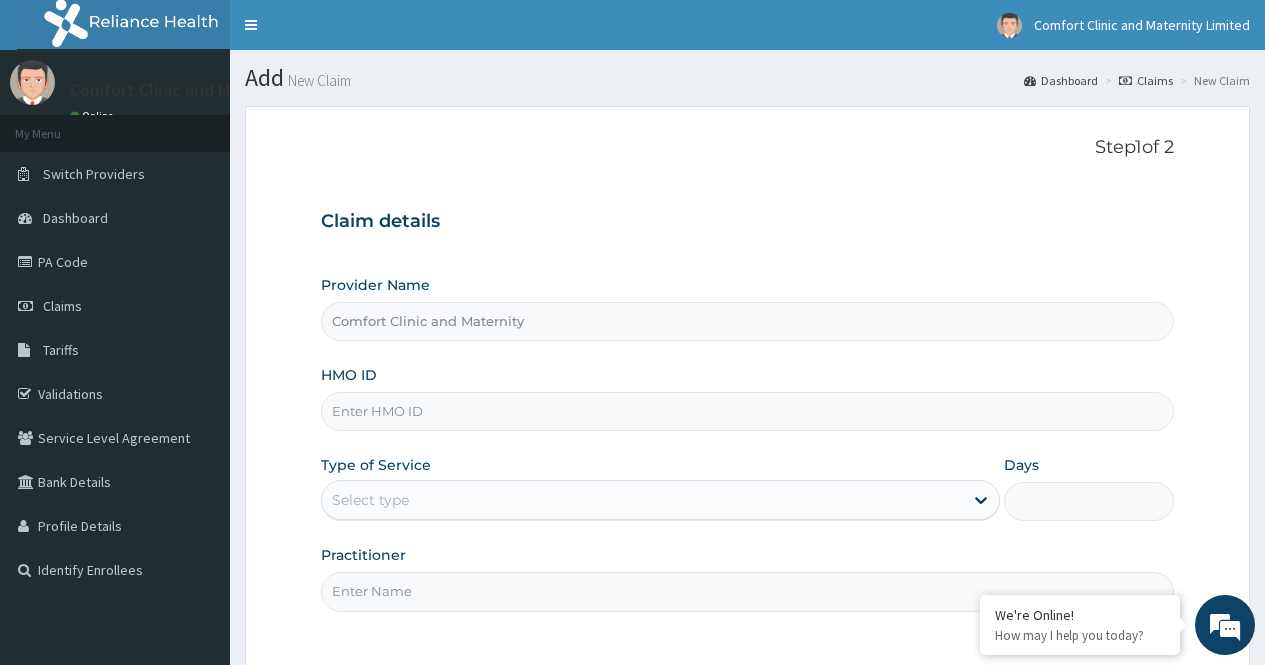 click on "HMO ID" at bounding box center (747, 411) 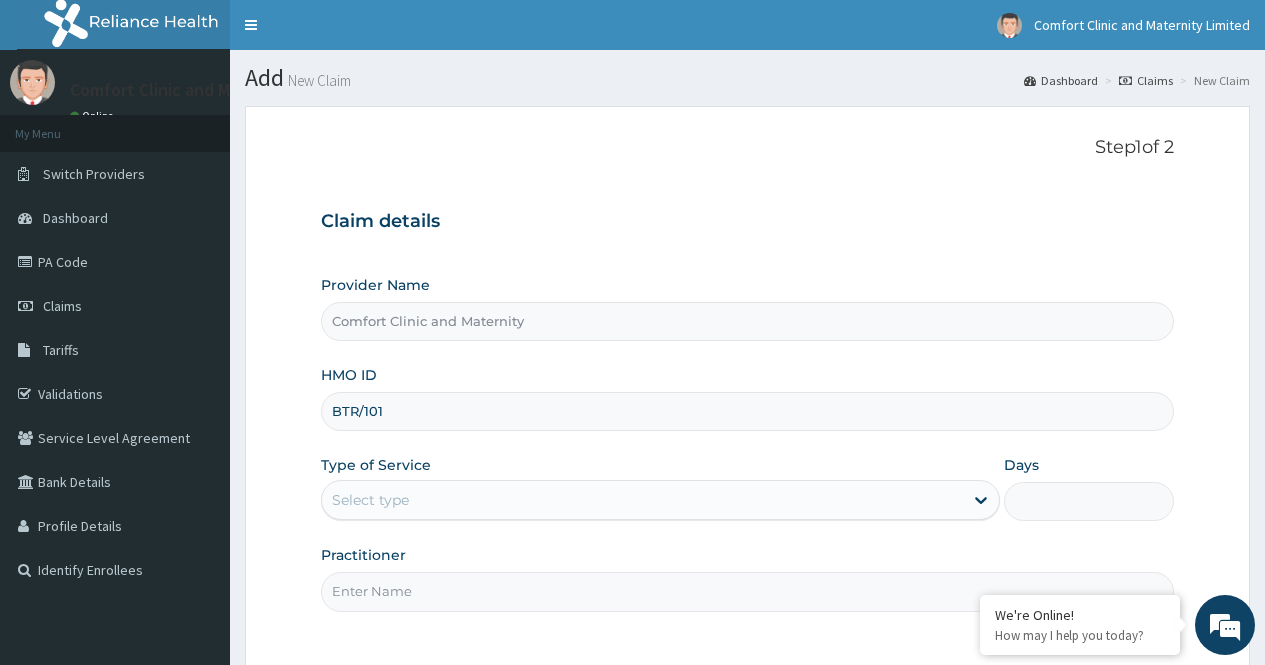 scroll, scrollTop: 0, scrollLeft: 0, axis: both 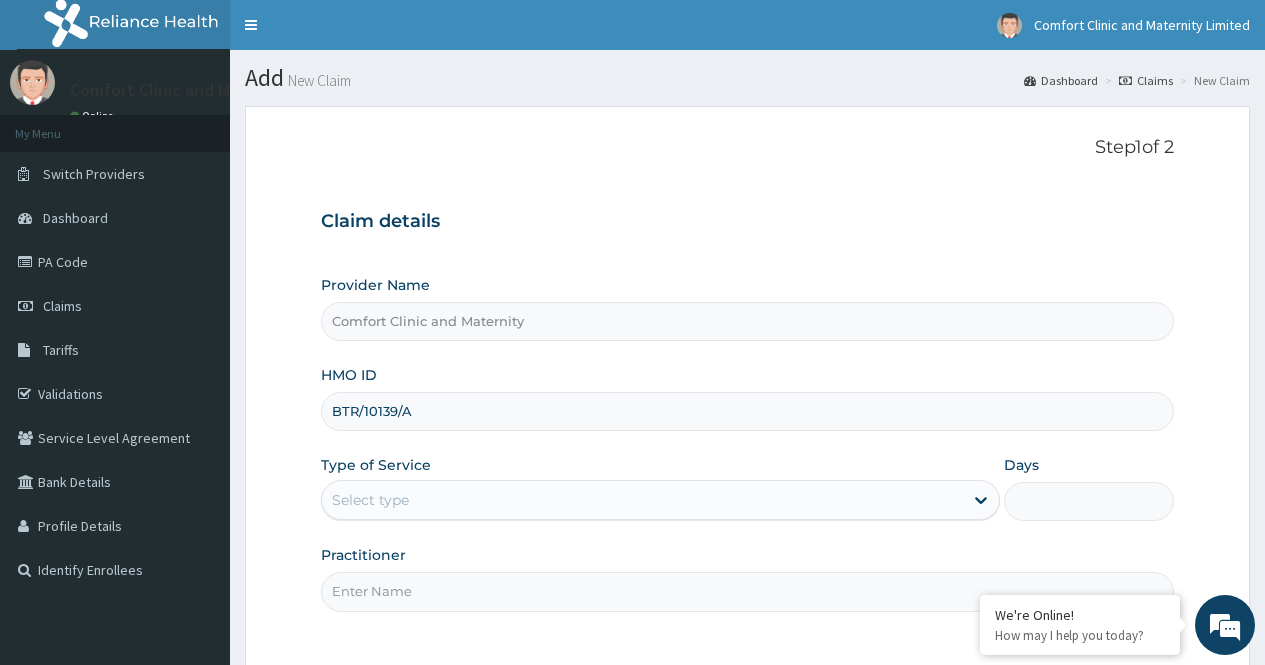 type on "BTR/10139/A" 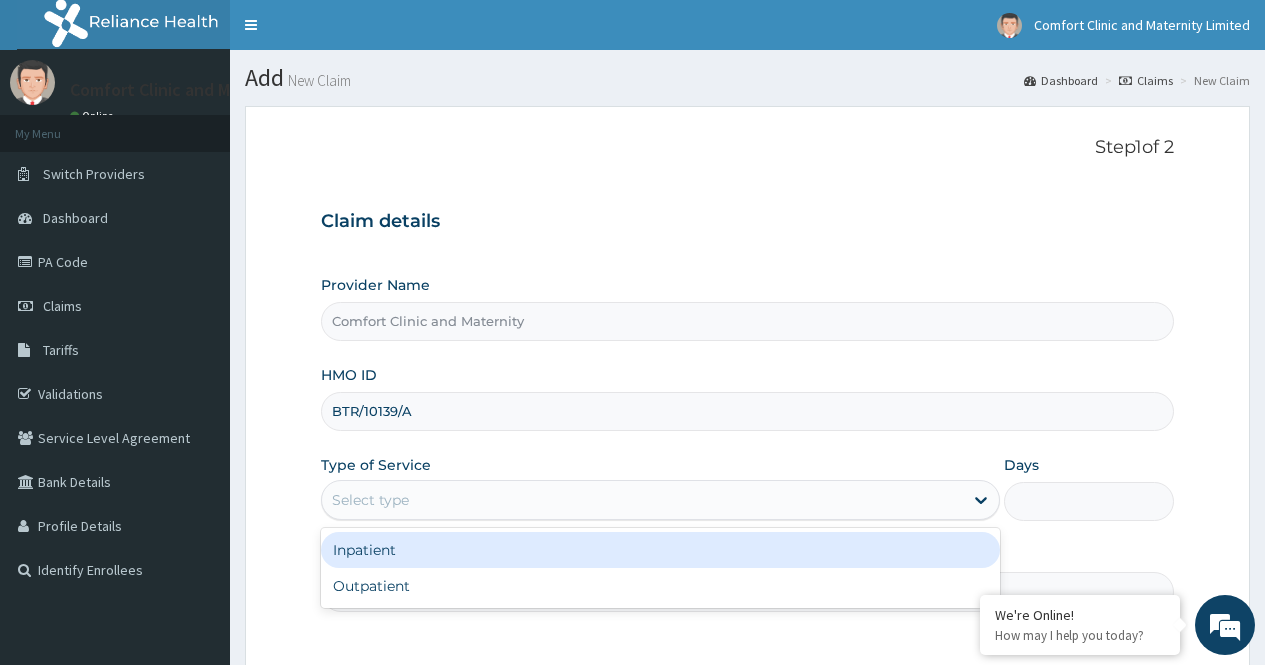 click on "Inpatient" at bounding box center [660, 550] 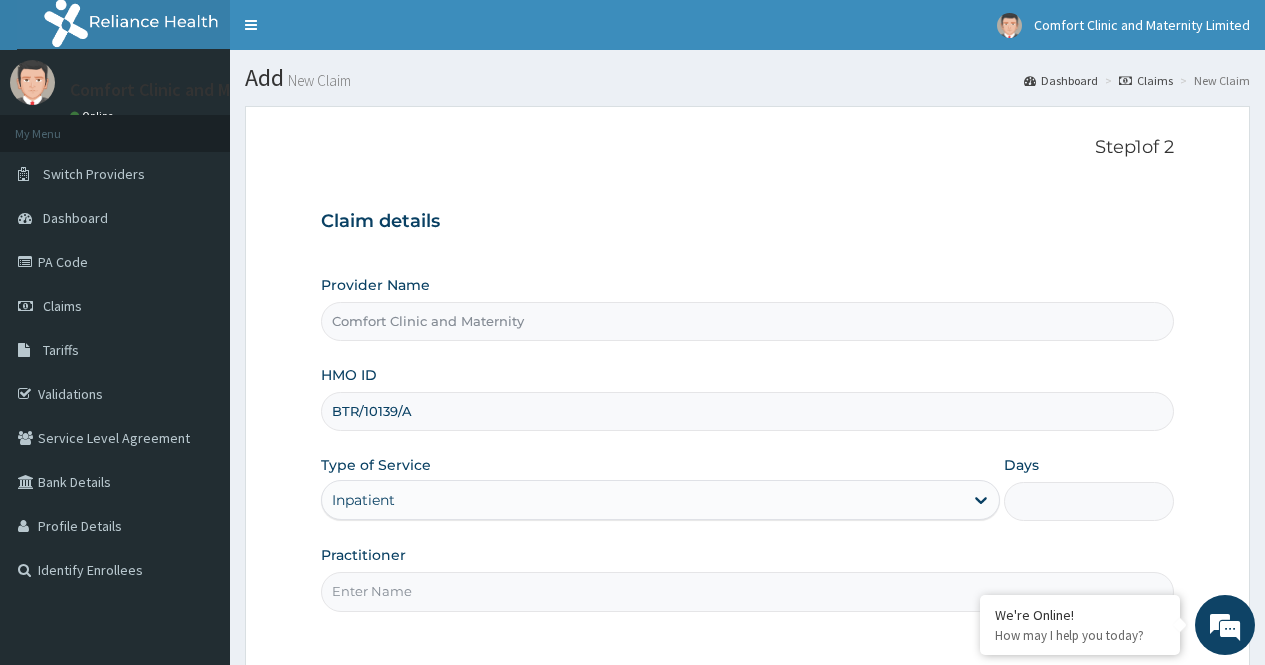 click on "Practitioner" at bounding box center [747, 591] 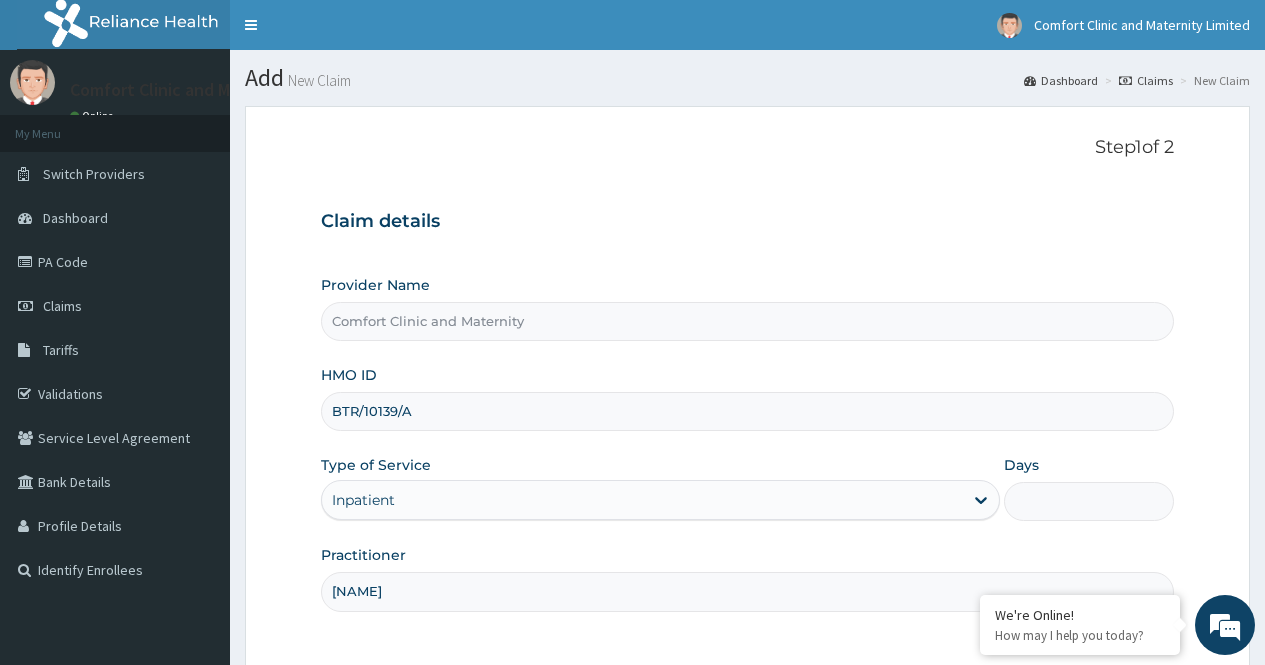 click on "Days" at bounding box center (1089, 501) 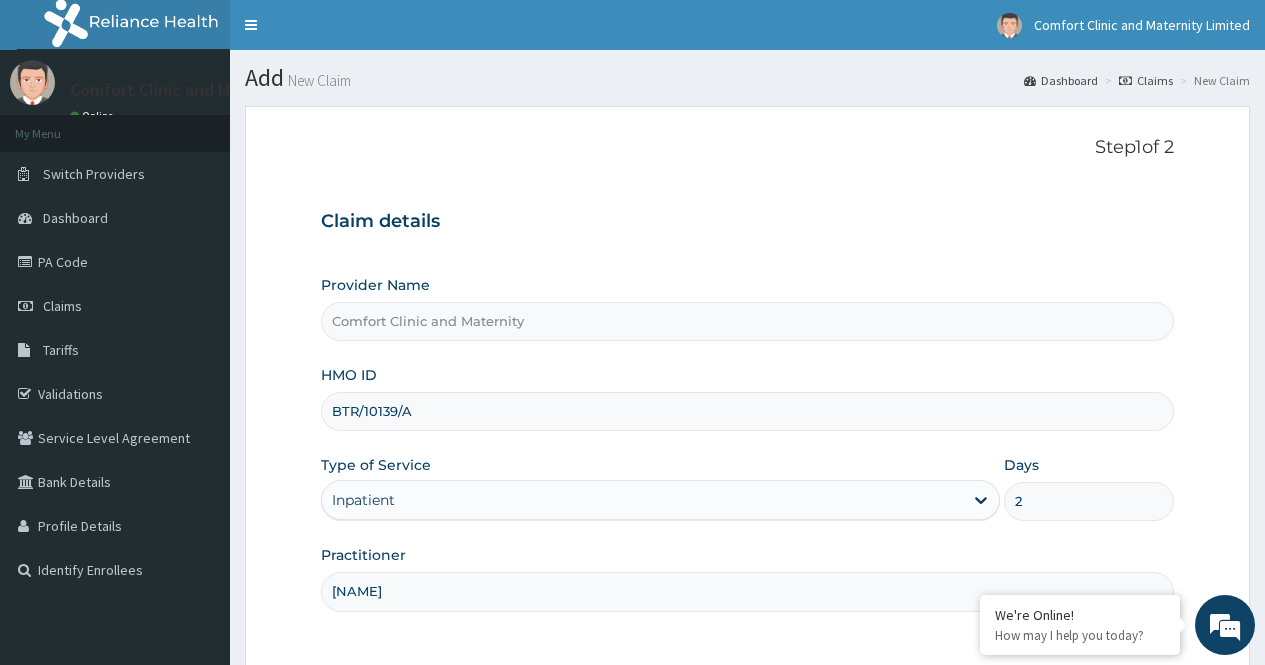 click on "dr afonne" at bounding box center [747, 591] 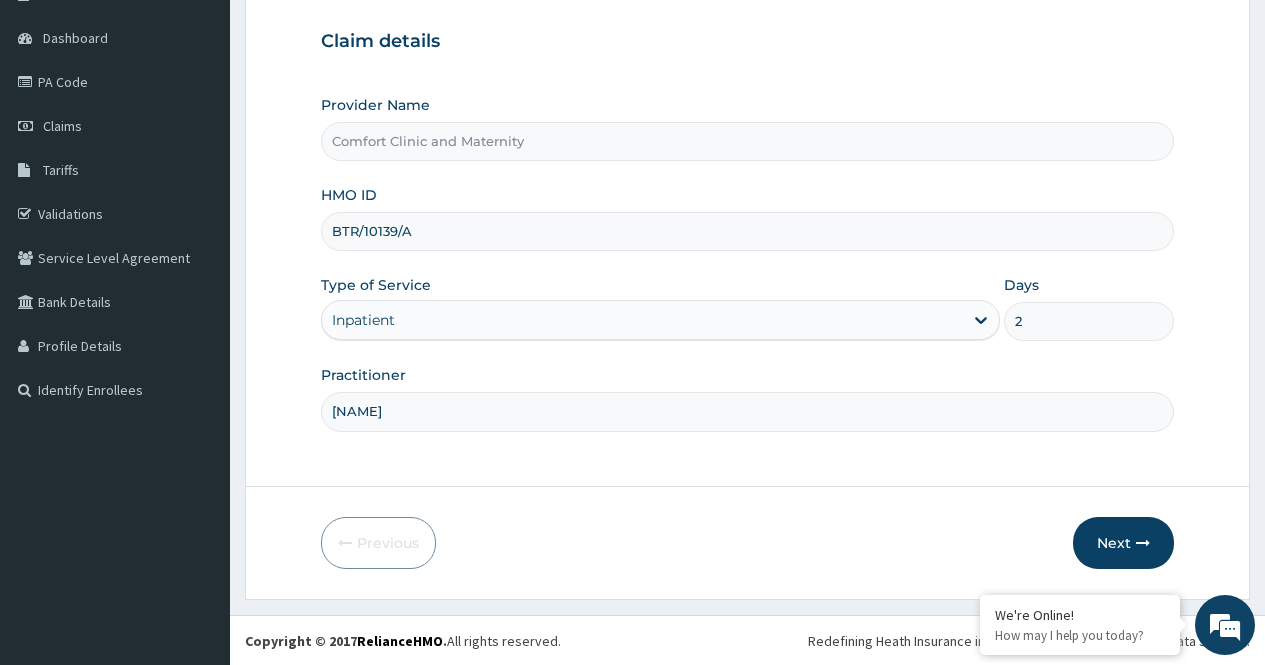 scroll, scrollTop: 181, scrollLeft: 0, axis: vertical 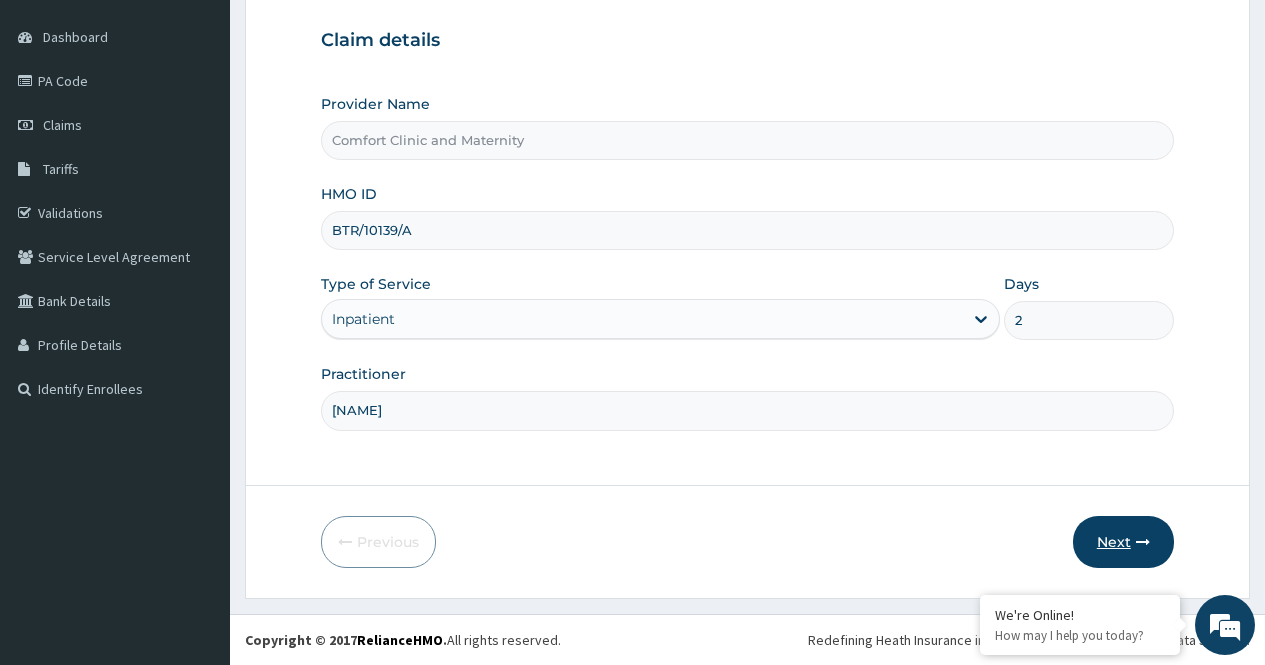 click on "Next" at bounding box center (1123, 542) 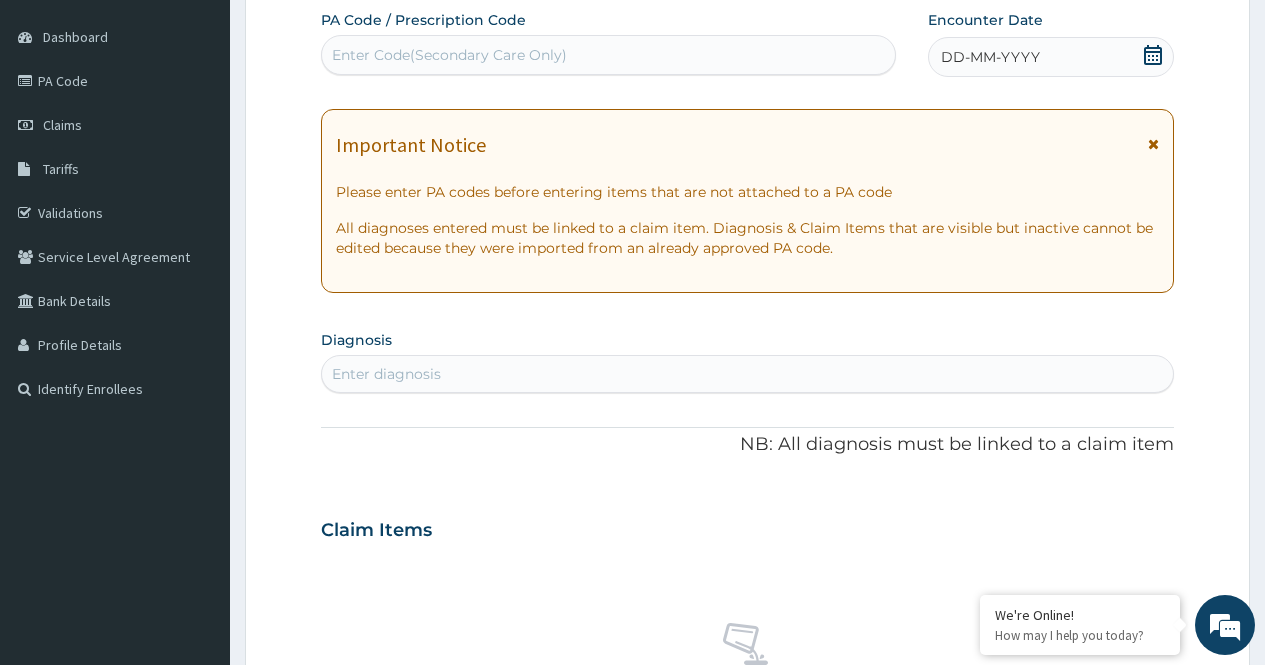 click on "Enter Code(Secondary Care Only)" at bounding box center [449, 55] 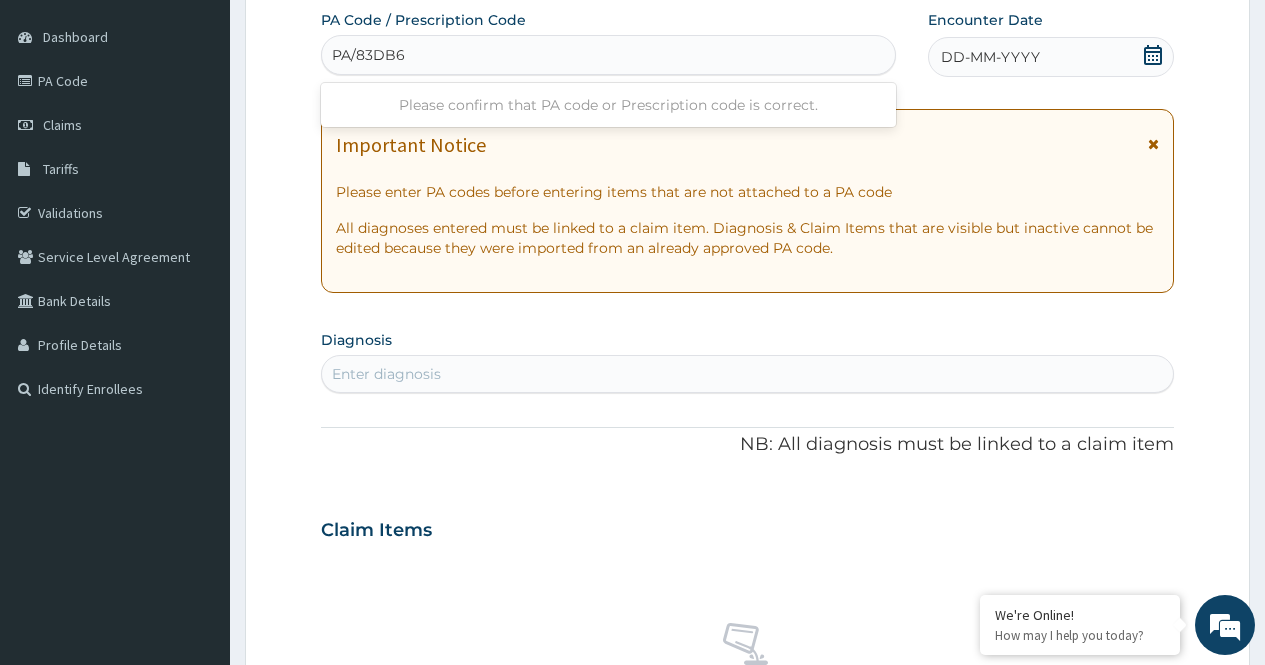 type on "PA/83DB6D" 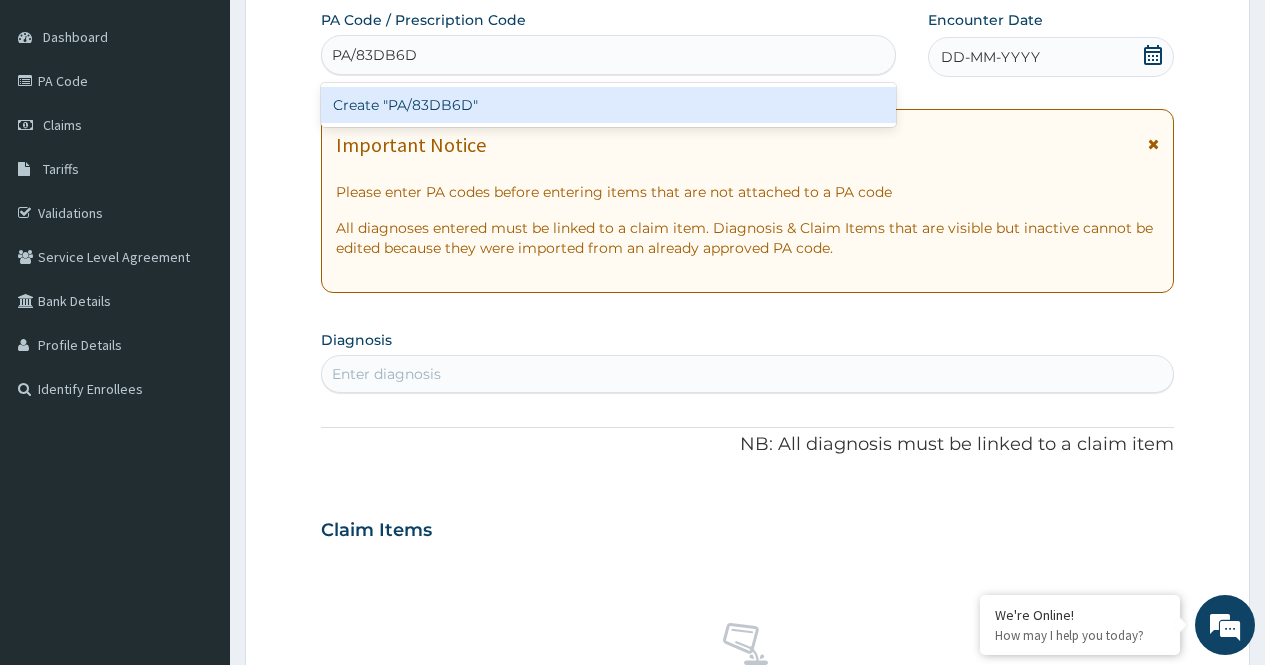 click on "Create "PA/83DB6D"" at bounding box center (608, 105) 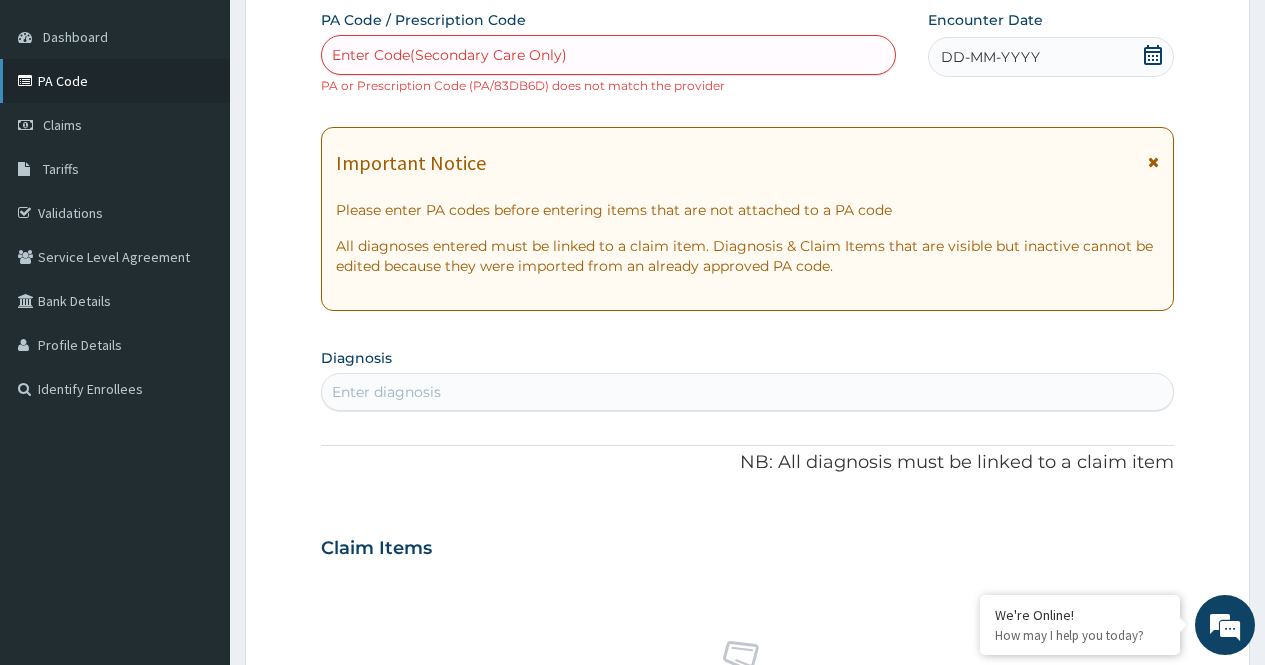 click on "PA Code" at bounding box center (115, 81) 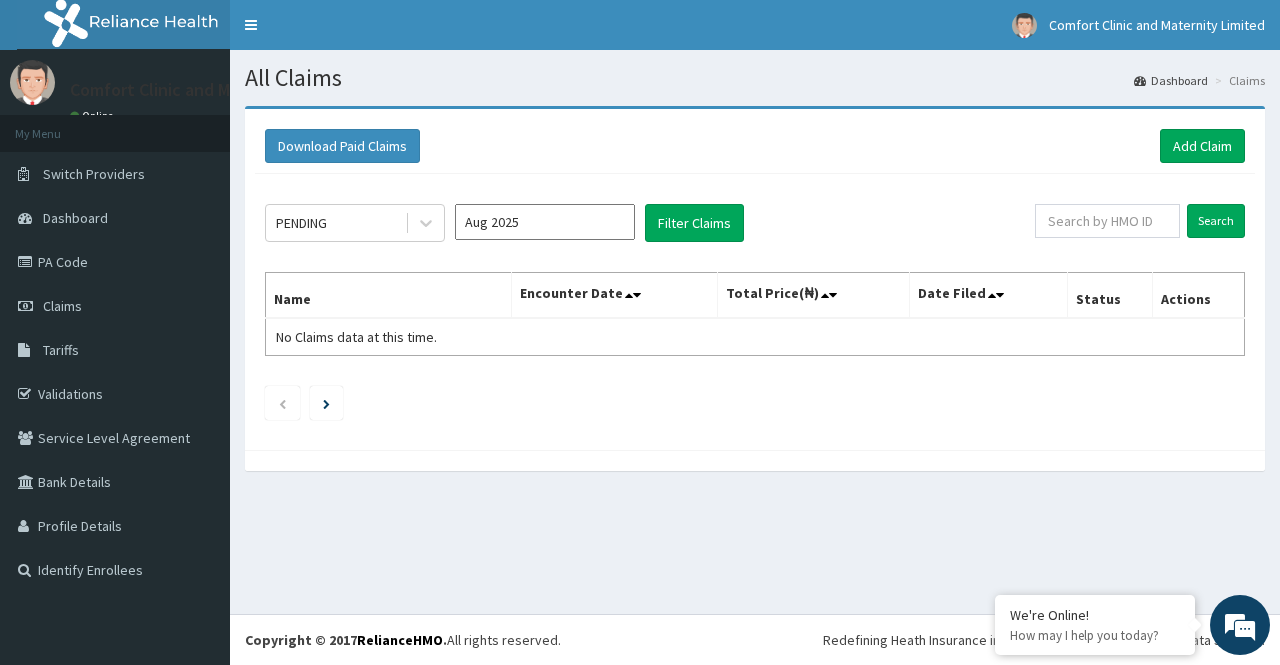 scroll, scrollTop: 0, scrollLeft: 0, axis: both 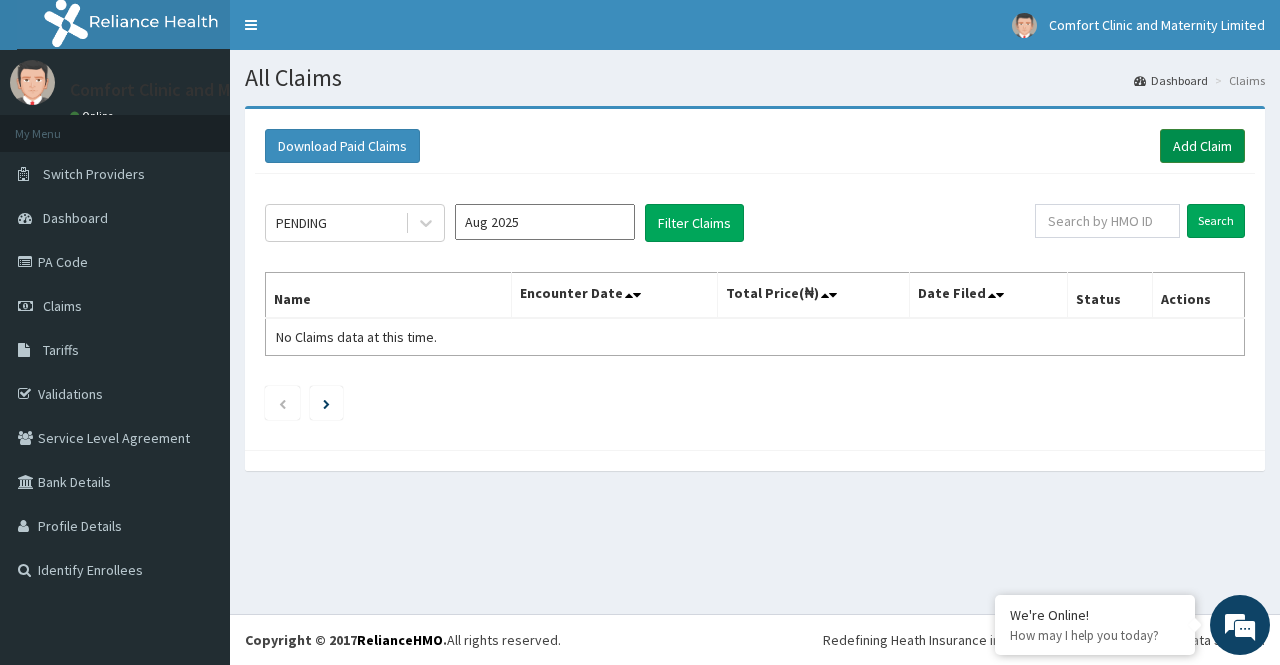 click on "Add Claim" at bounding box center [1202, 146] 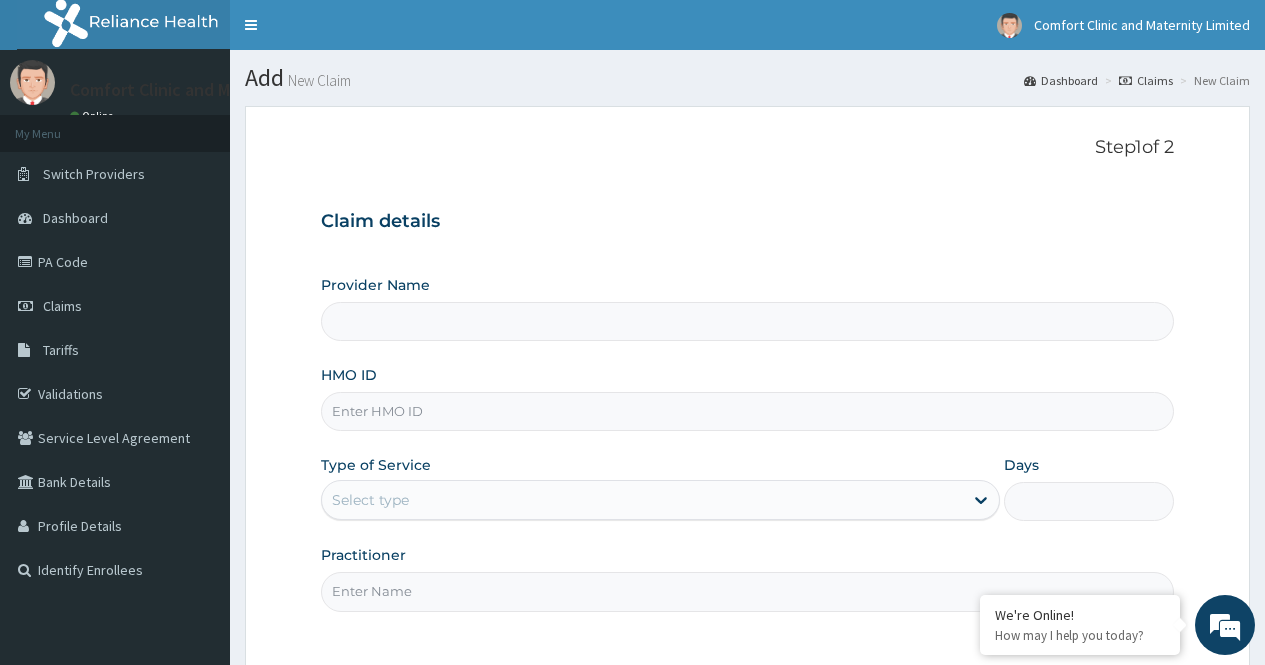 scroll, scrollTop: 0, scrollLeft: 0, axis: both 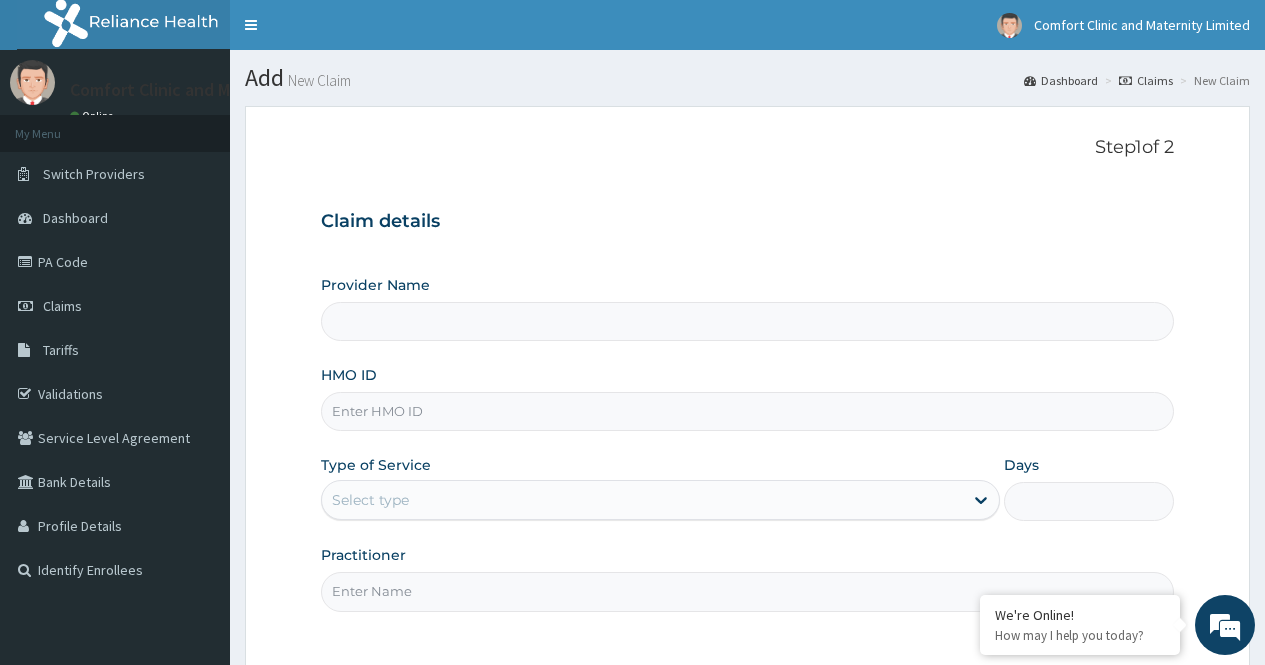 type on "Comfort Clinic and Maternity" 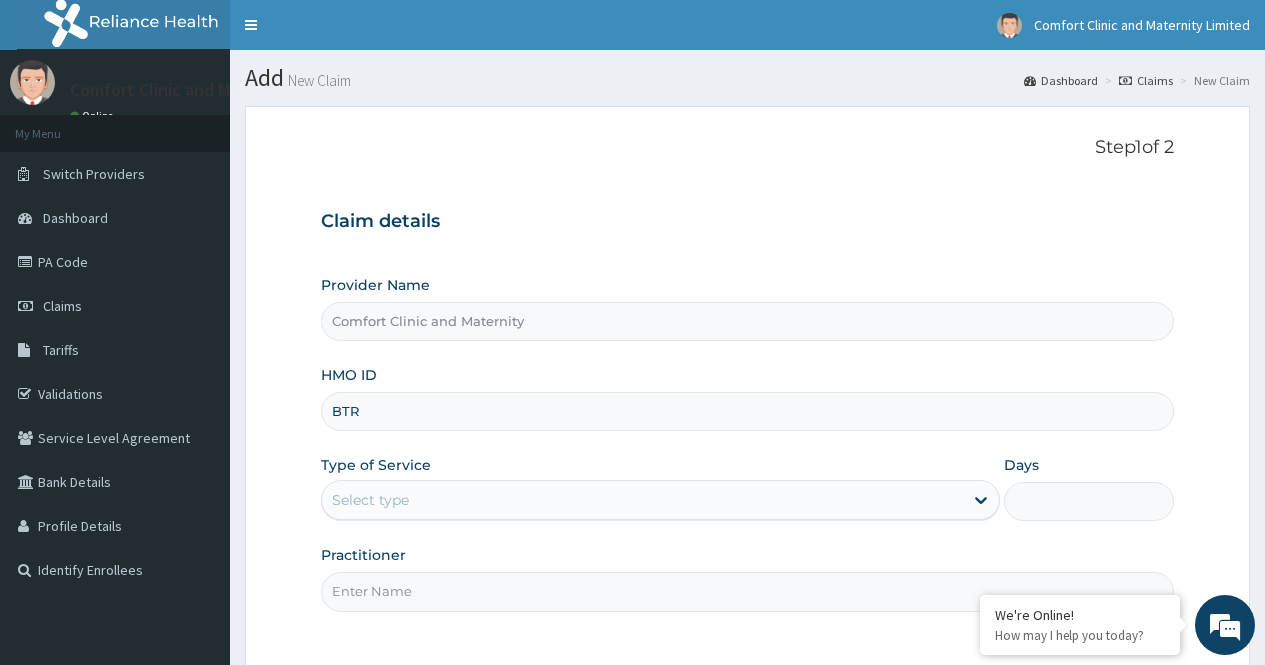 type on "BTR/10139/A" 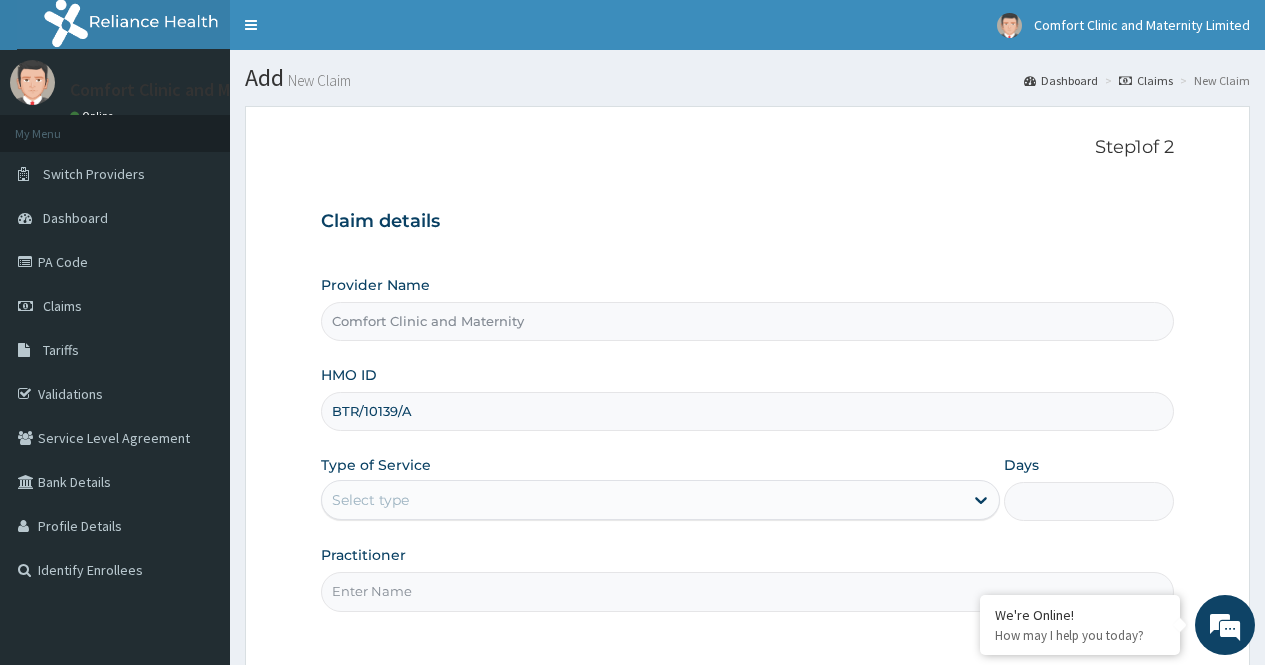 scroll, scrollTop: 0, scrollLeft: 0, axis: both 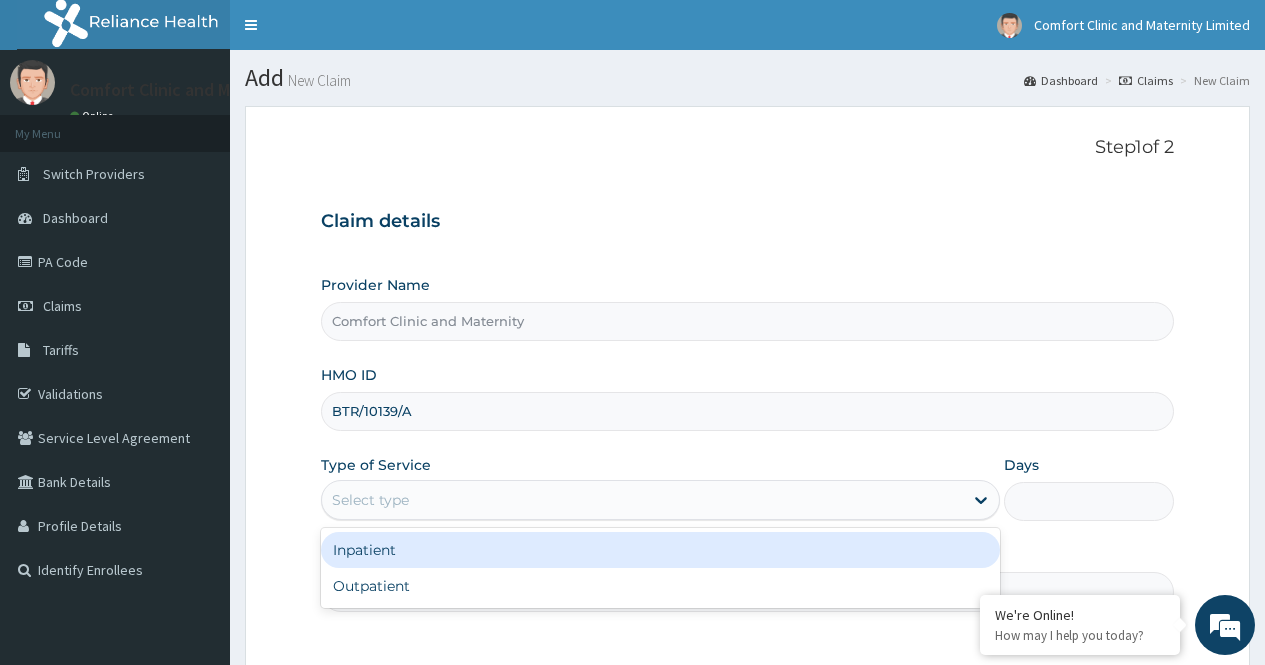 click on "Inpatient" at bounding box center [660, 550] 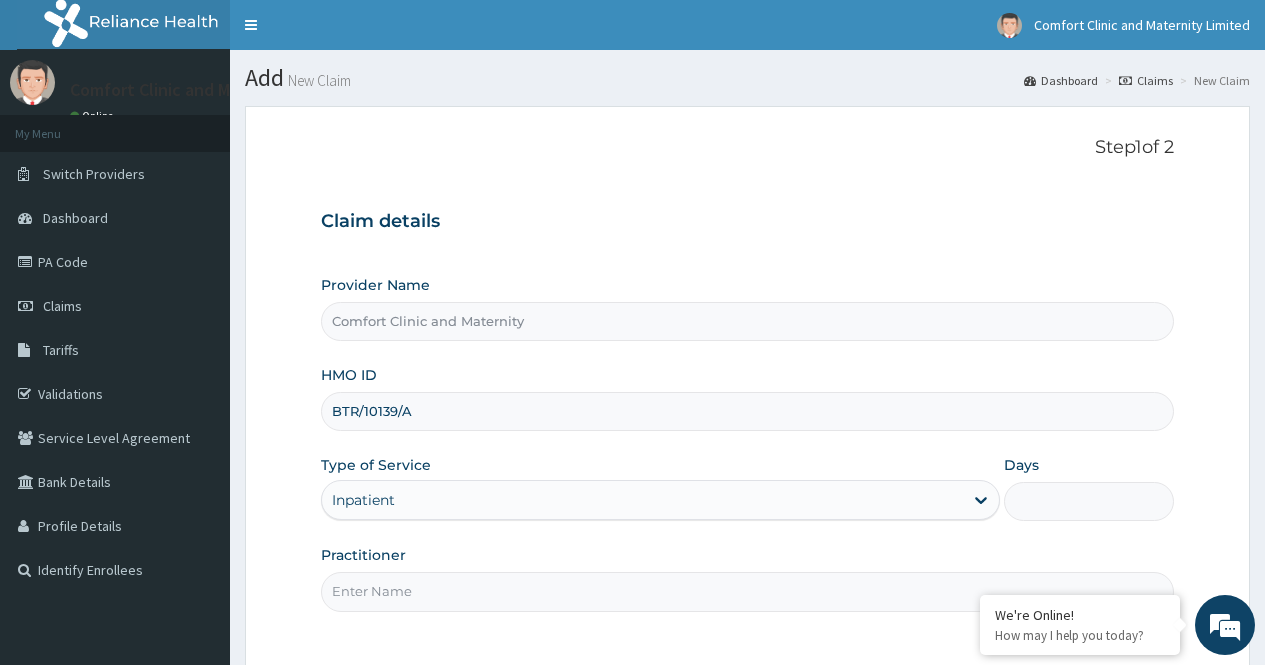 click on "Practitioner" at bounding box center [747, 591] 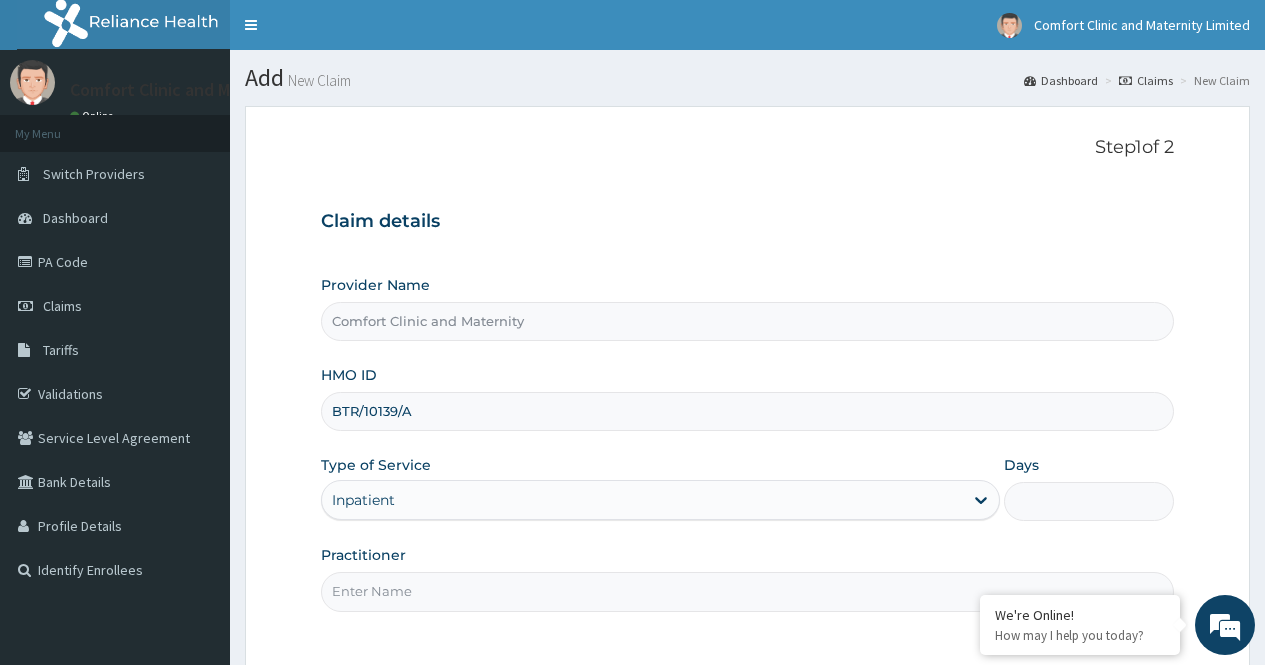 type on "dr [NAME]" 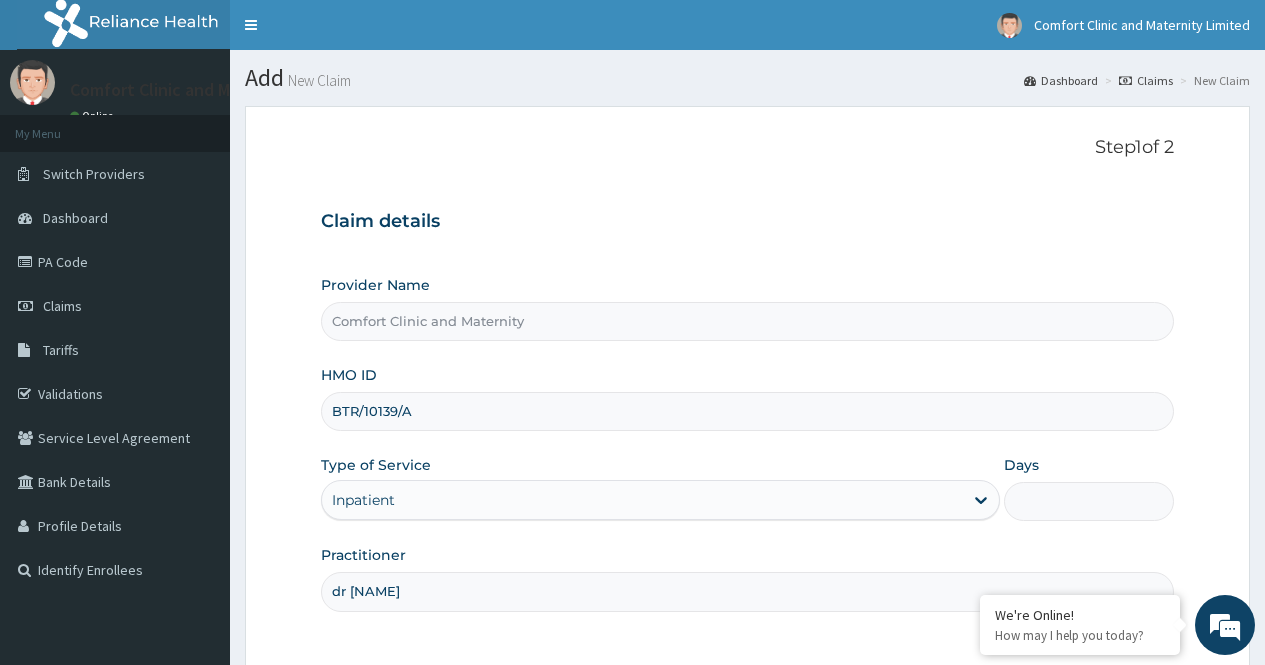 click on "Days" at bounding box center (1089, 501) 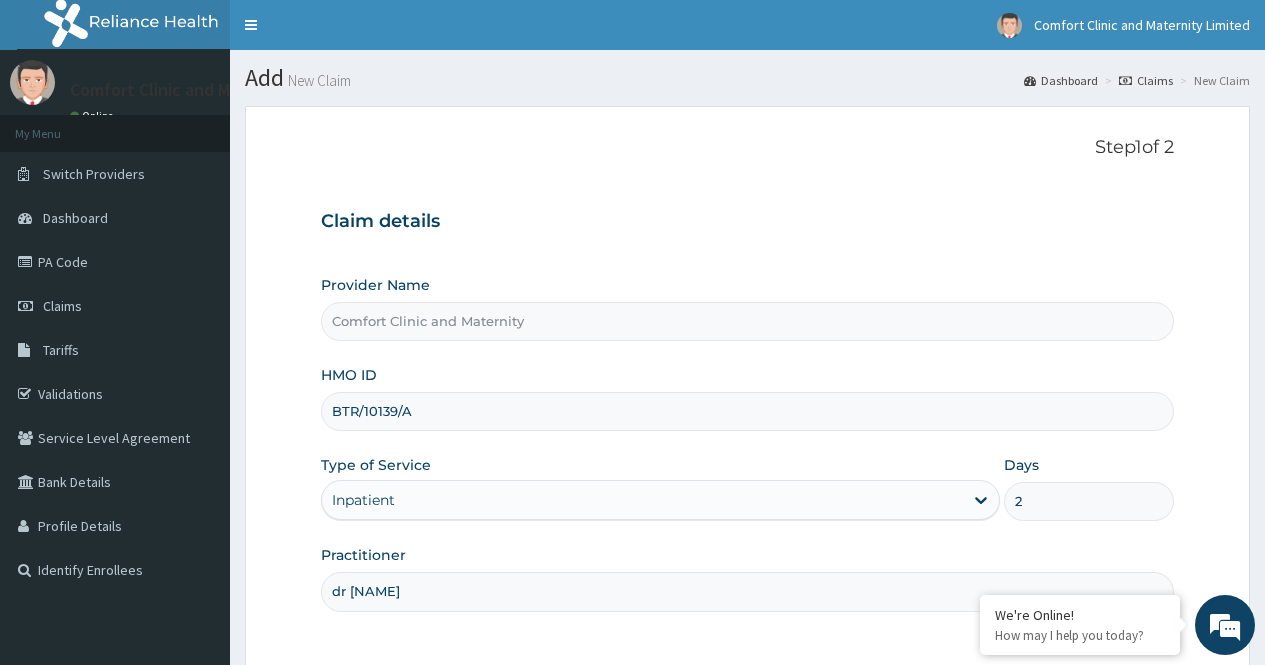 click on "Practitioner dr afonne" at bounding box center [747, 578] 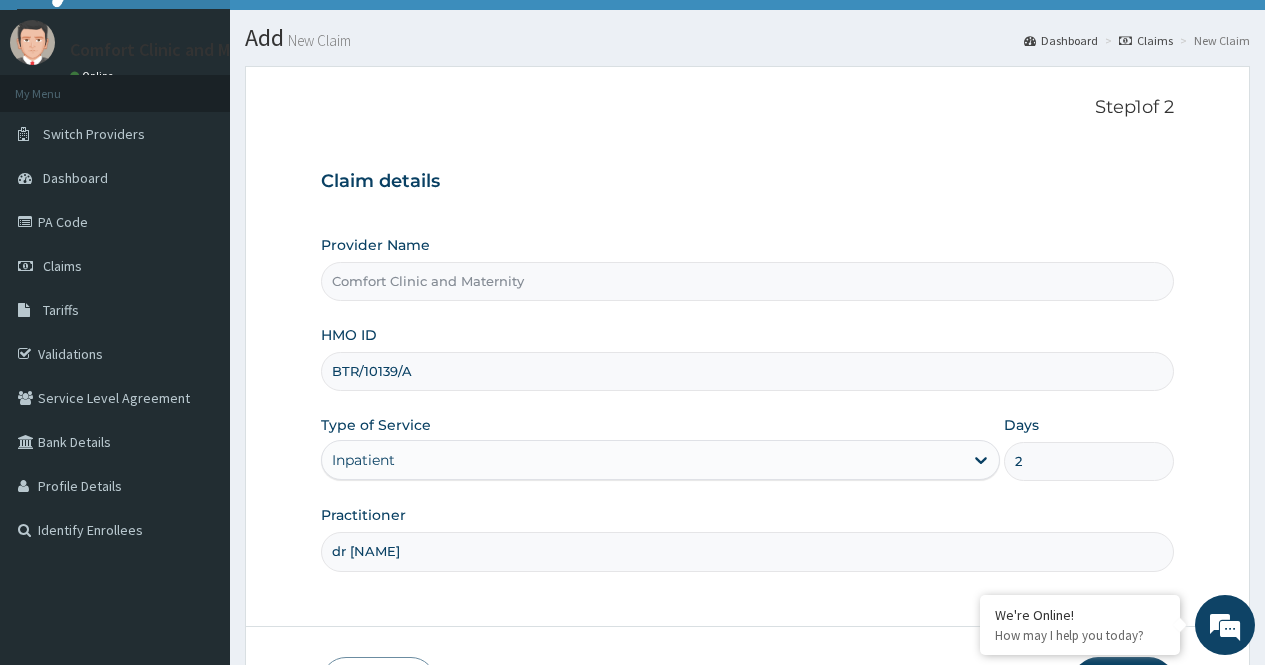 scroll, scrollTop: 181, scrollLeft: 0, axis: vertical 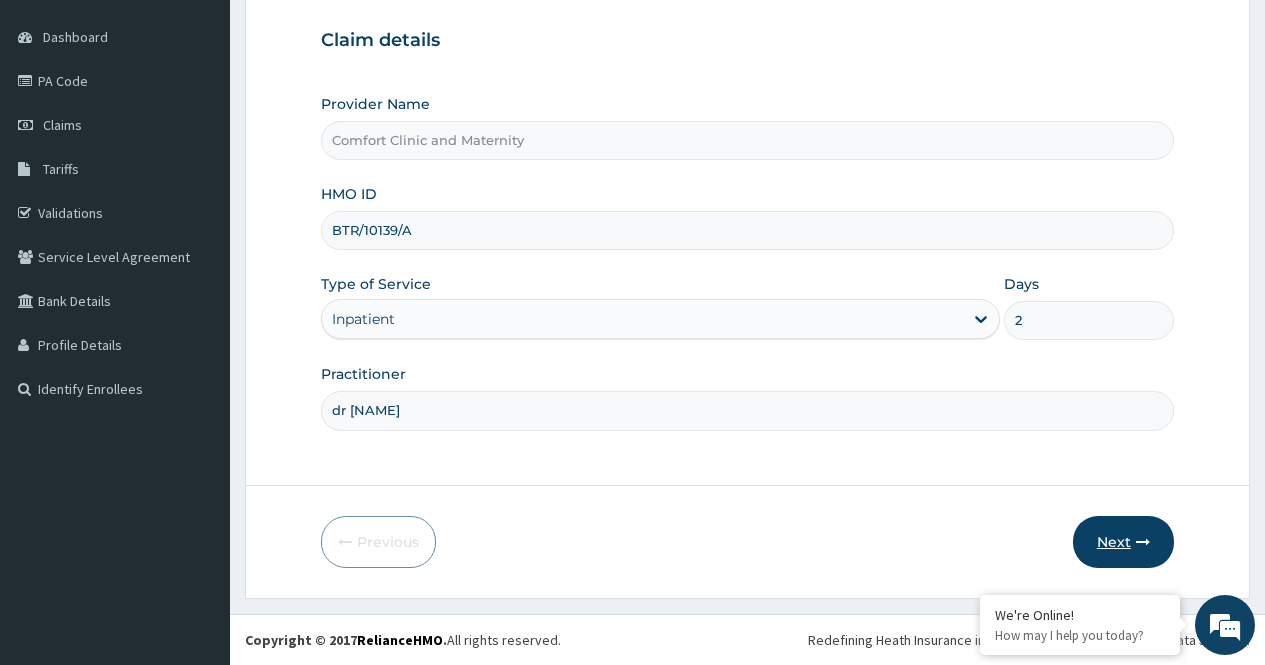 click on "Next" at bounding box center [1123, 542] 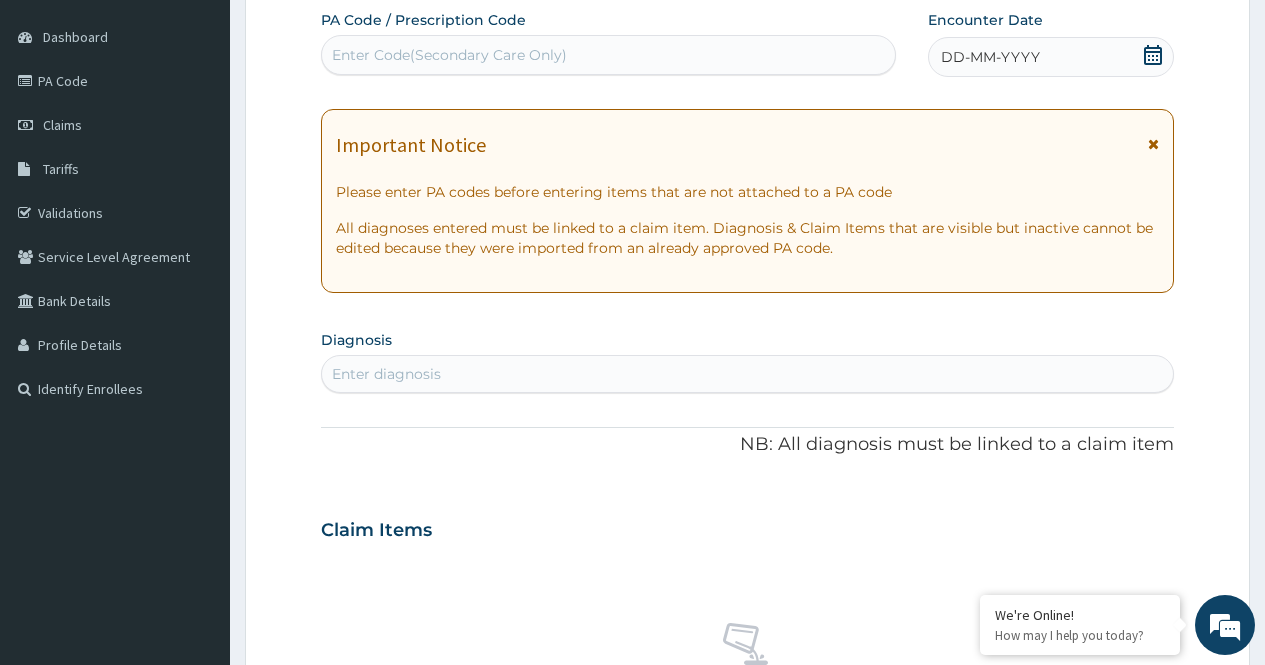 click on "Enter Code(Secondary Care Only)" at bounding box center [608, 55] 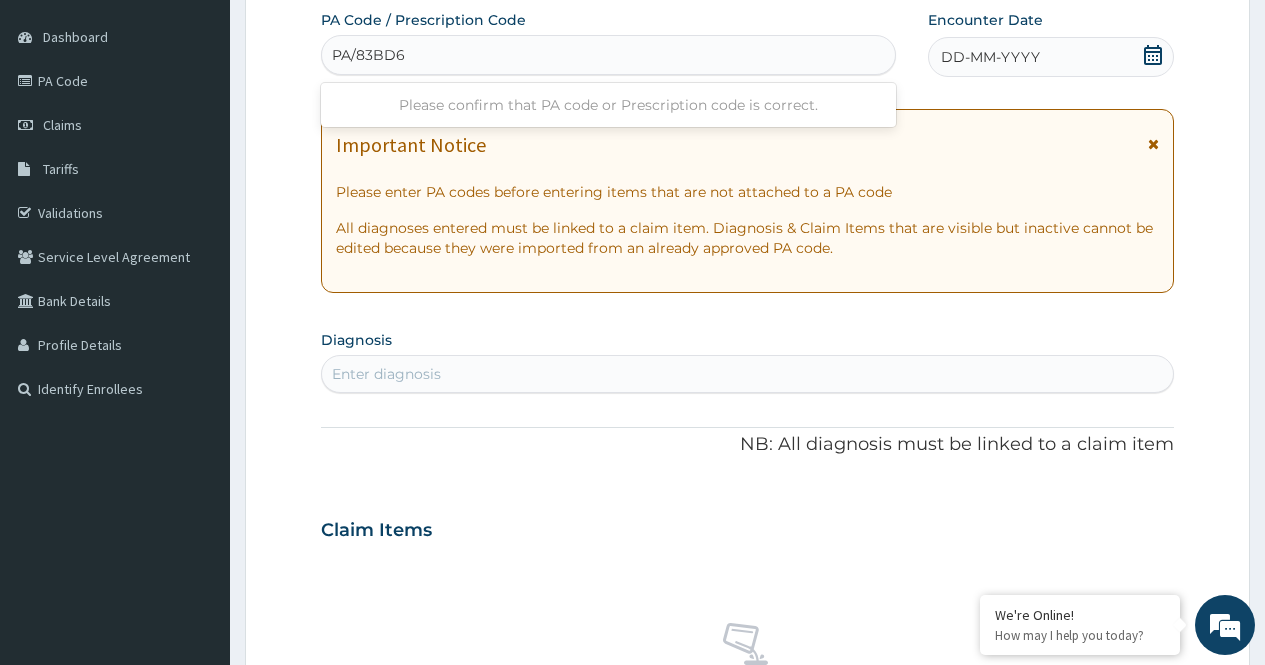 type on "PA/83BD6D" 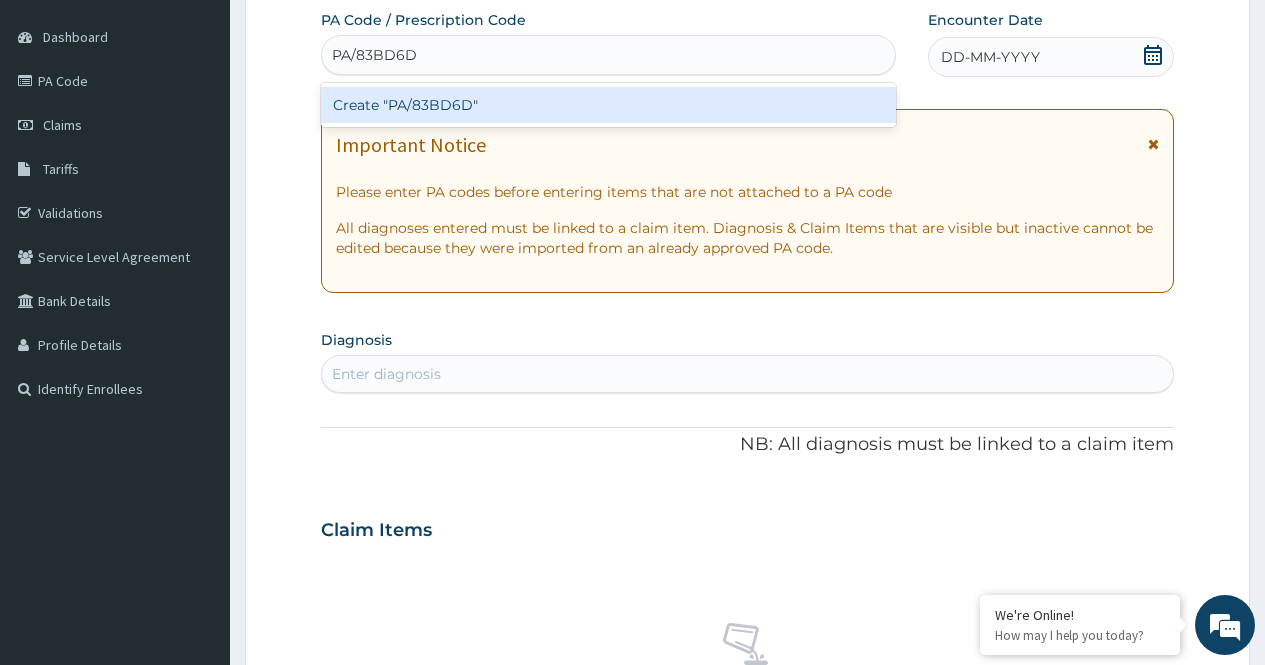 click on "Create "PA/83BD6D"" at bounding box center [608, 105] 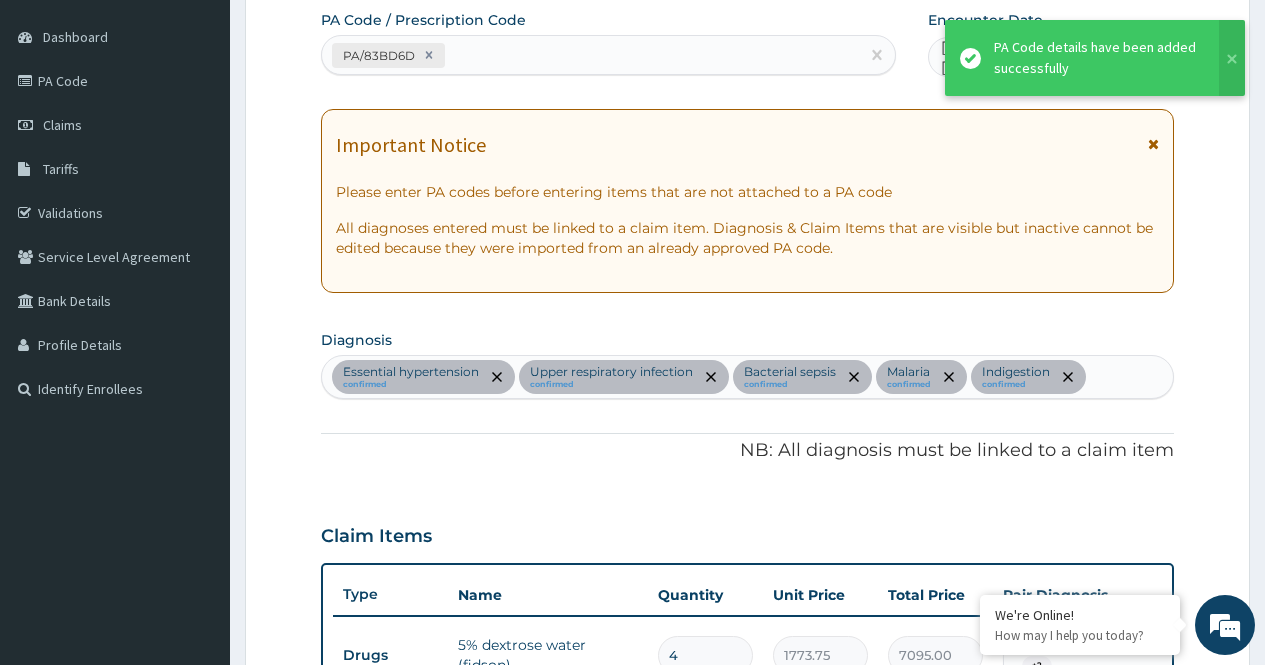 scroll, scrollTop: 1850, scrollLeft: 0, axis: vertical 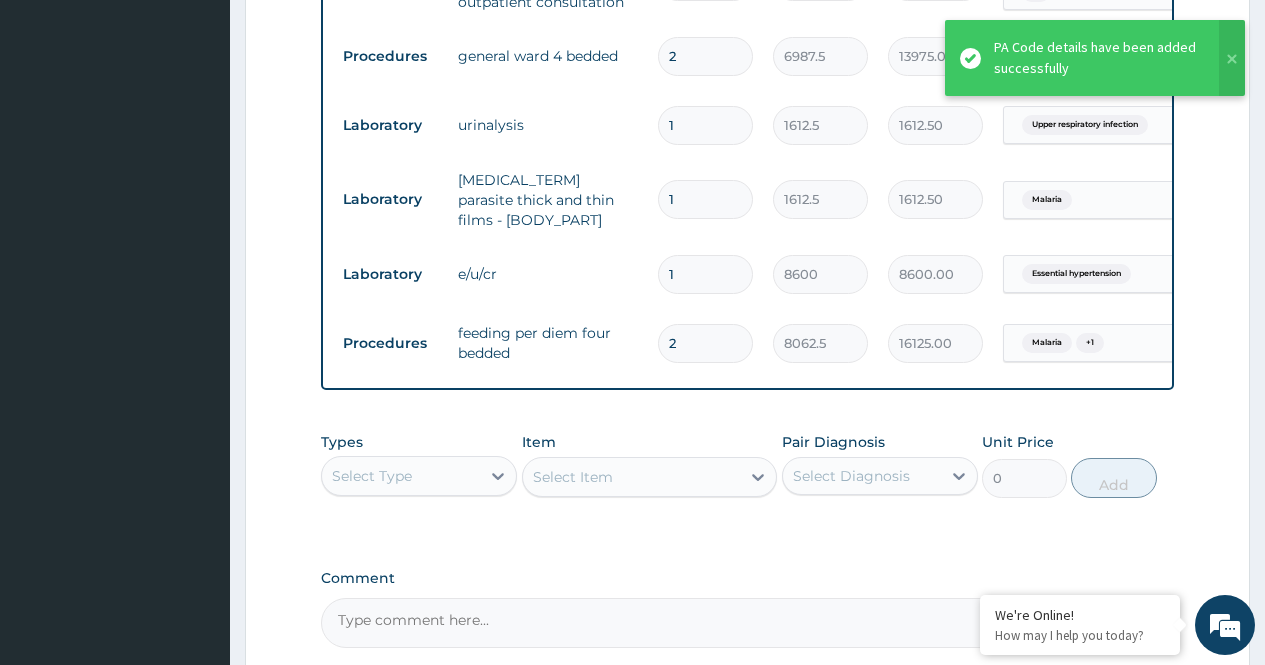 click on "PA Code / Prescription Code PA/83BD6D Encounter Date 10-07-2025 Important Notice Please enter PA codes before entering items that are not attached to a PA code   All diagnoses entered must be linked to a claim item. Diagnosis & Claim Items that are visible but inactive cannot be edited because they were imported from an already approved PA code. Diagnosis Essential hypertension confirmed Upper respiratory infection confirmed Bacterial sepsis confirmed Malaria confirmed Indigestion confirmed NB: All diagnosis must be linked to a claim item Claim Items Type Name Quantity Unit Price Total Price Pair Diagnosis Actions Drugs 5% dextrose water (fidson) 4 1773.75 7095.00 Essential hypertension  + 2 Delete Drugs ceftriaxone tazobactam 1125mg 4 2365 9460.00 Upper respiratory infection  + 1 Delete Drugs menthodex big 1 4138.75 4138.75 Upper respiratory infection Delete Drugs lever artesunate injection. 120mg 3 2365 7095.00 Malaria Delete Drugs paracetamol injection 300mg/2ml 8 260.15 2081.20 Malaria Delete Drugs 28 14" at bounding box center [747, -506] 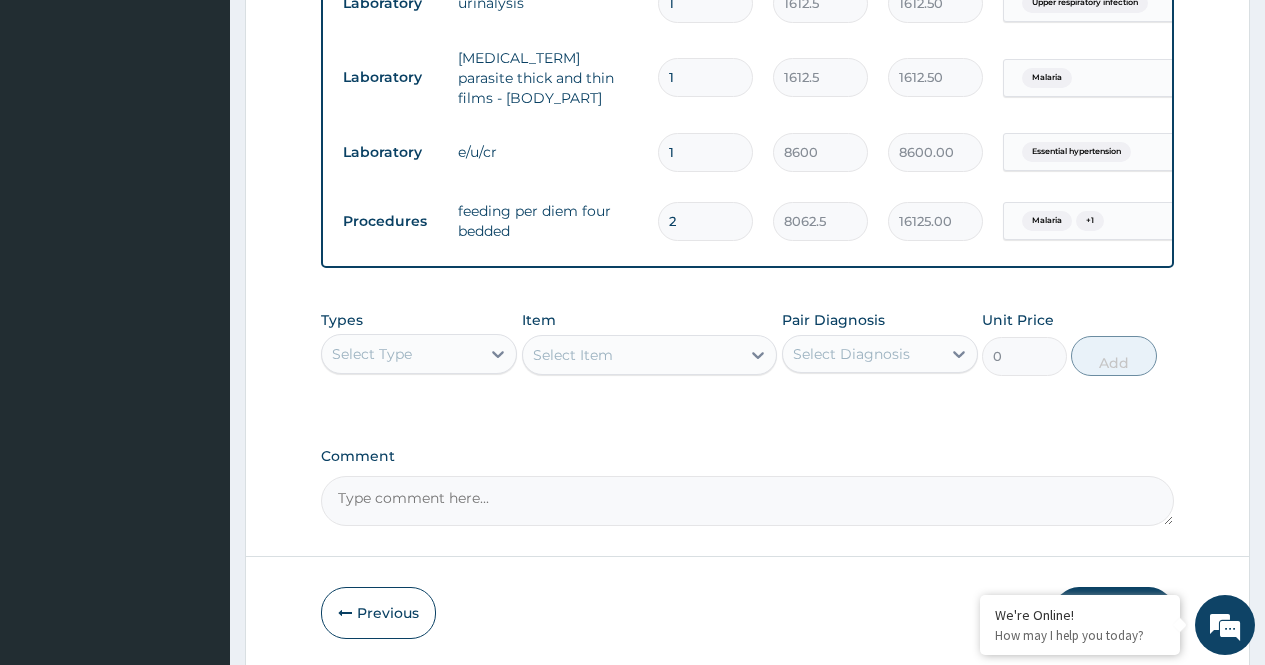 scroll, scrollTop: 2047, scrollLeft: 0, axis: vertical 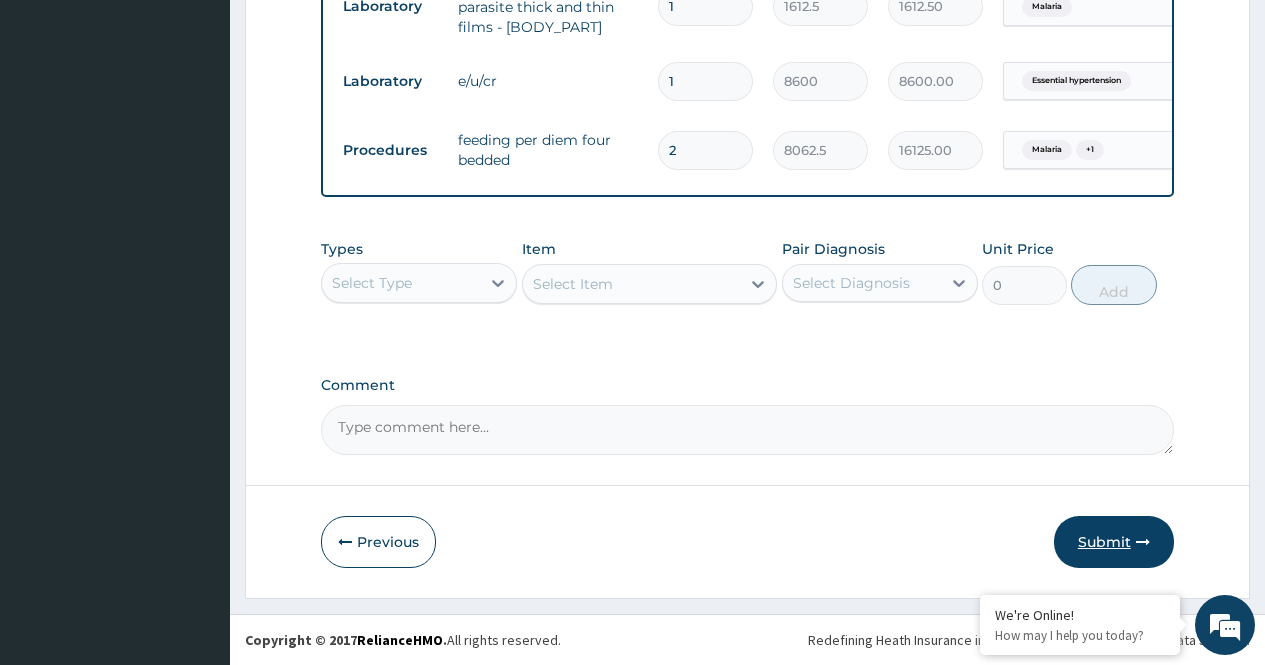 click on "Submit" at bounding box center [1114, 542] 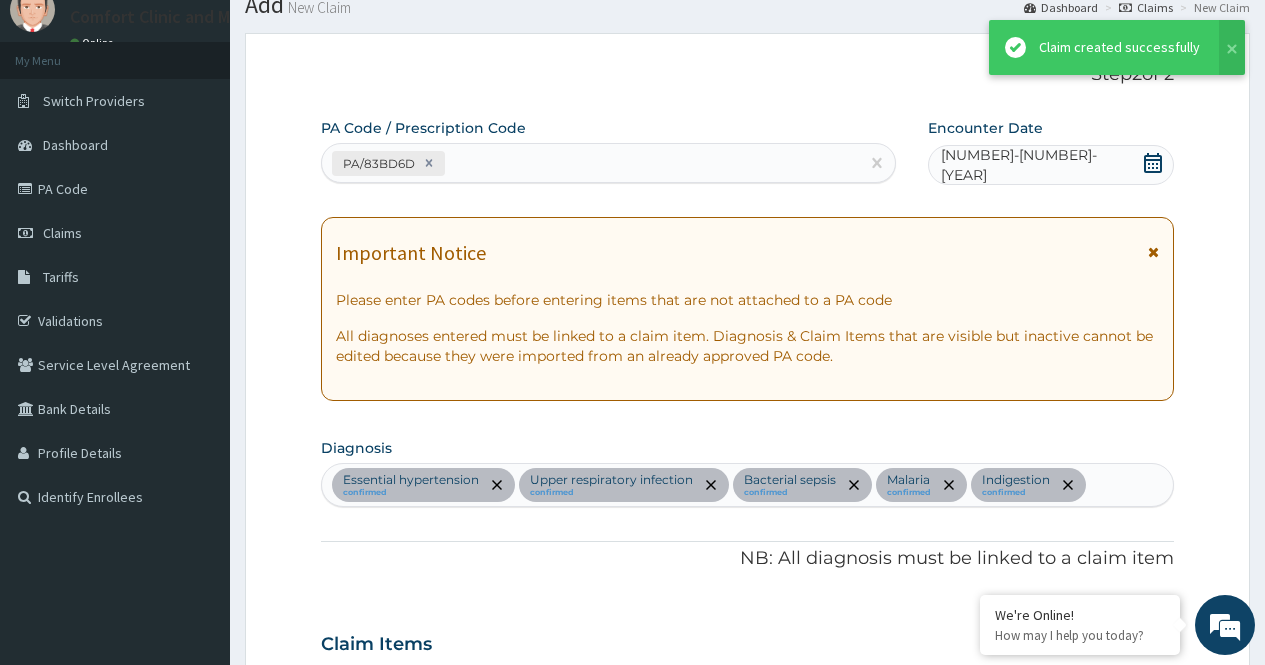 scroll, scrollTop: 2047, scrollLeft: 0, axis: vertical 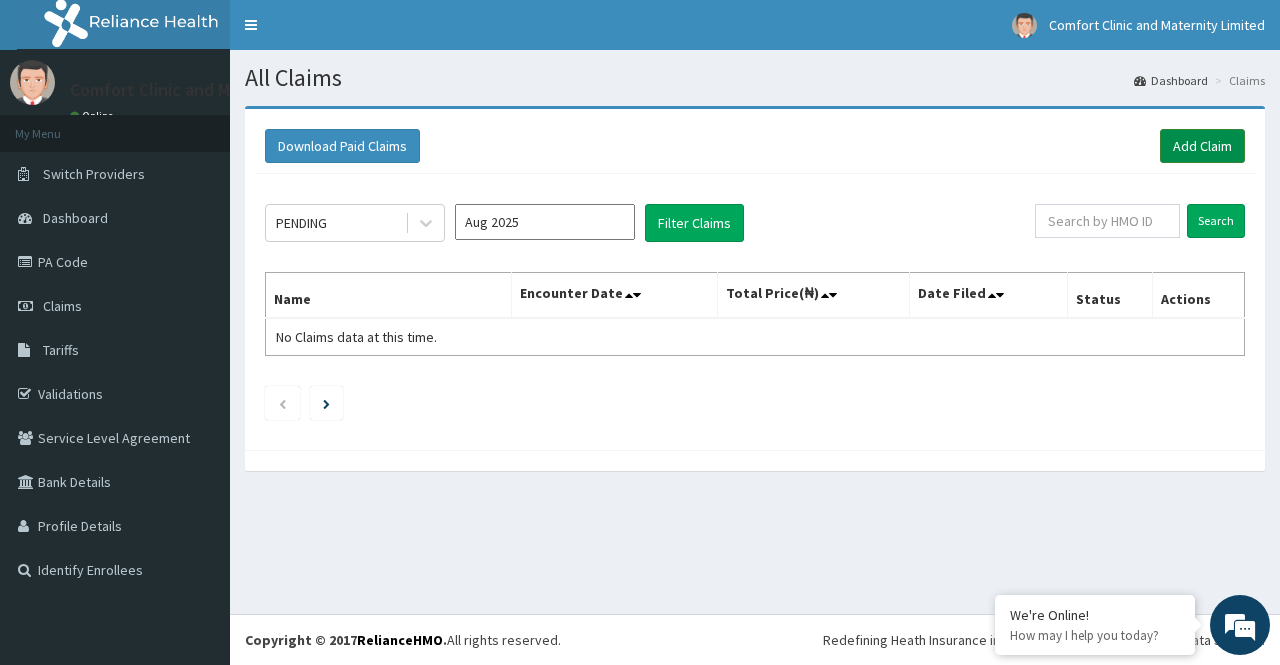 click on "Add Claim" at bounding box center (1202, 146) 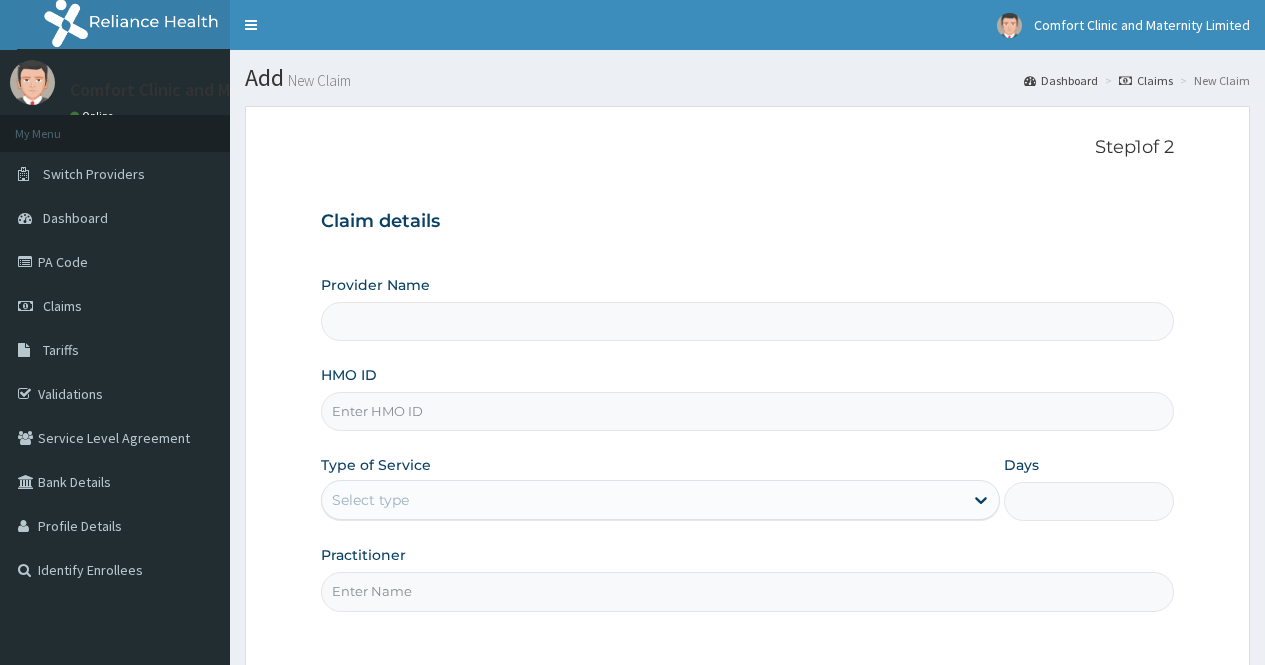 scroll, scrollTop: 0, scrollLeft: 0, axis: both 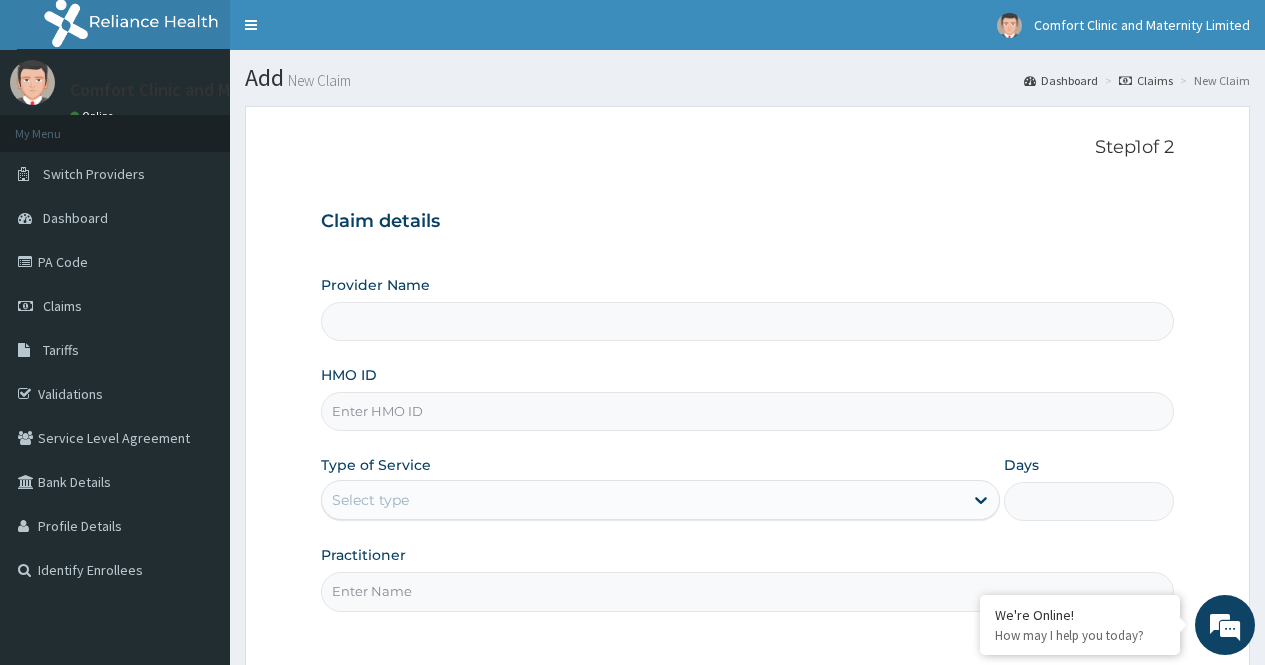 click on "HMO ID" at bounding box center (747, 411) 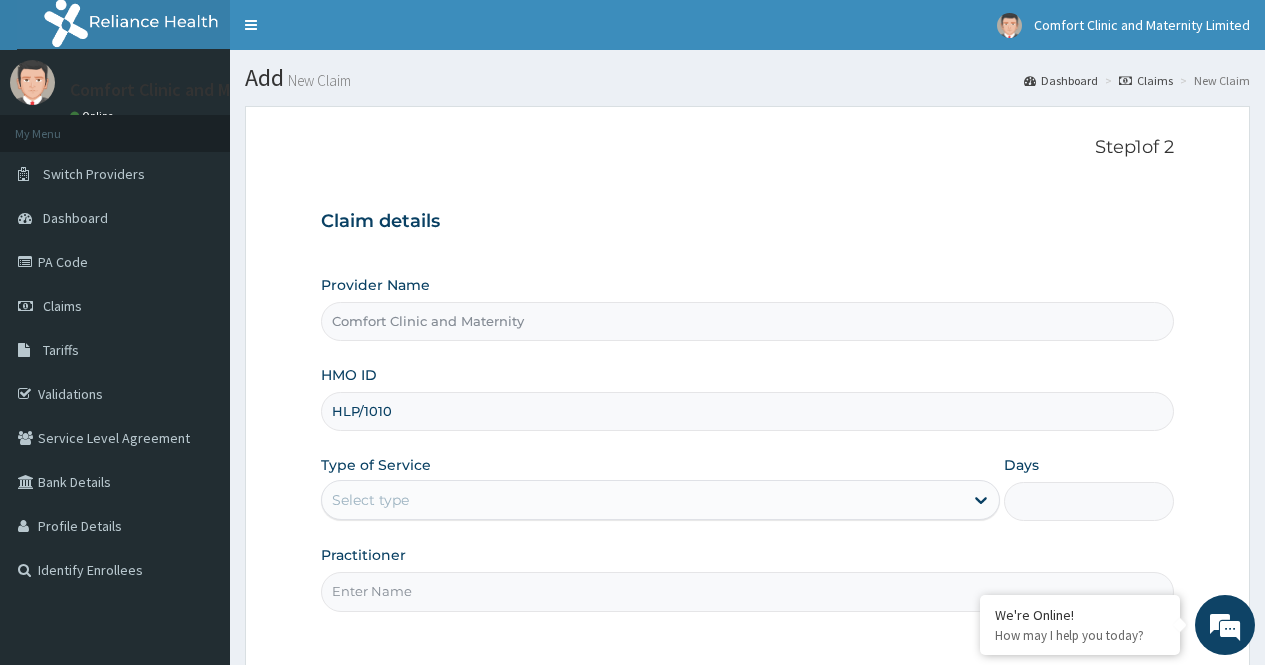 scroll, scrollTop: 0, scrollLeft: 0, axis: both 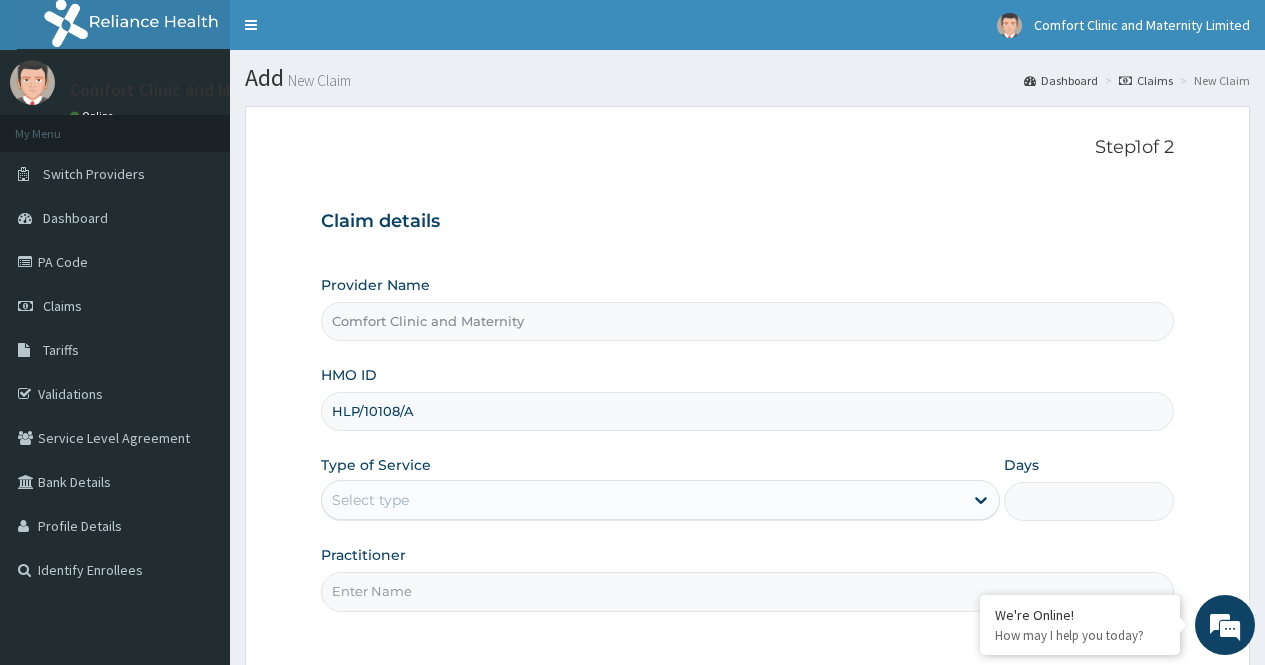 type on "HLP/10108/A" 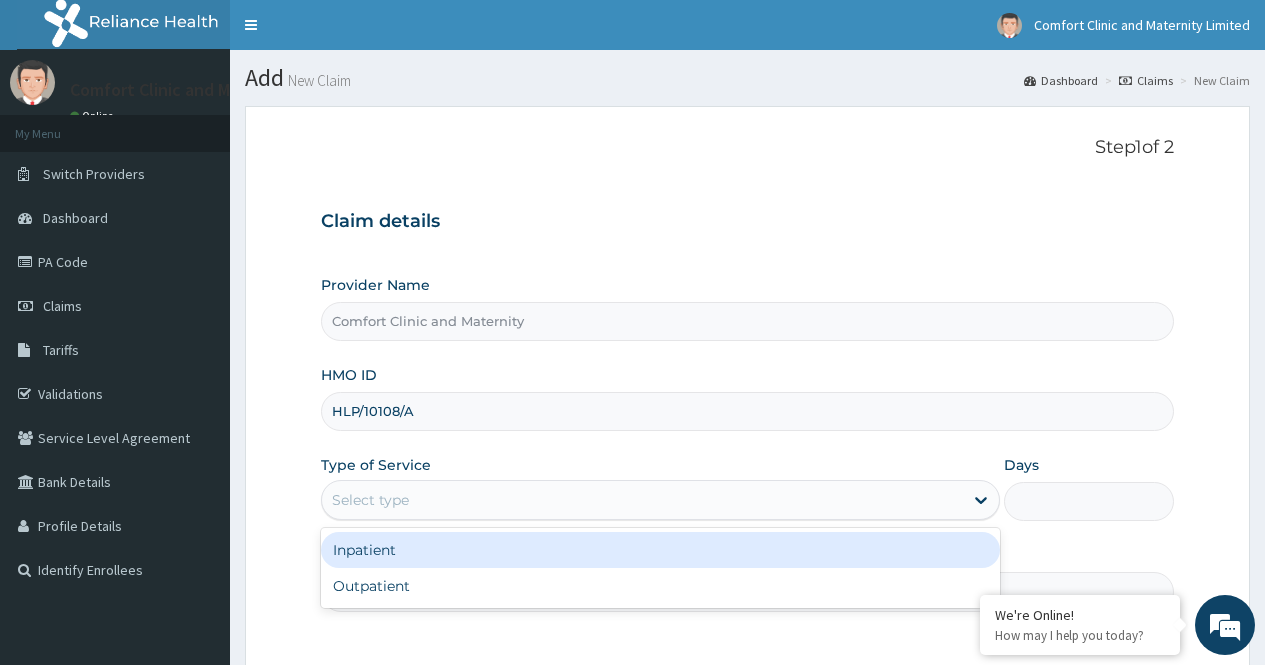 click on "Select type" at bounding box center [642, 500] 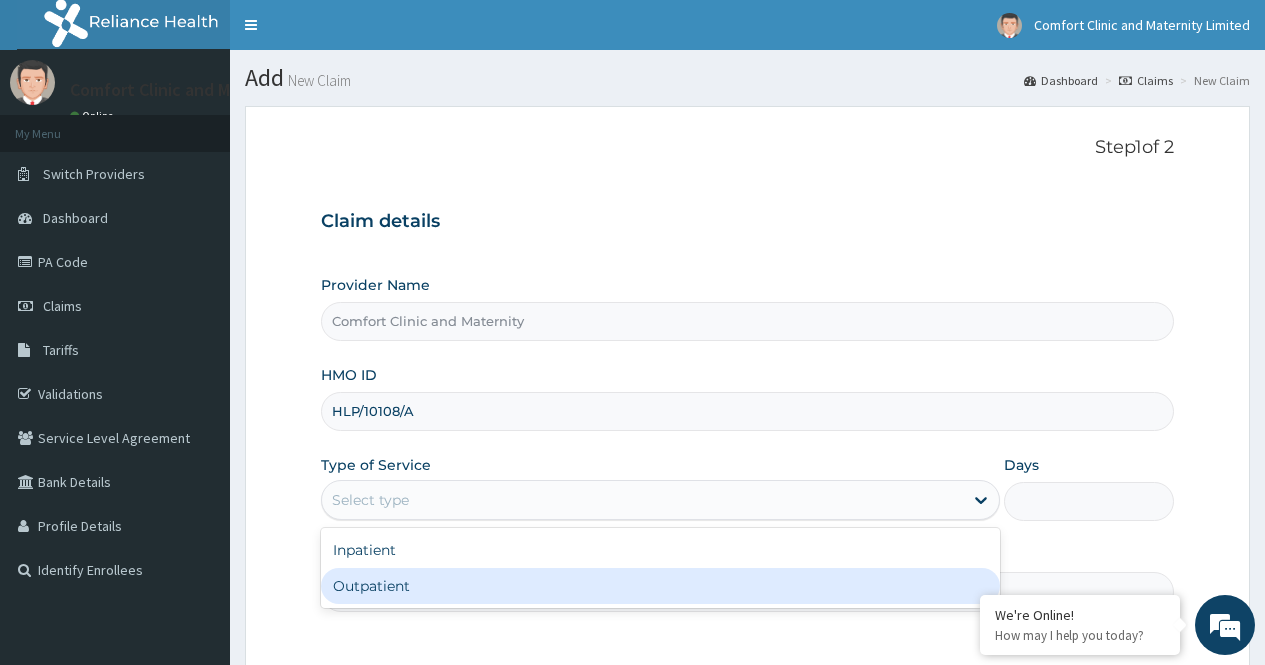 click on "Outpatient" at bounding box center [660, 586] 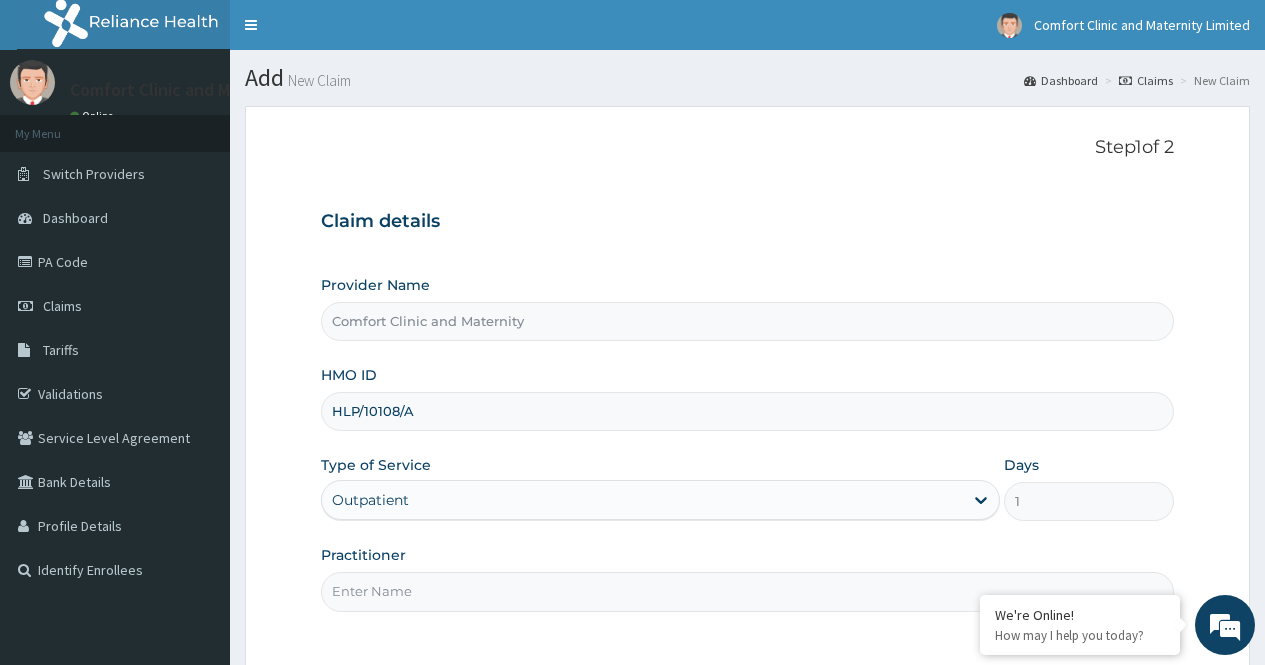 click on "Practitioner" at bounding box center [747, 591] 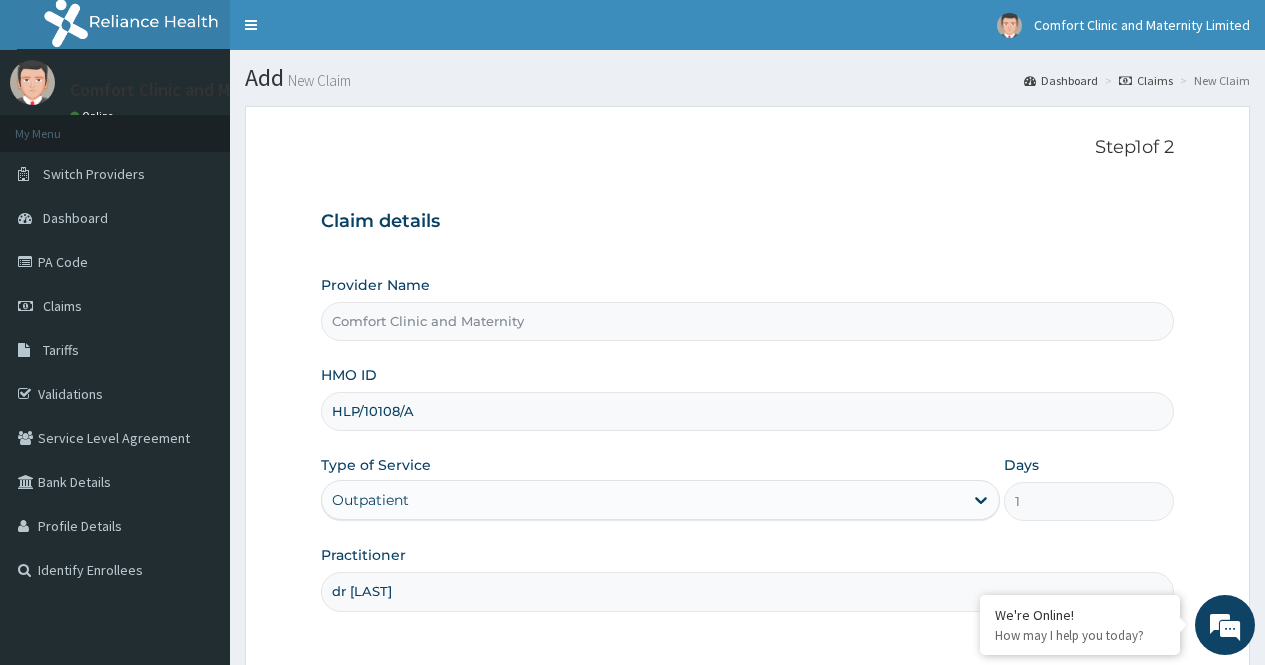 click on "Step  1  of 2 Claim details Provider Name Comfort Clinic and Maternity HMO ID HLP/10108/A Type of Service Outpatient Days 1 Practitioner dr afonne     Previous   Next" at bounding box center (747, 443) 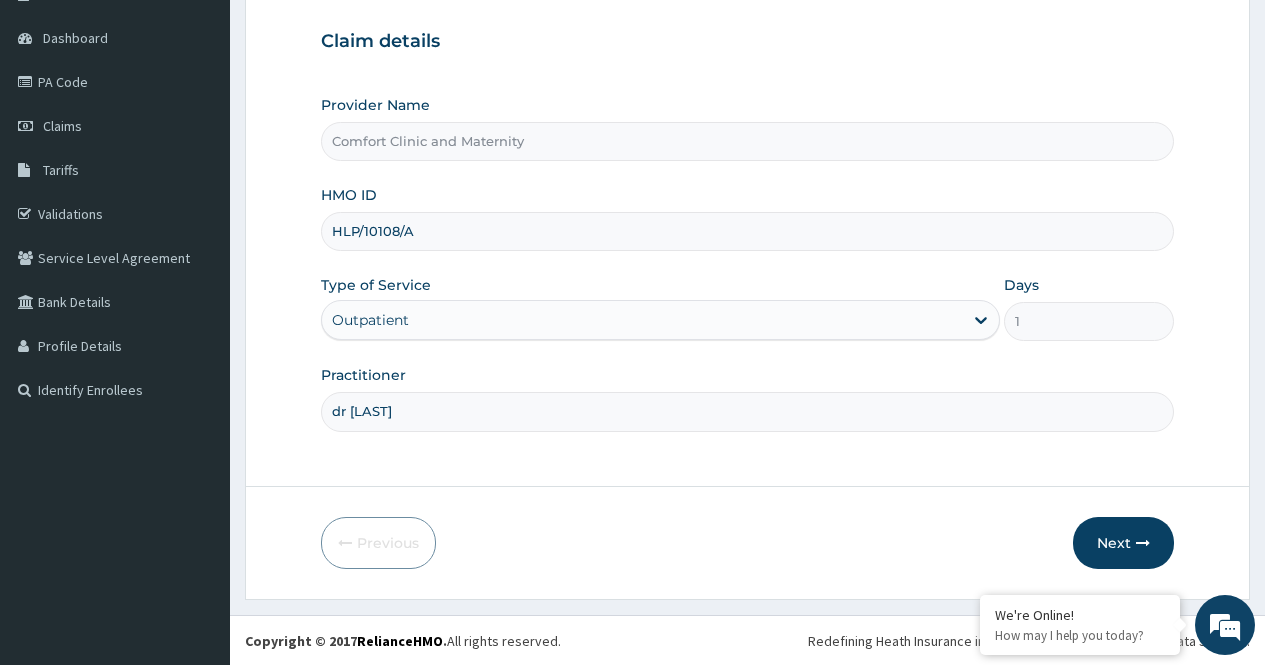 scroll, scrollTop: 181, scrollLeft: 0, axis: vertical 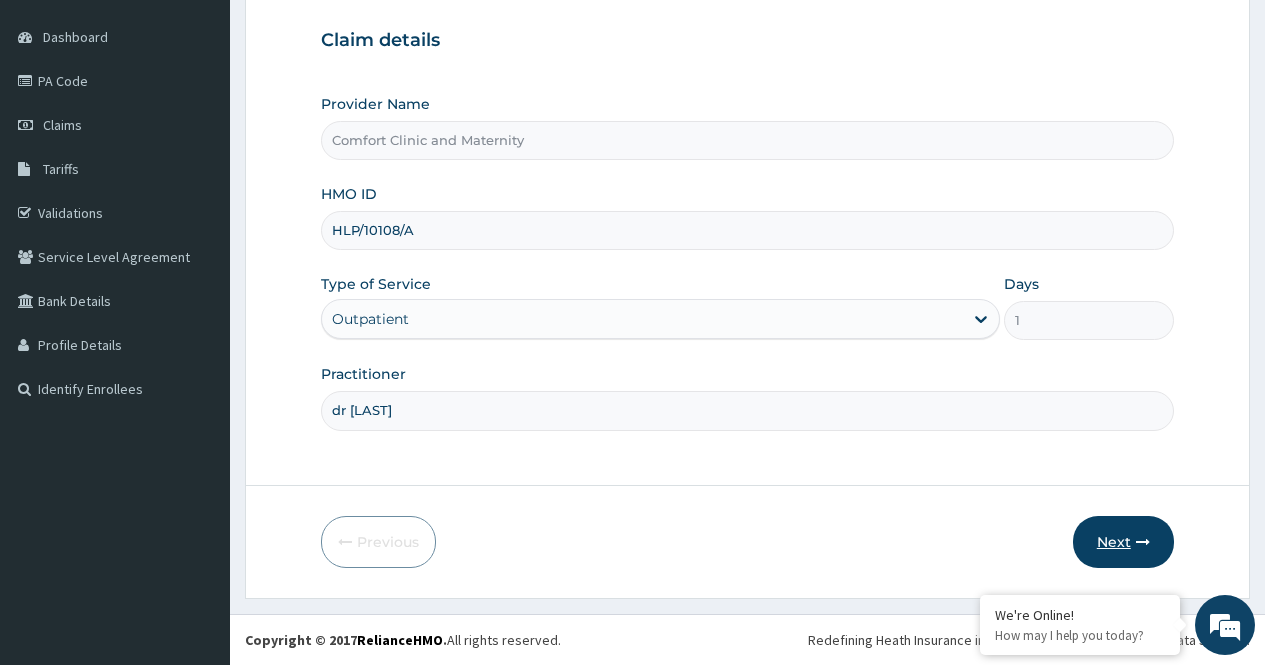click on "Next" at bounding box center (1123, 542) 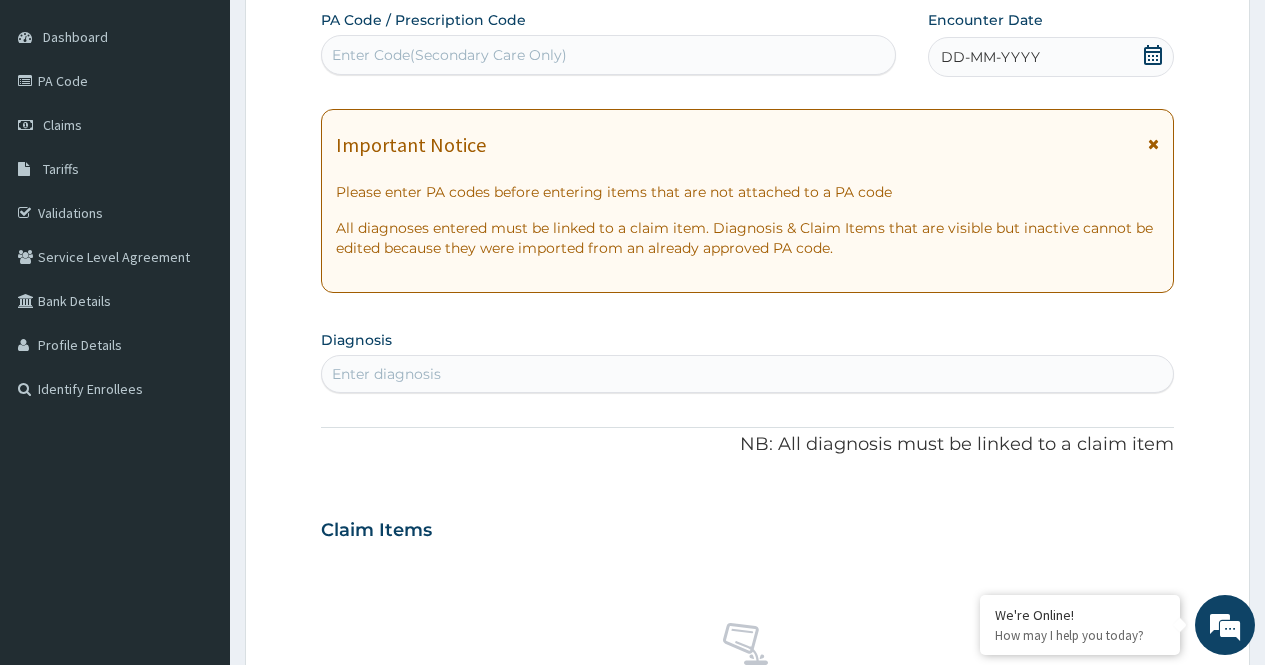 click on "Enter Code(Secondary Care Only)" at bounding box center (449, 55) 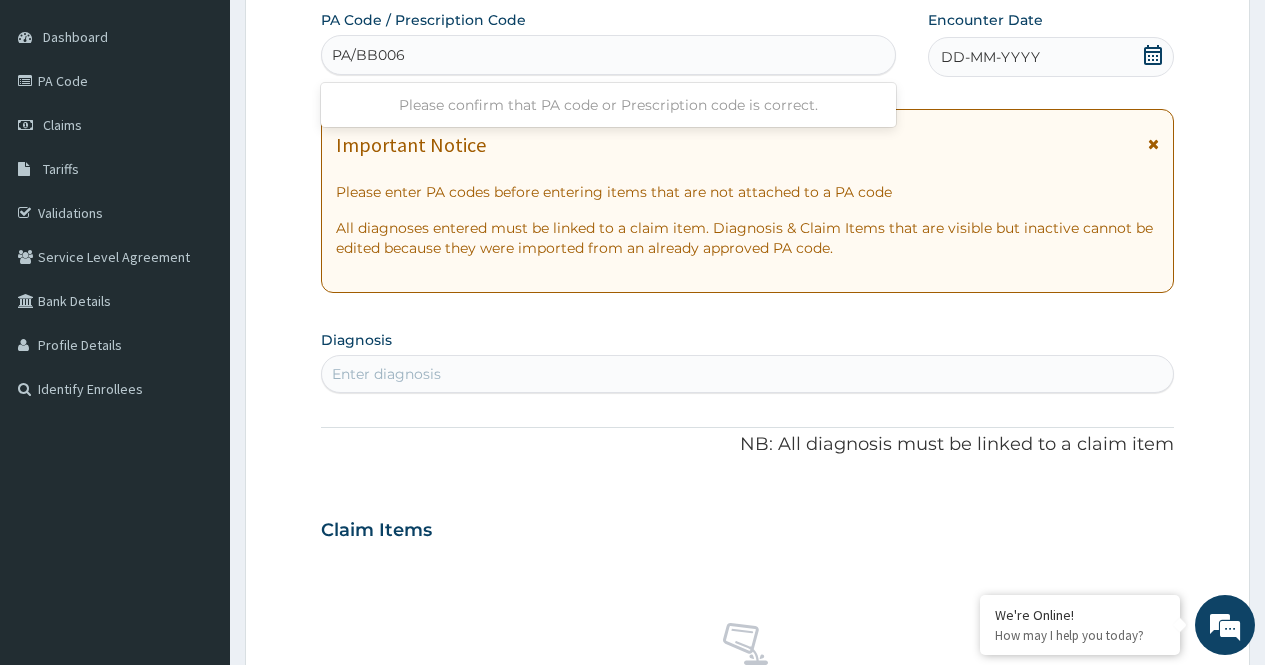 type on "PA/BB0066" 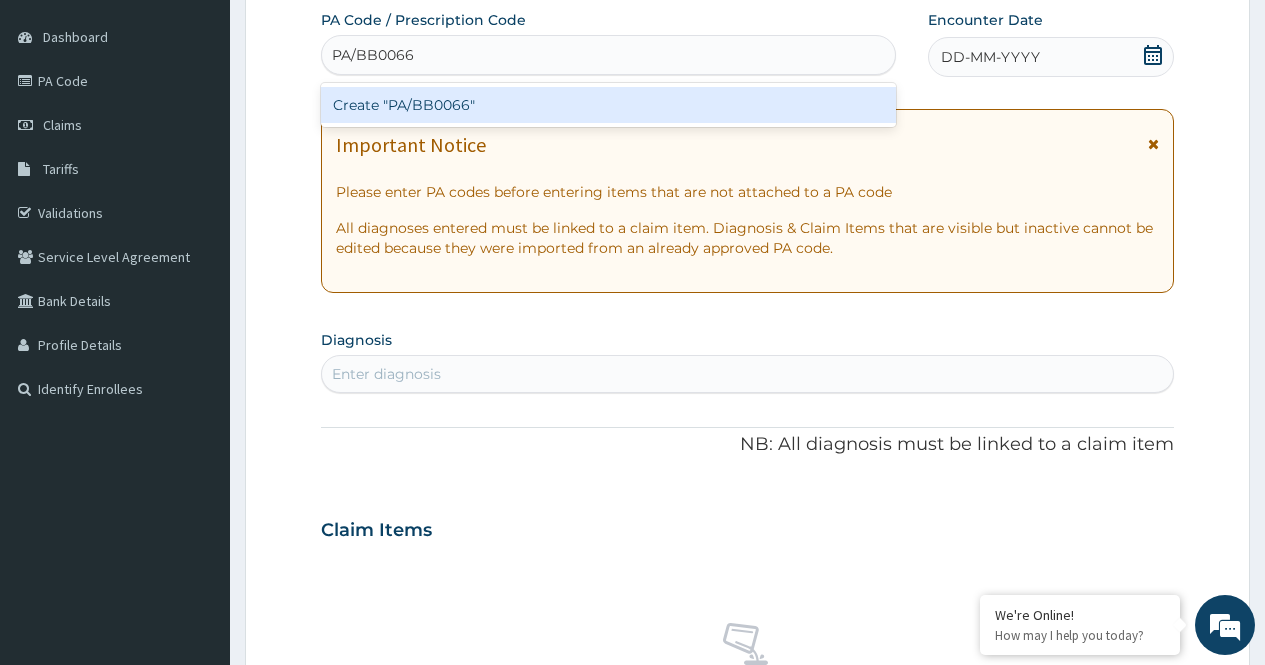 click on "Create "PA/BB0066"" at bounding box center [608, 105] 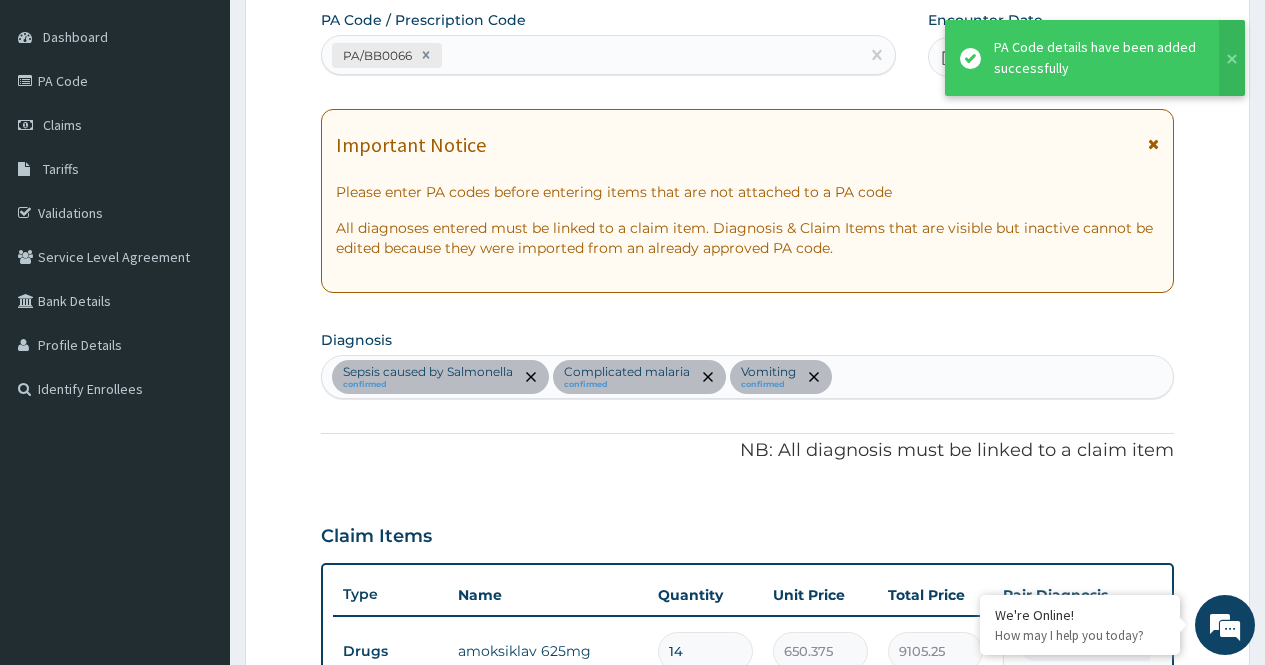 scroll, scrollTop: 919, scrollLeft: 0, axis: vertical 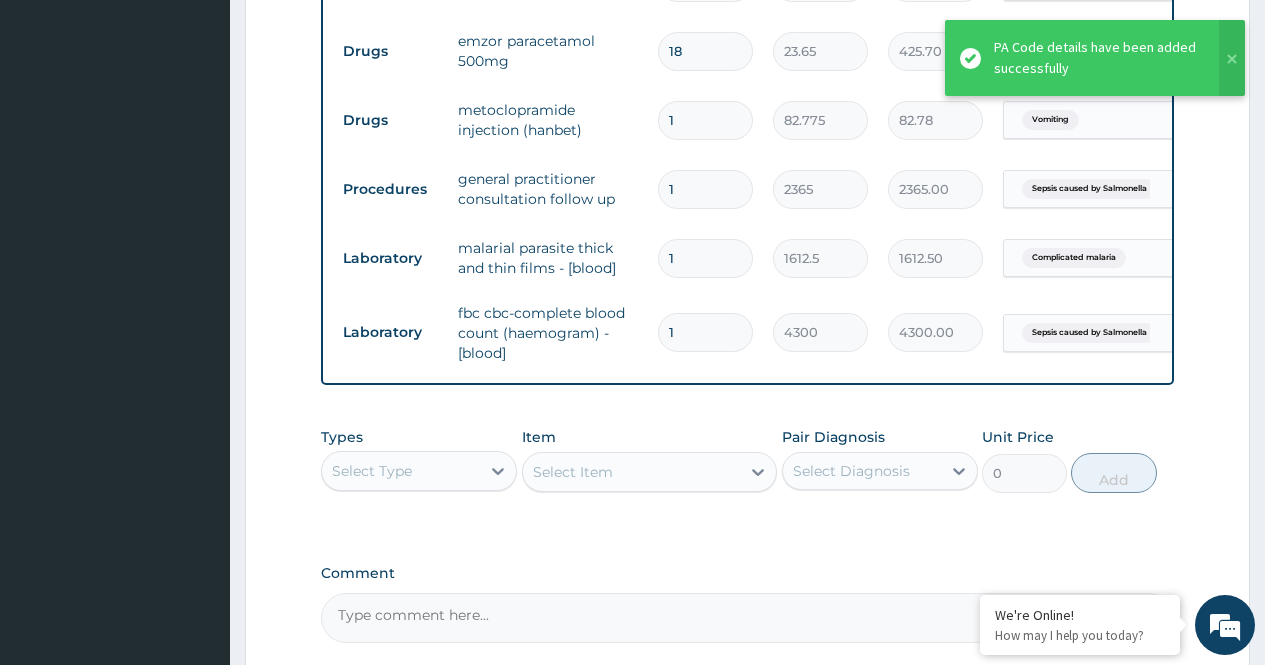 click on "Types Select Type Item Select Item Pair Diagnosis Select Diagnosis Unit Price 0 Add" at bounding box center [747, 475] 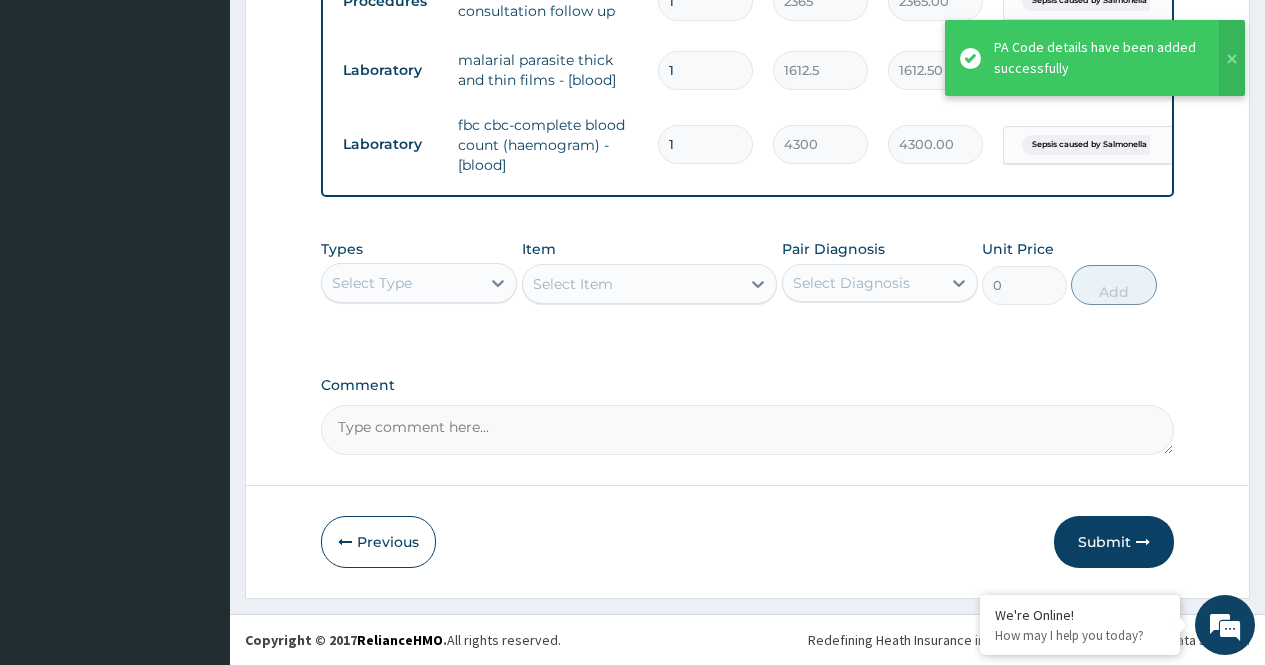 scroll, scrollTop: 1122, scrollLeft: 0, axis: vertical 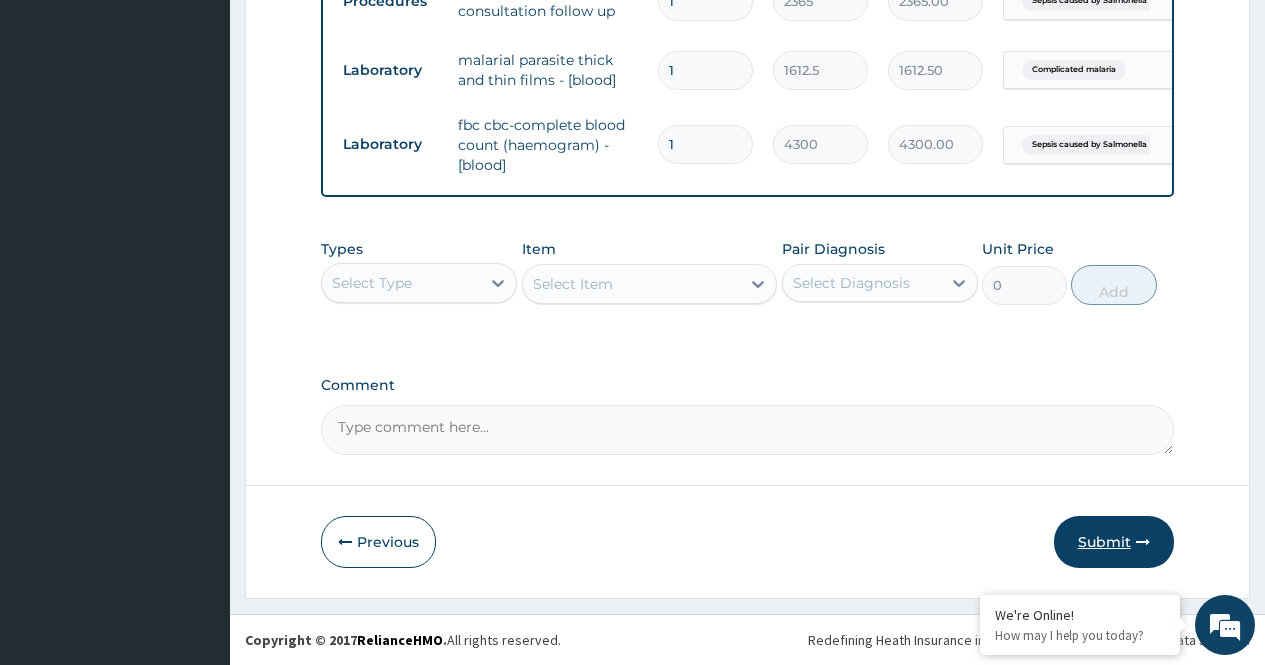 click on "Submit" at bounding box center [1114, 542] 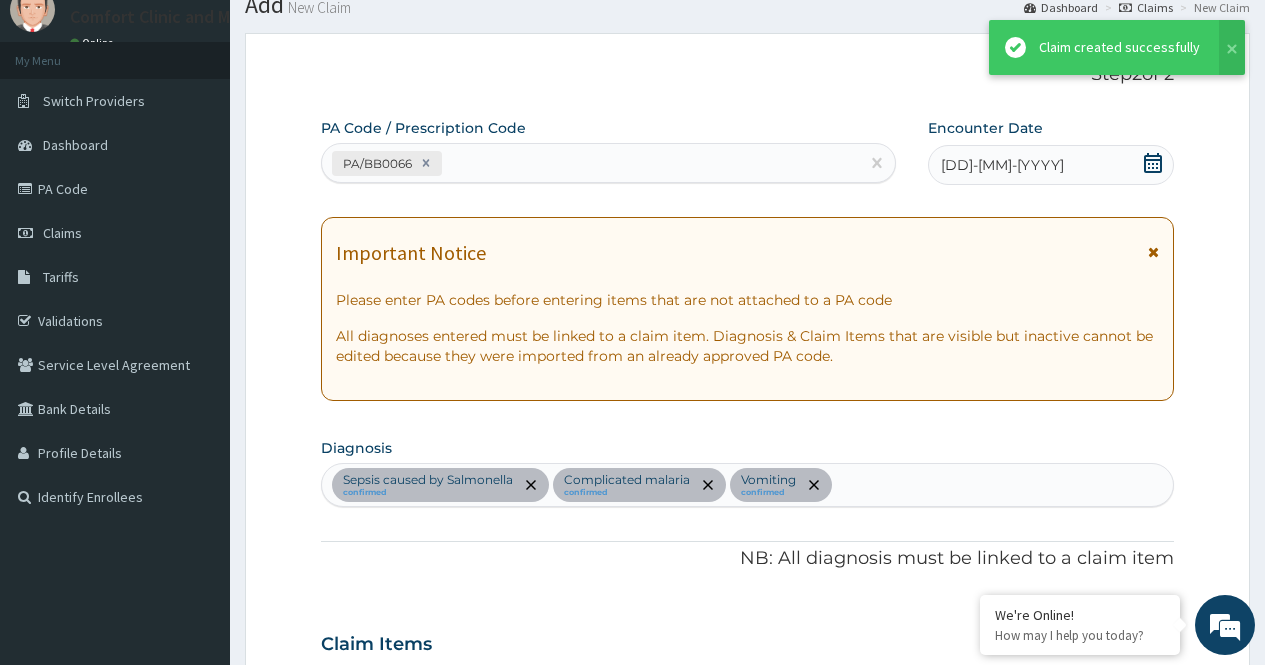 scroll, scrollTop: 1122, scrollLeft: 0, axis: vertical 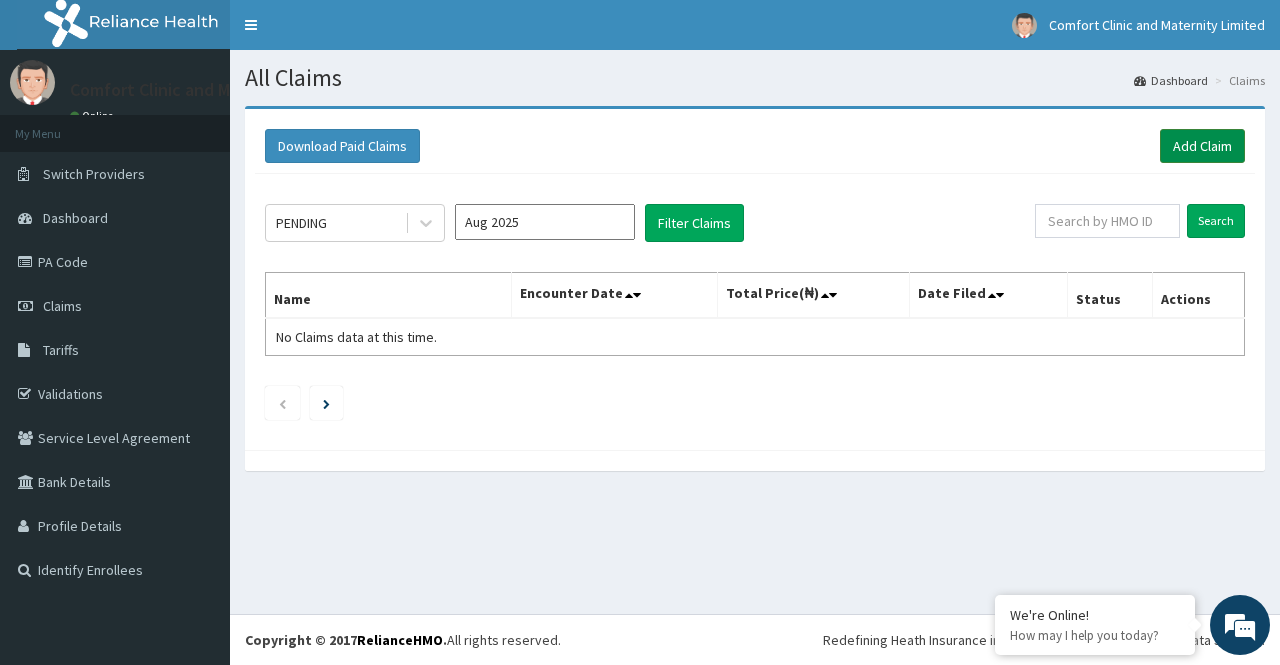 click on "Add Claim" at bounding box center (1202, 146) 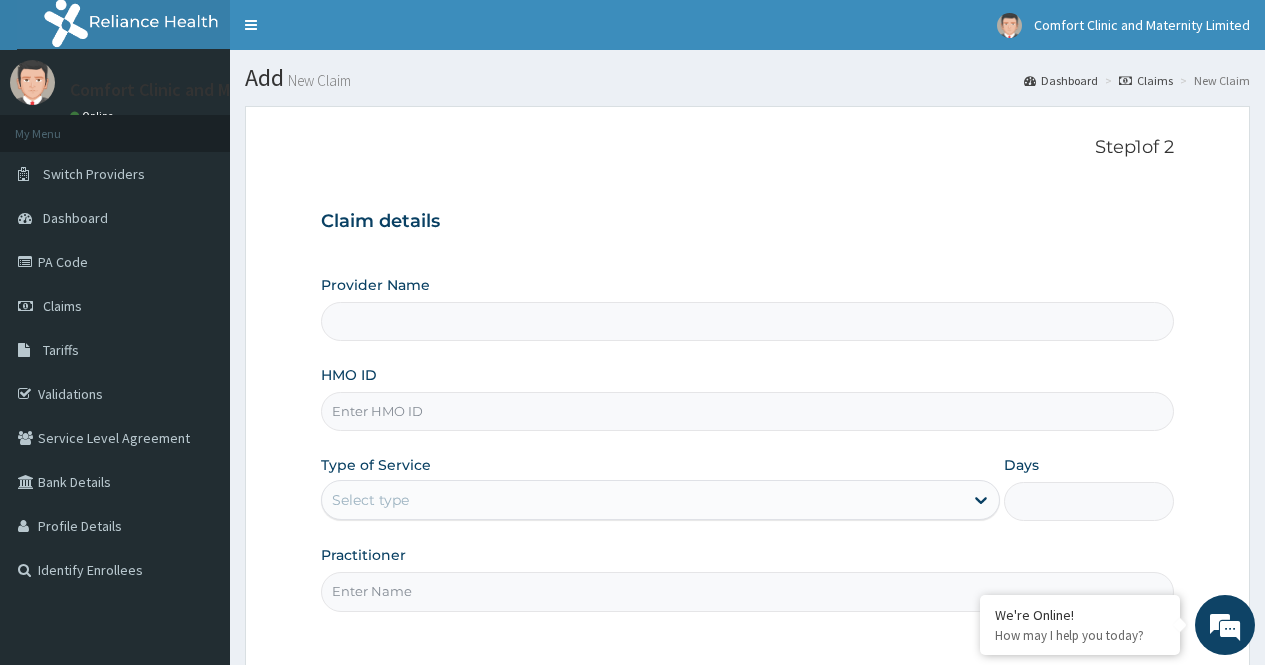 scroll, scrollTop: 0, scrollLeft: 0, axis: both 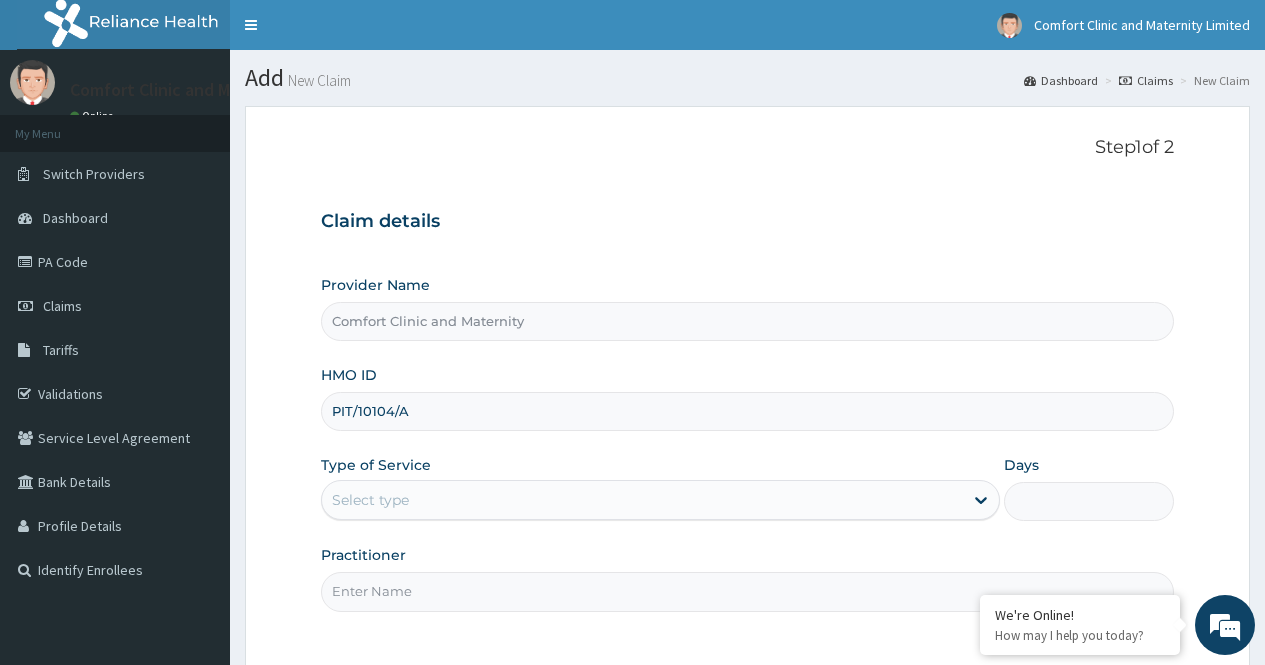 type on "PIT/10104/A" 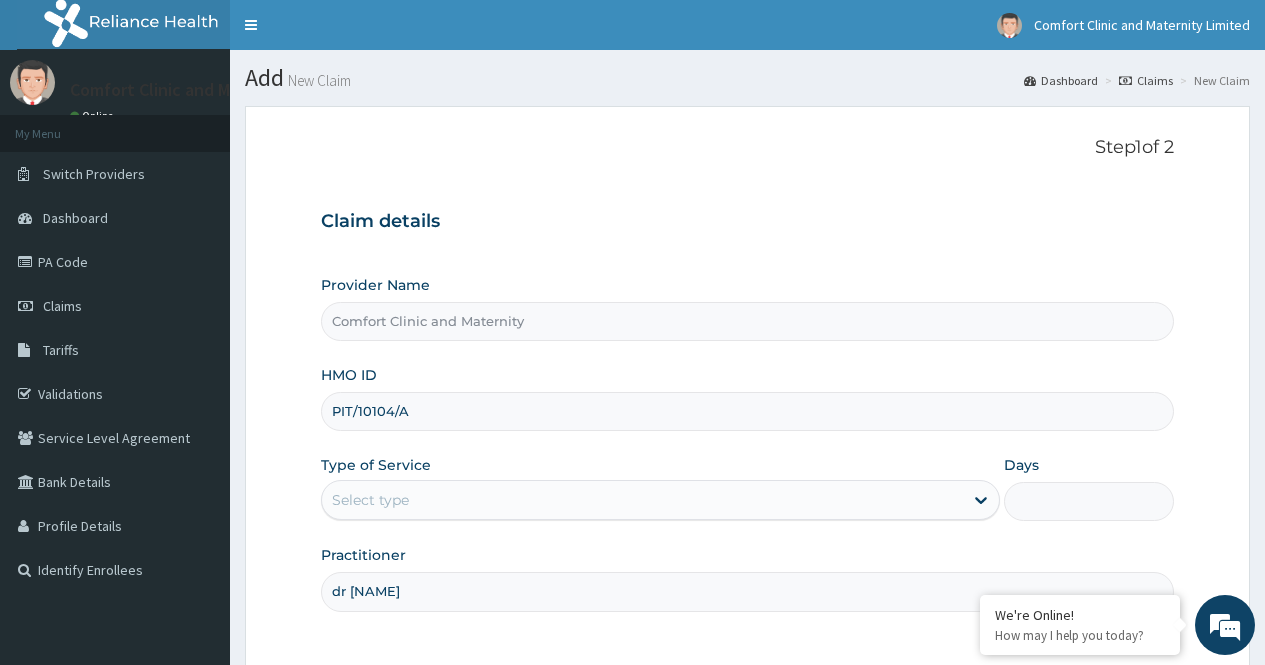 click on "Step  1  of 2 Claim details Provider Name Comfort Clinic and Maternity HMO ID PIT/10104/A Type of Service Select type Days Practitioner dr afonne     Previous   Next" at bounding box center [747, 443] 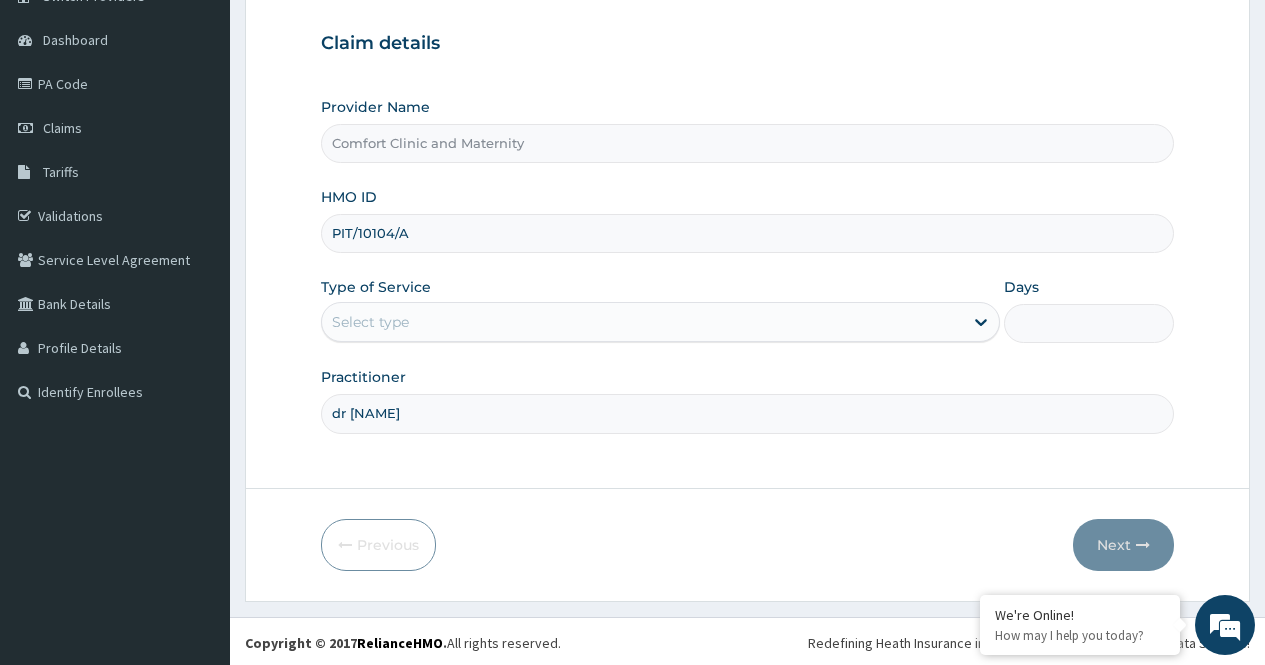 scroll, scrollTop: 181, scrollLeft: 0, axis: vertical 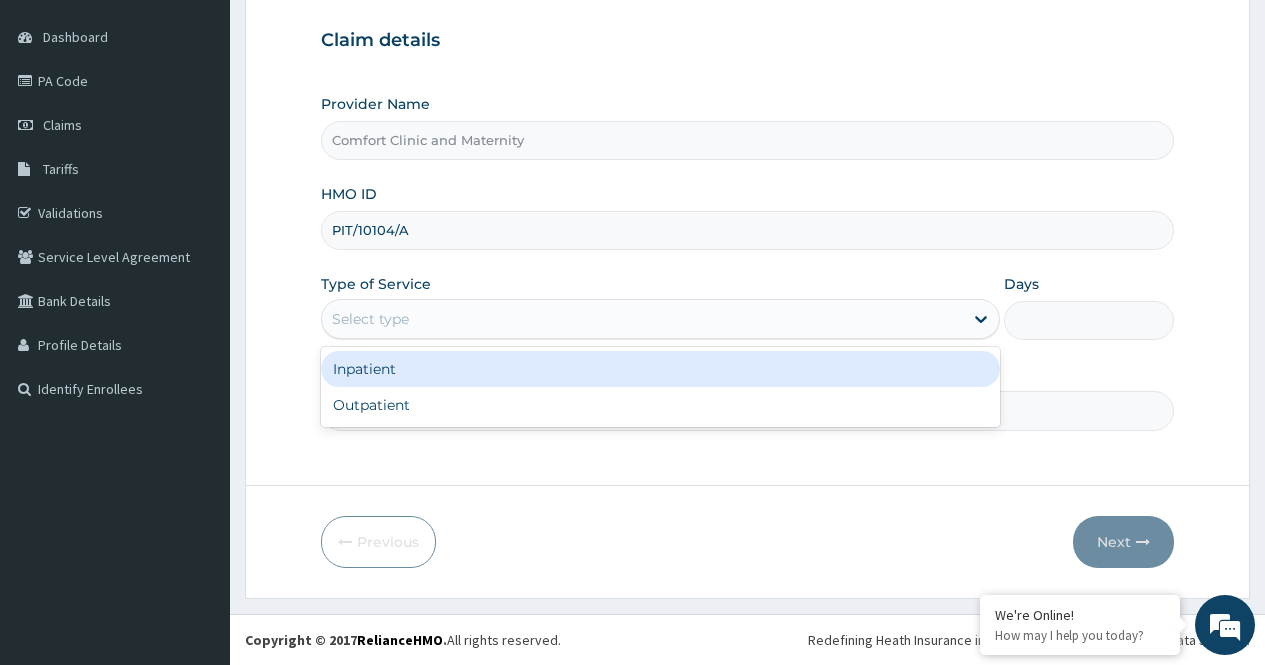 click on "Select type" at bounding box center [642, 319] 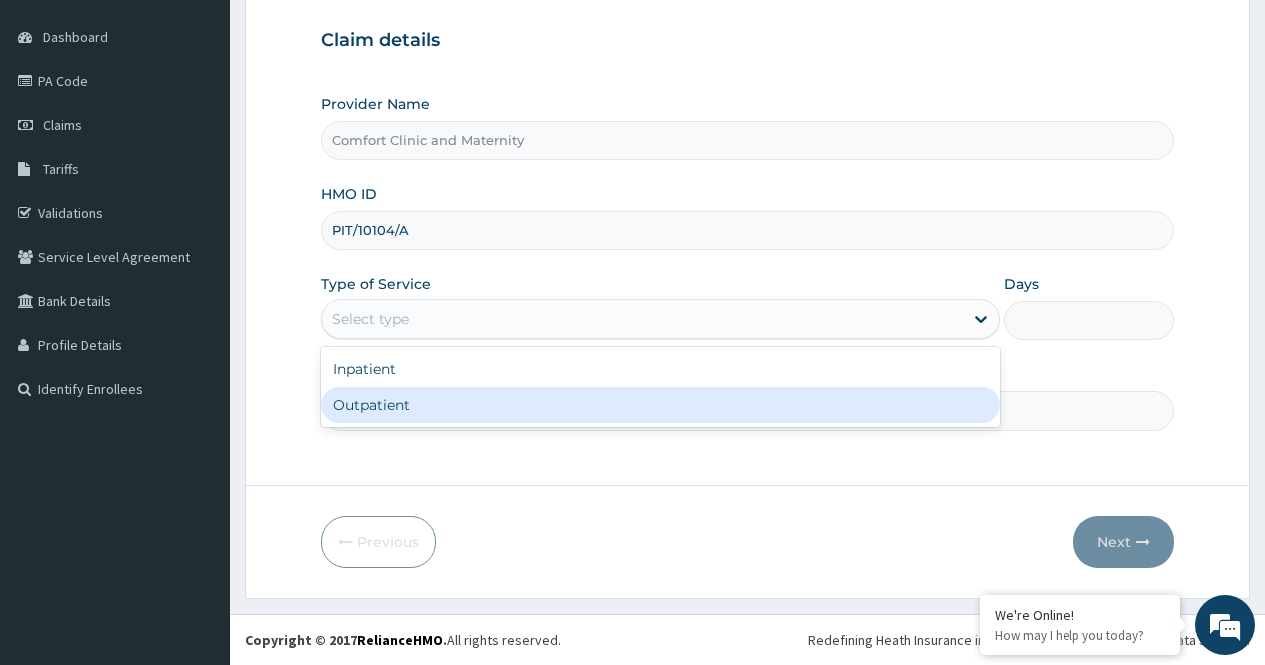 click on "Outpatient" at bounding box center [660, 405] 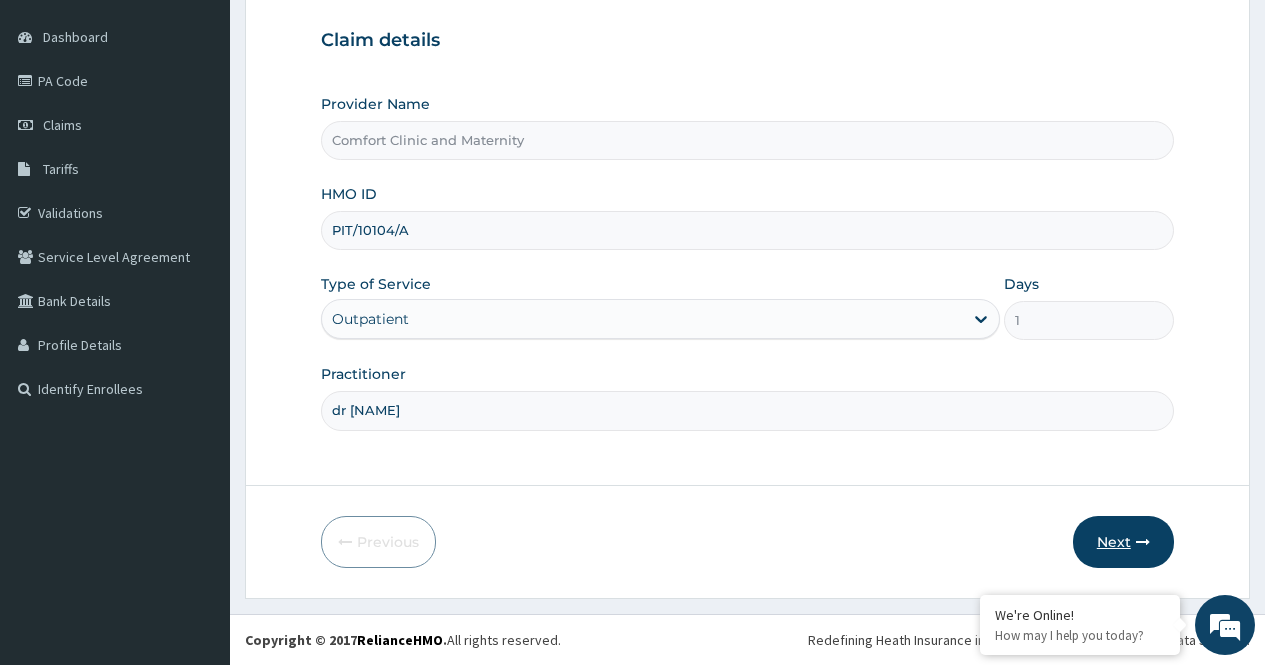 click on "Next" at bounding box center [1123, 542] 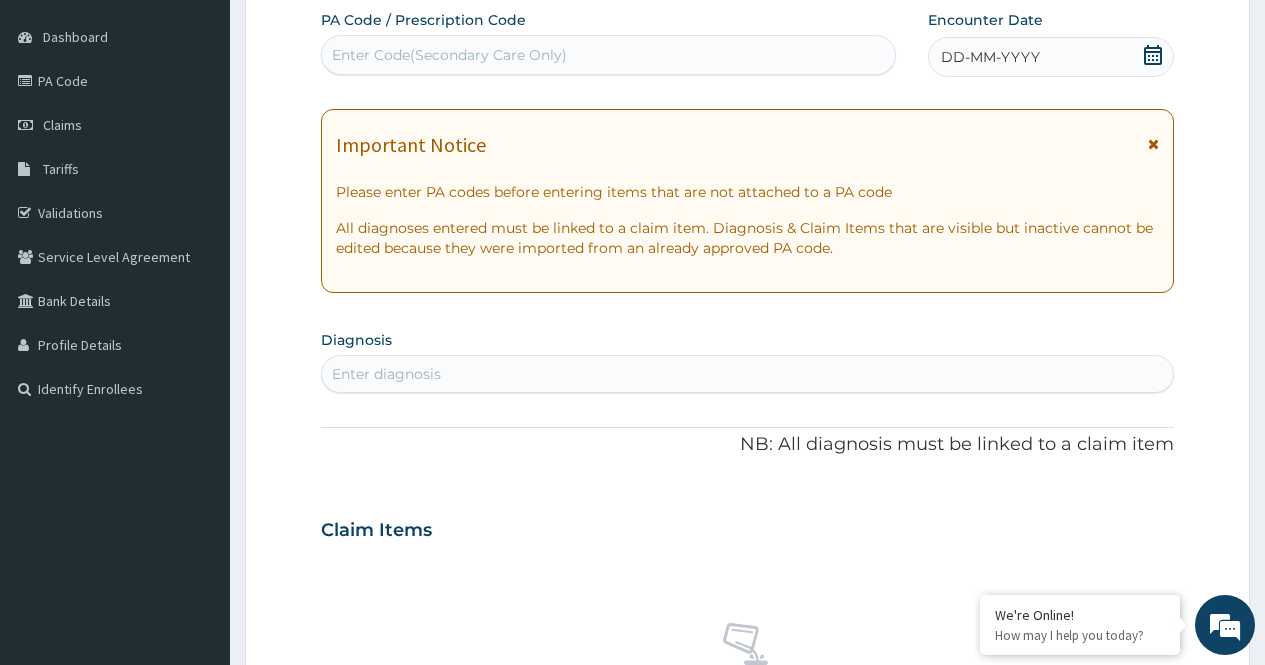 click on "Enter Code(Secondary Care Only)" at bounding box center (608, 55) 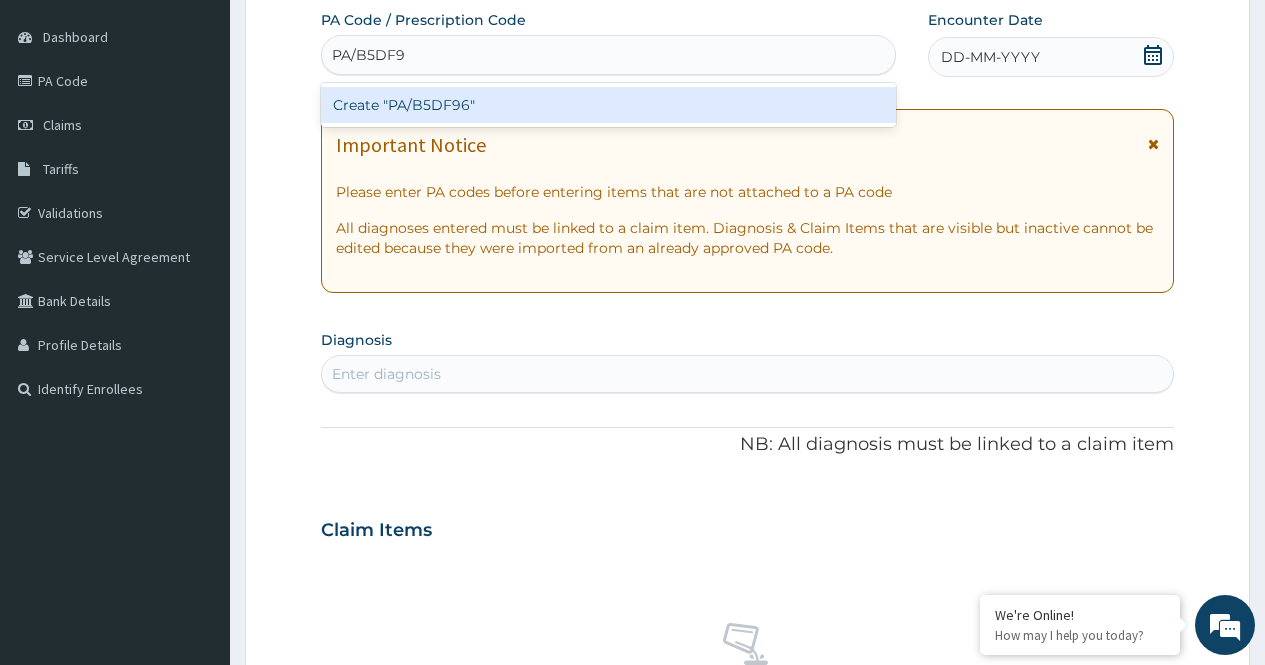 type on "PA/B5DF96" 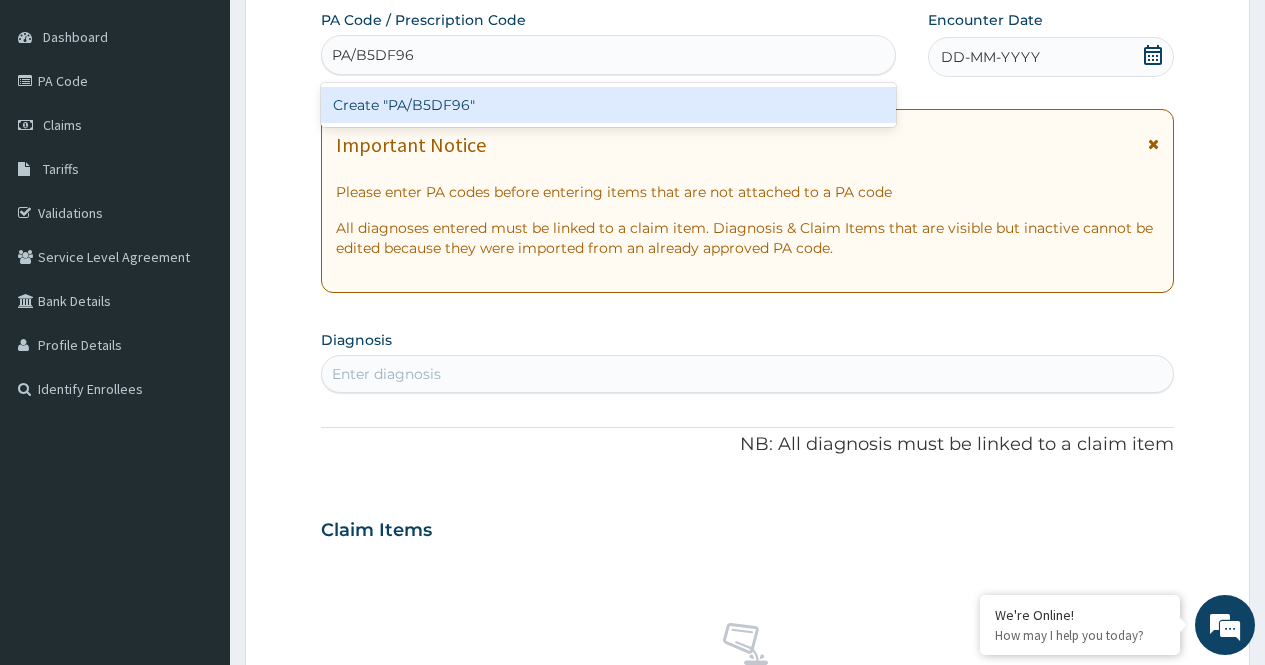 click on "Create "PA/B5DF96"" at bounding box center [608, 105] 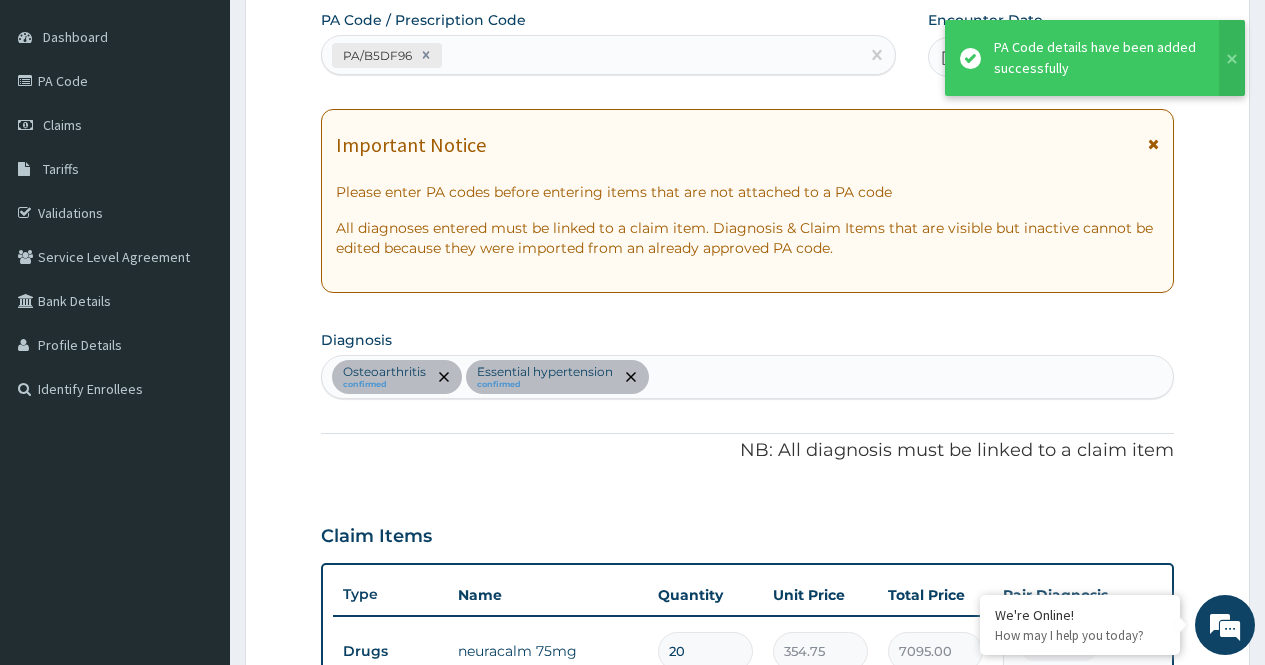 scroll, scrollTop: 983, scrollLeft: 0, axis: vertical 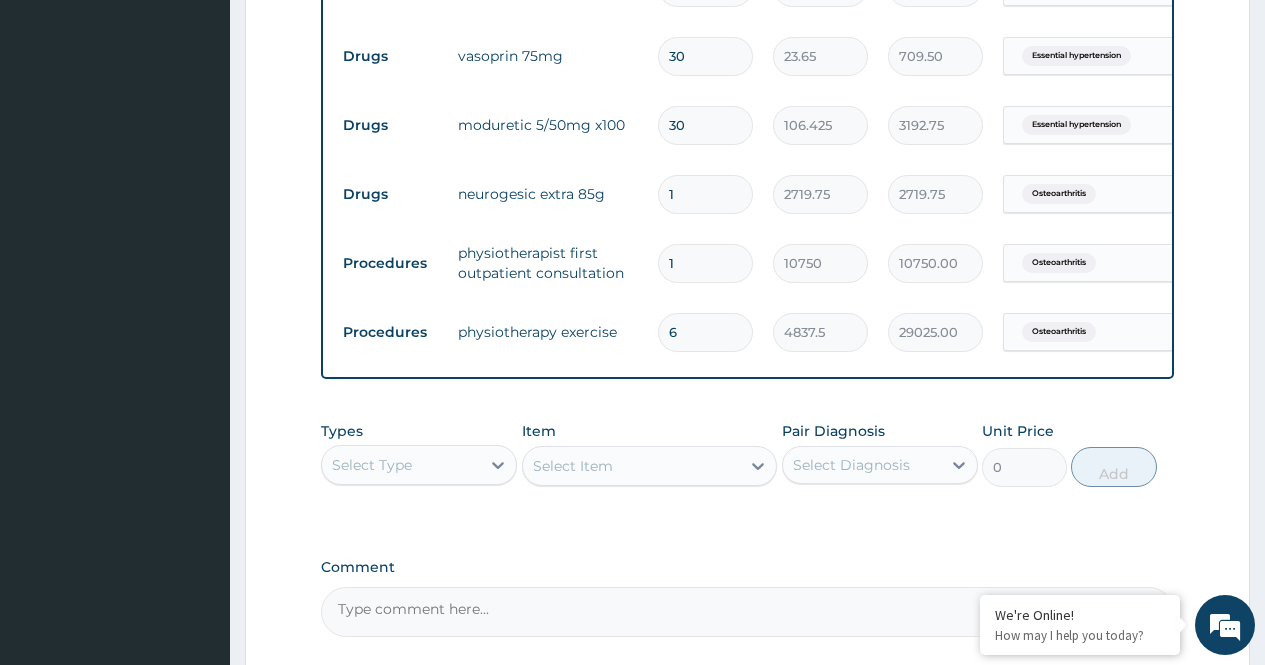 type 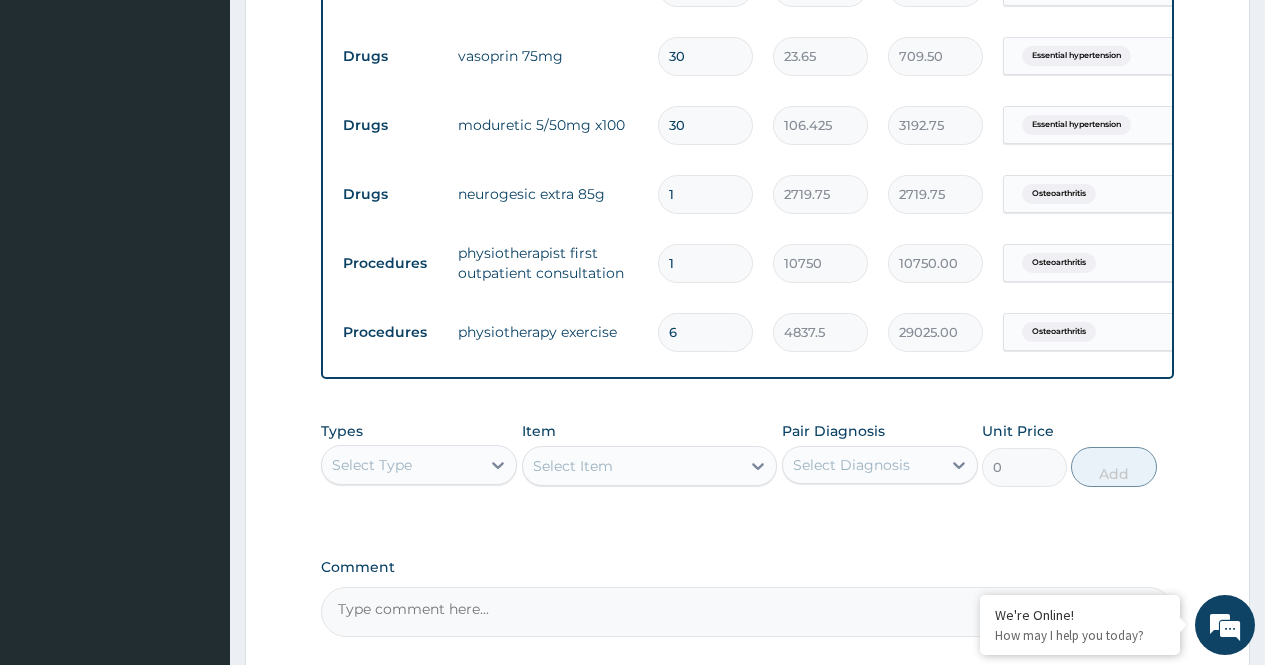 type on "0.00" 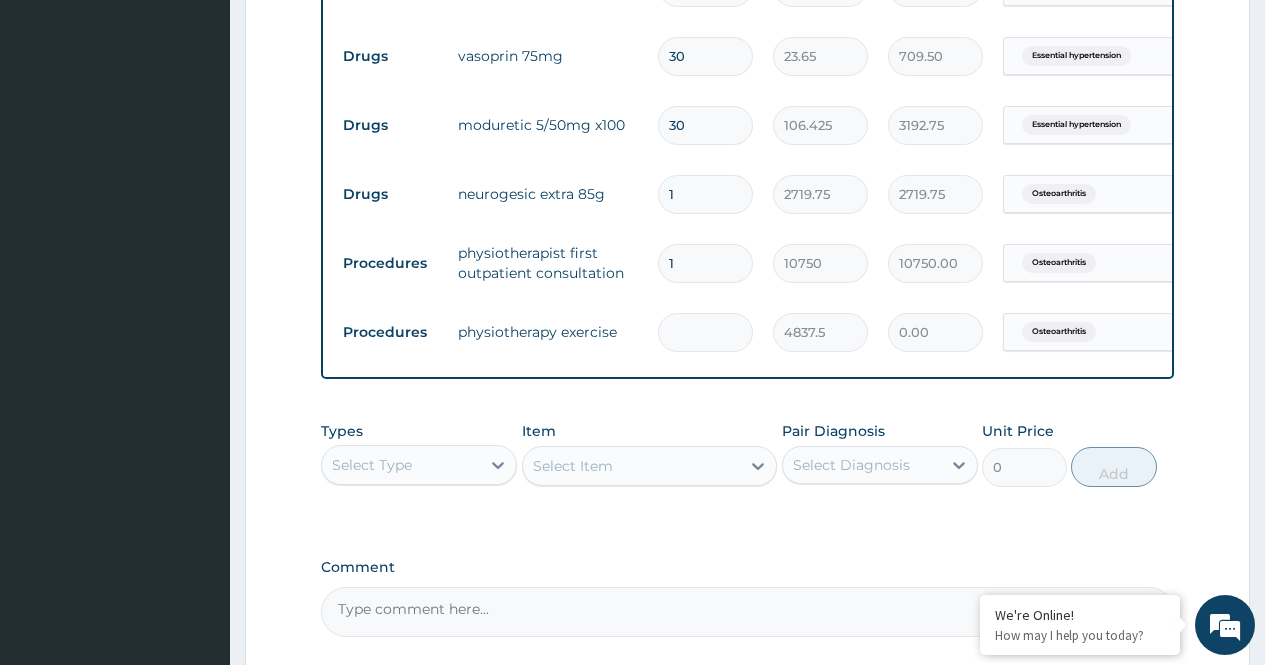 type on "1" 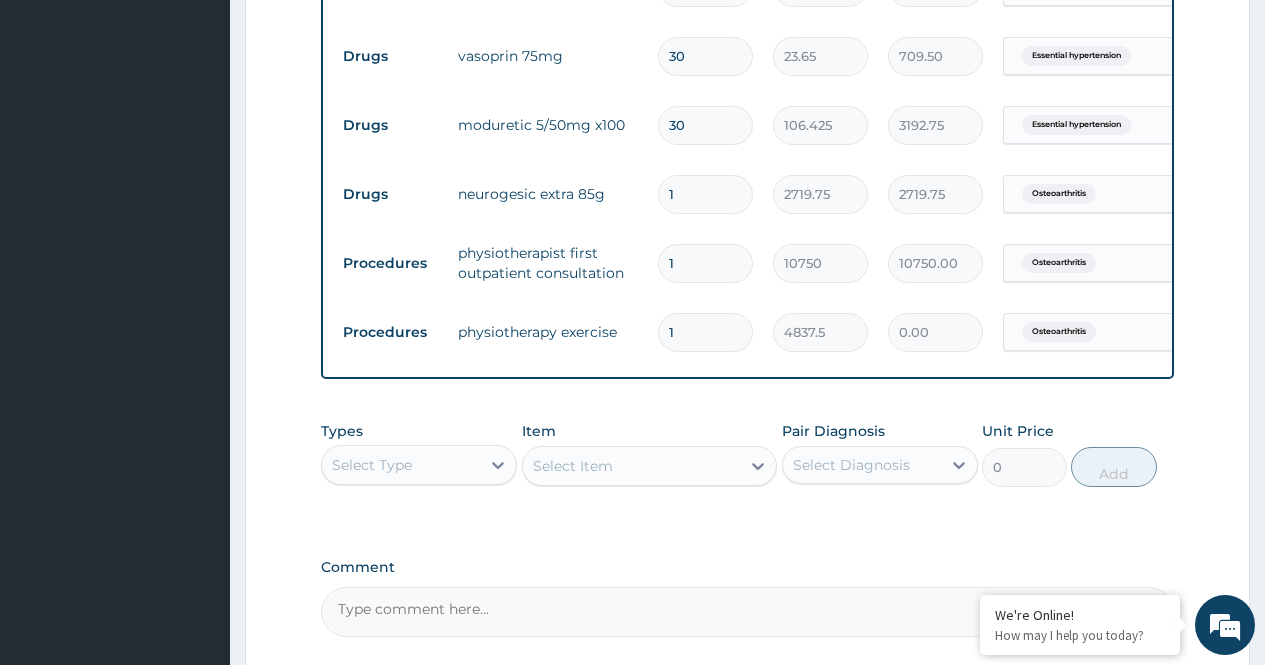 type on "4837.50" 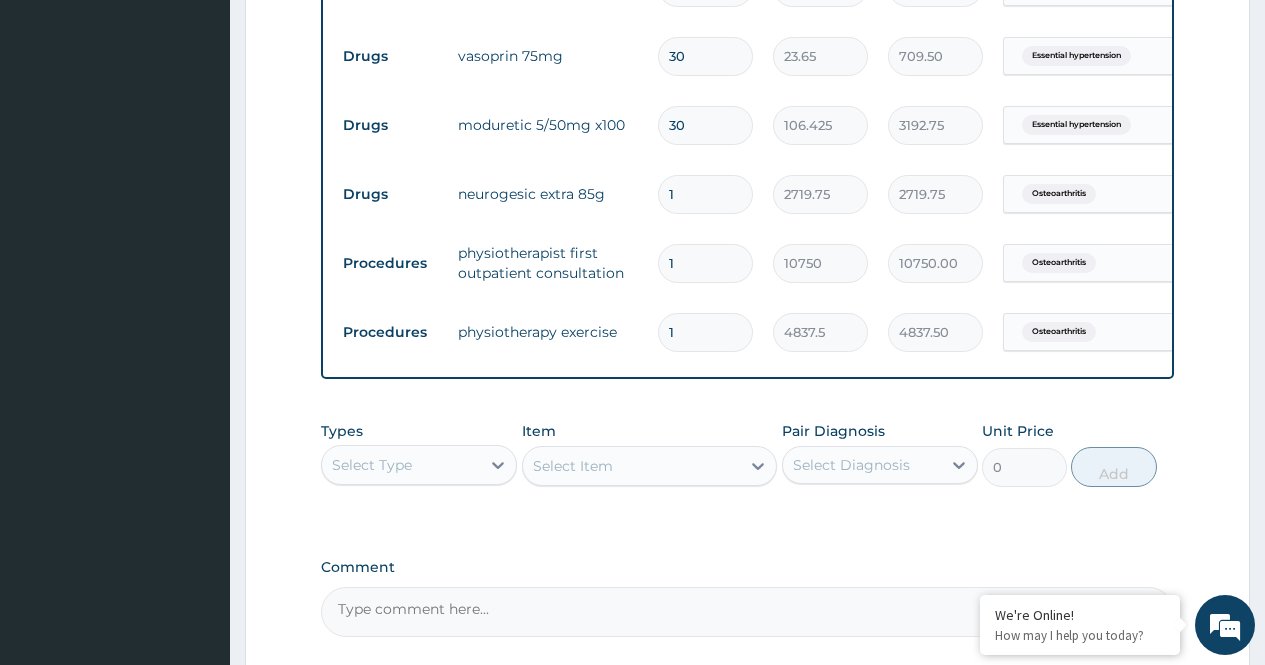 type on "1" 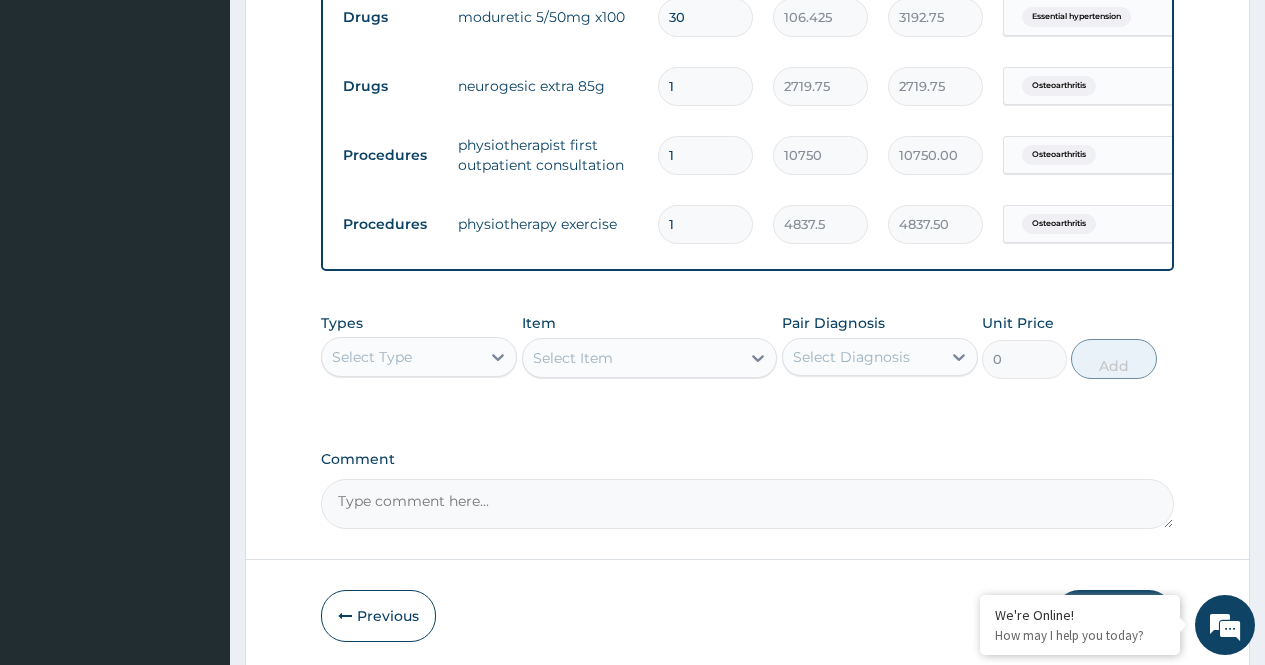scroll, scrollTop: 1180, scrollLeft: 0, axis: vertical 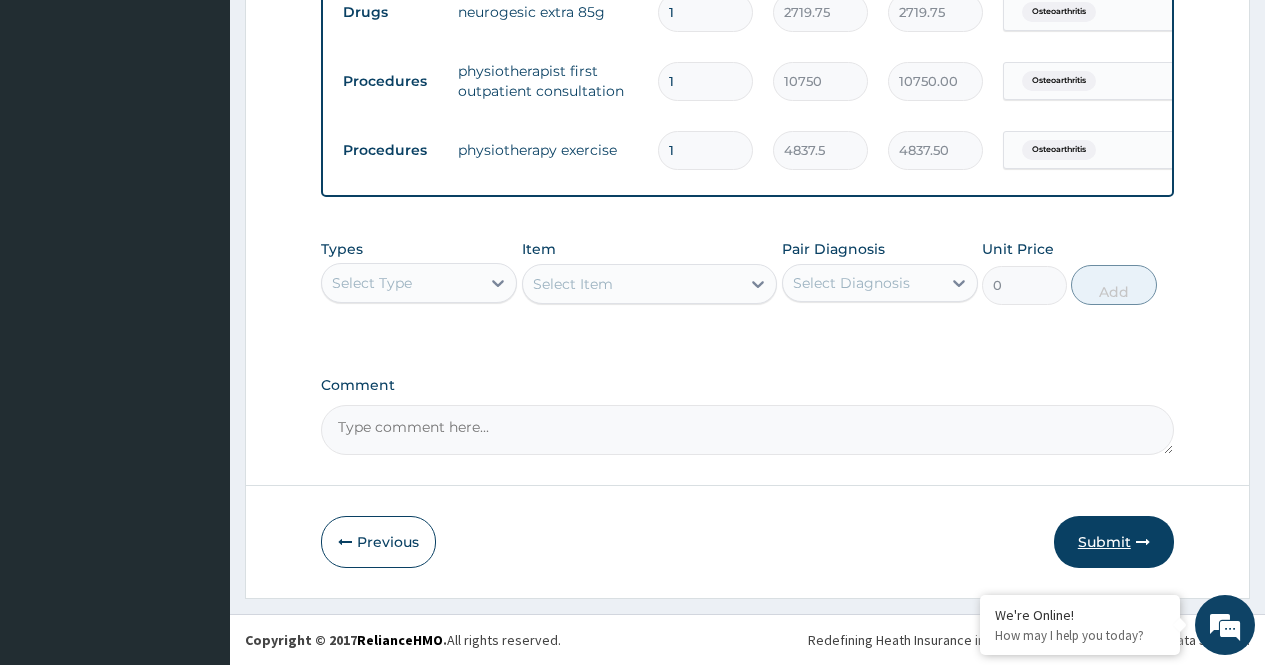 click on "Submit" at bounding box center (1114, 542) 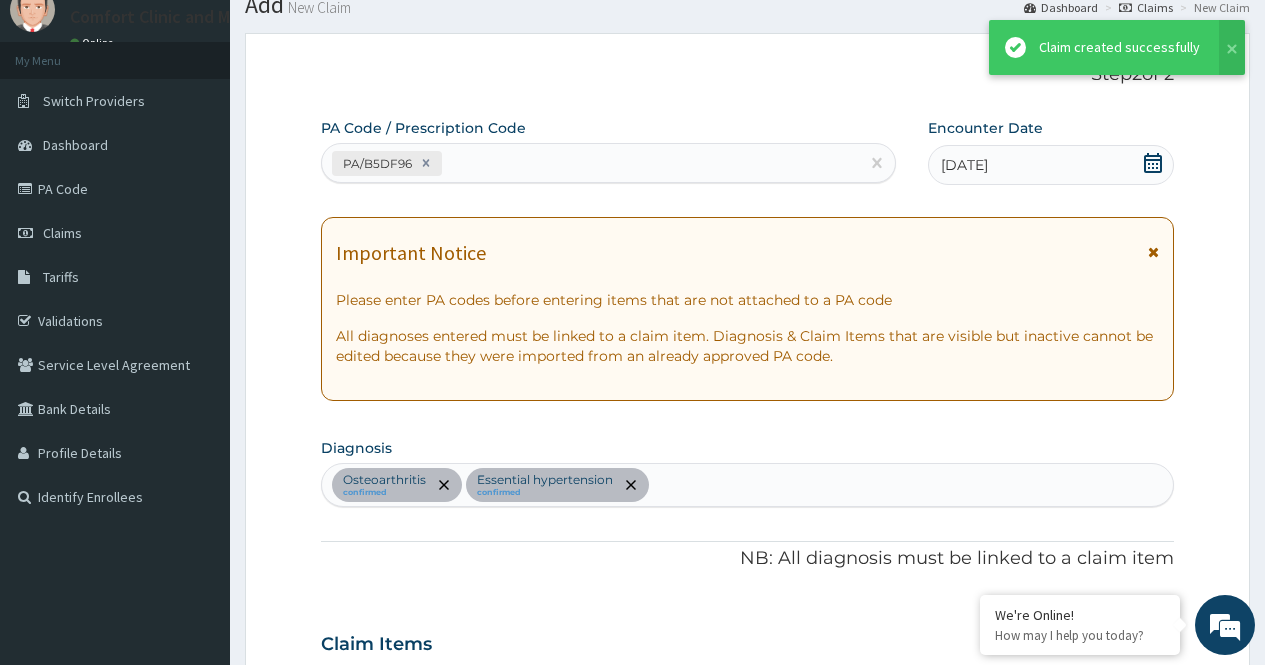 scroll, scrollTop: 1180, scrollLeft: 0, axis: vertical 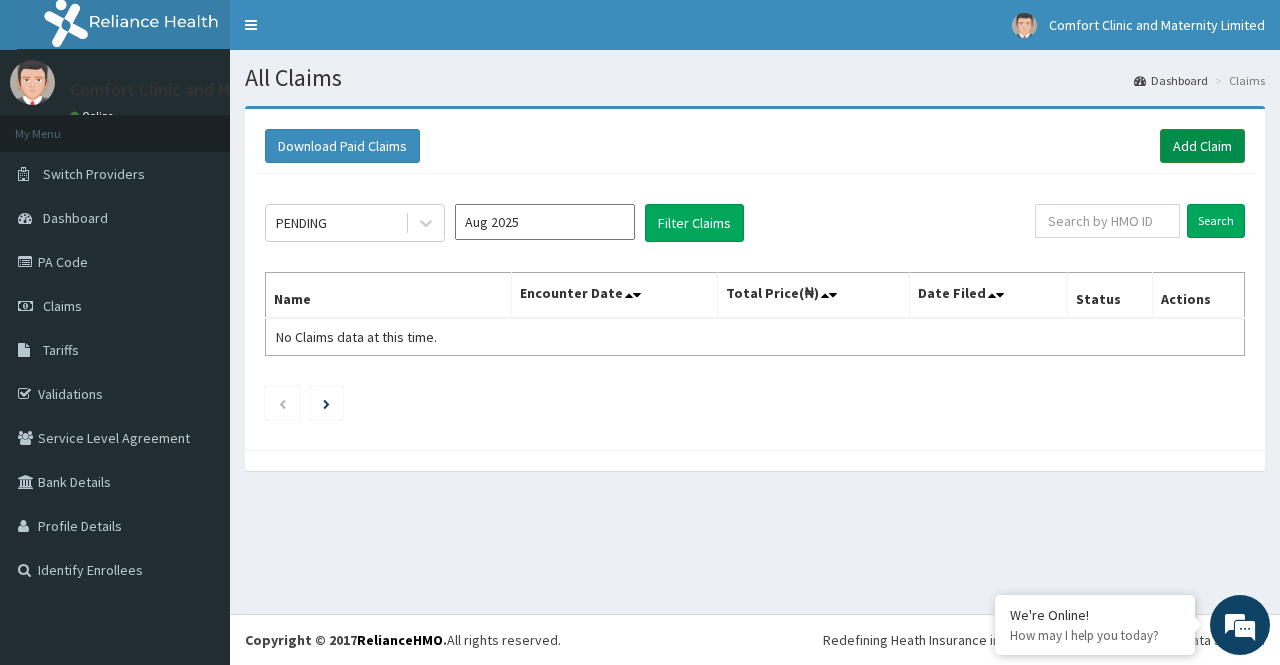 click on "Add Claim" at bounding box center [1202, 146] 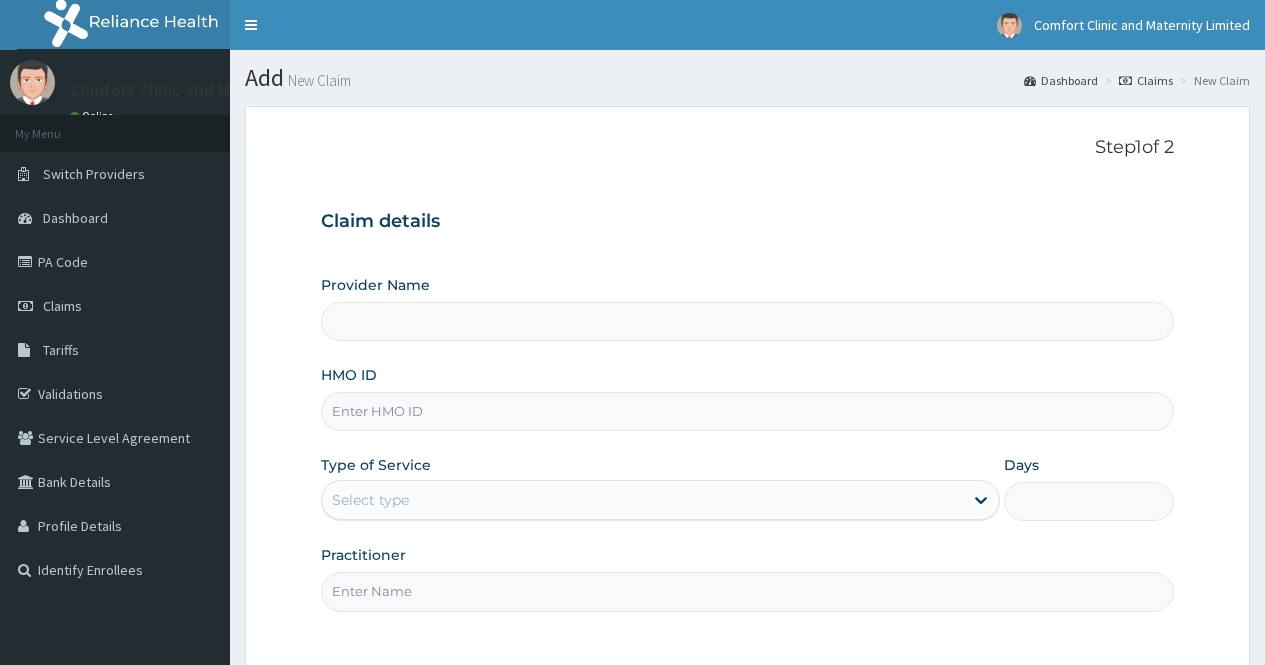 scroll, scrollTop: 0, scrollLeft: 0, axis: both 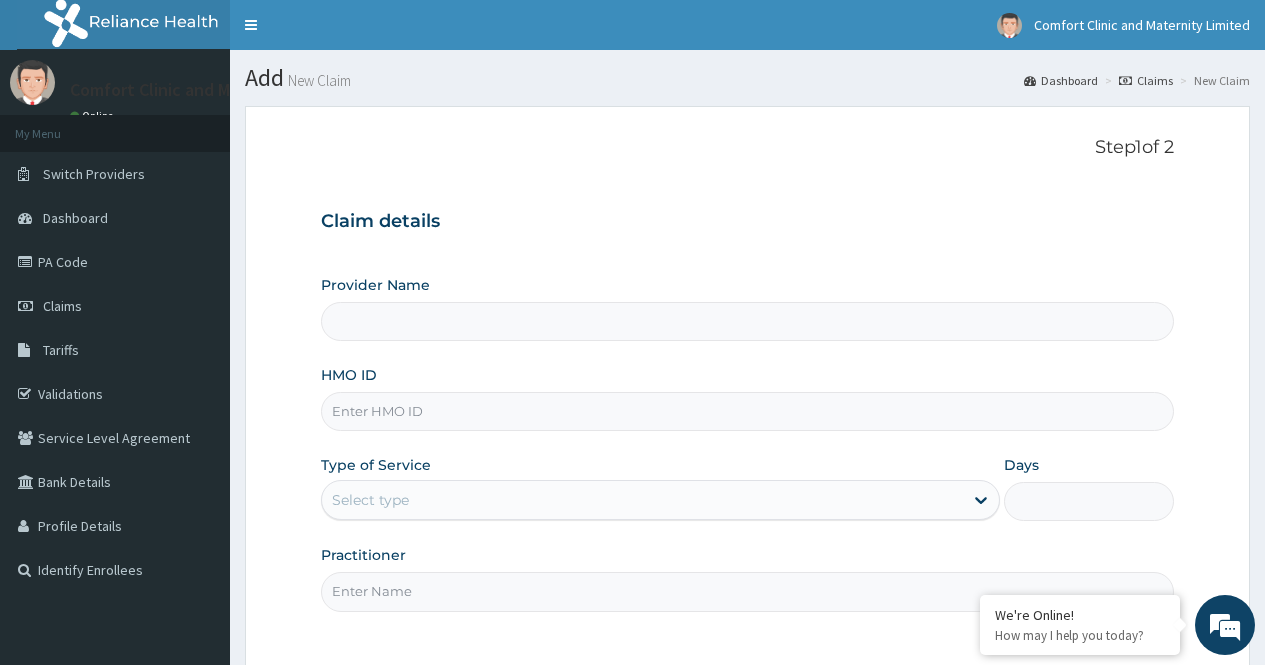 type on "Comfort Clinic and Maternity" 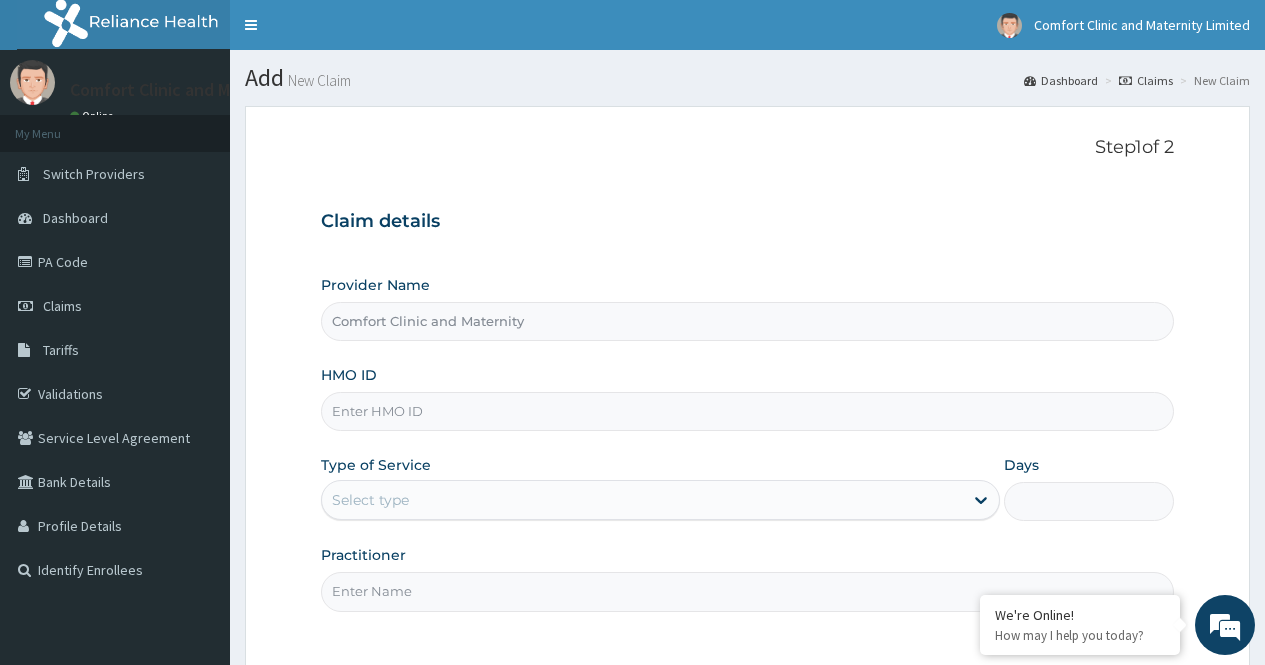click on "HMO ID" at bounding box center (747, 411) 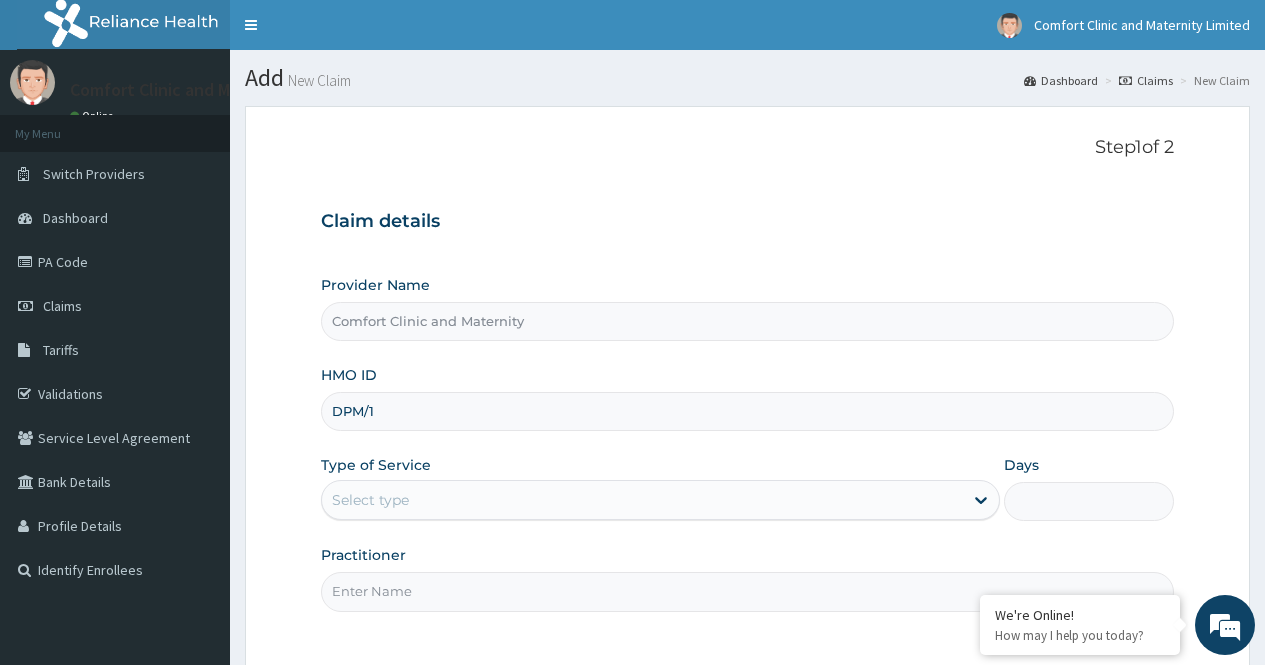 scroll, scrollTop: 0, scrollLeft: 0, axis: both 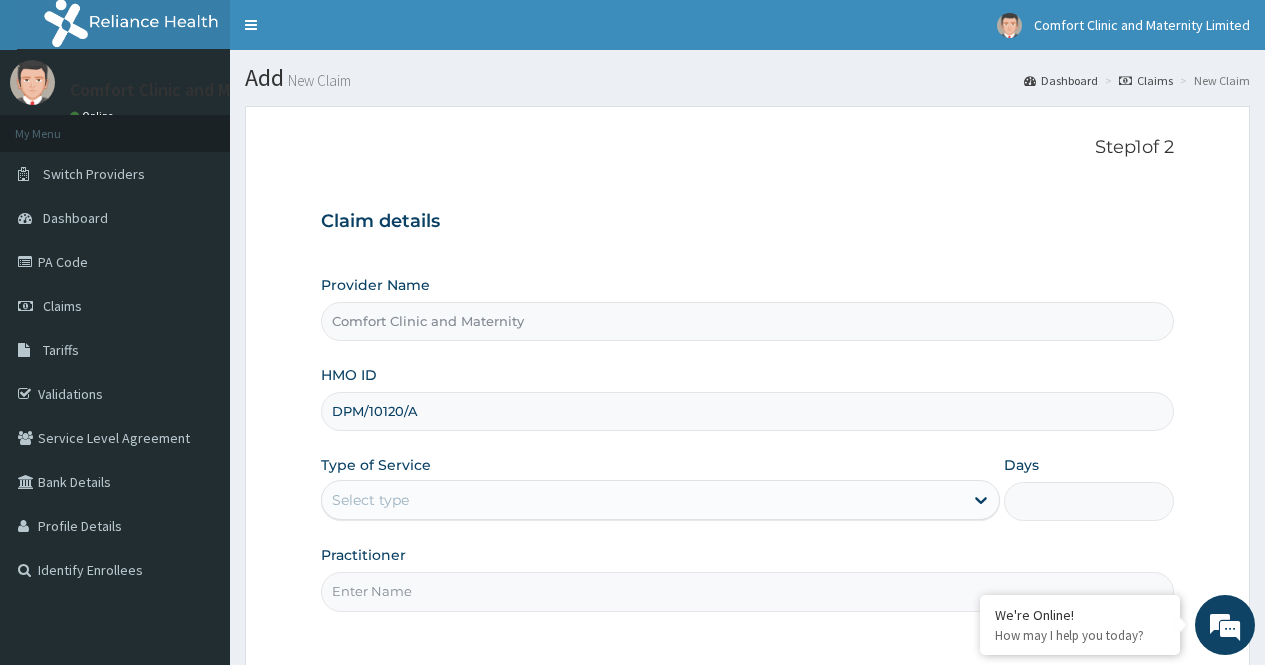 type on "DPM/10120/A" 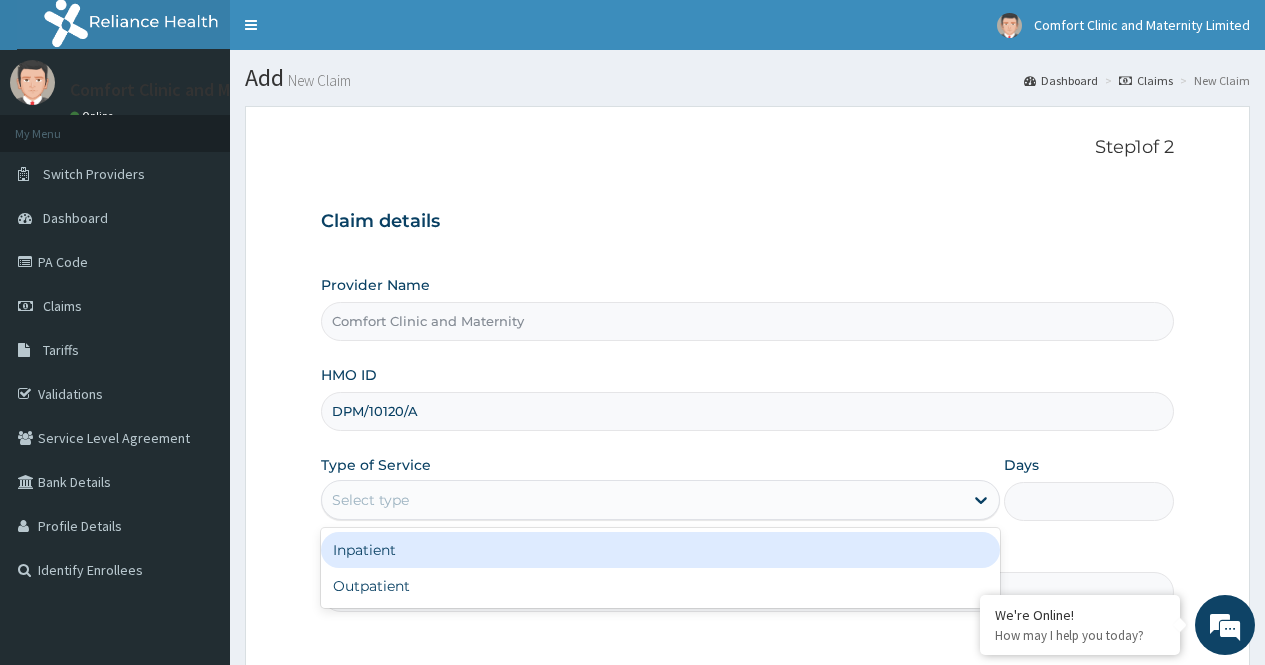 click on "Select type" at bounding box center [642, 500] 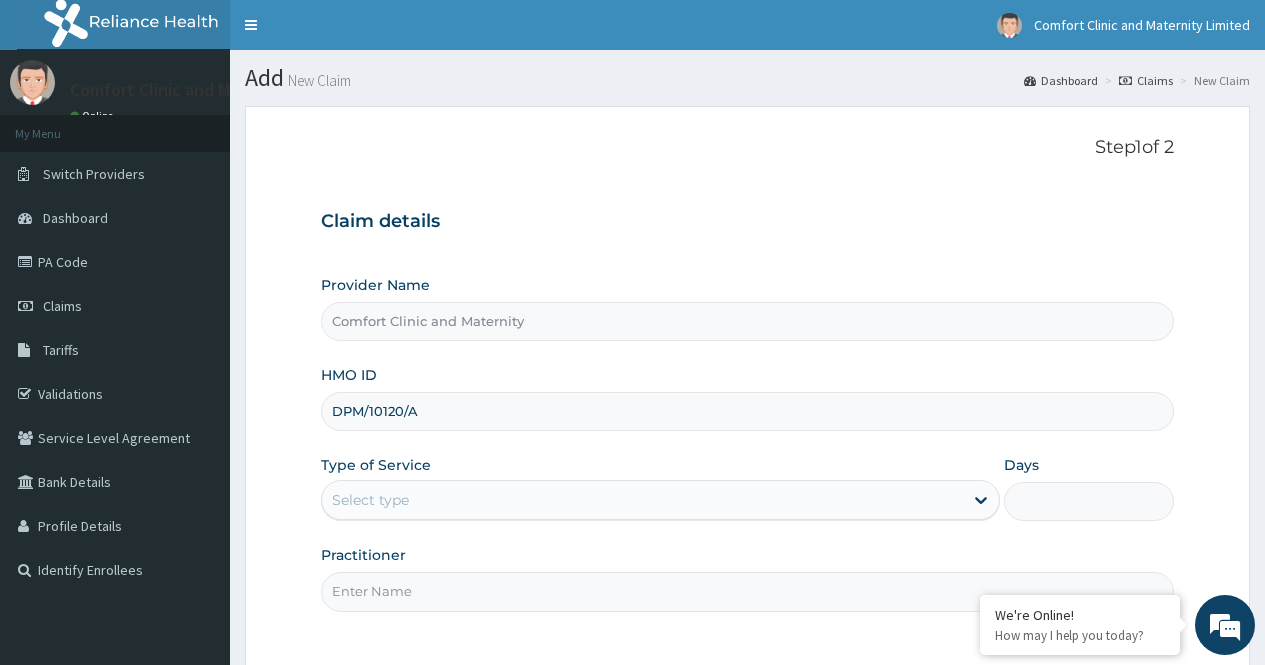 drag, startPoint x: 589, startPoint y: 512, endPoint x: 567, endPoint y: 513, distance: 22.022715 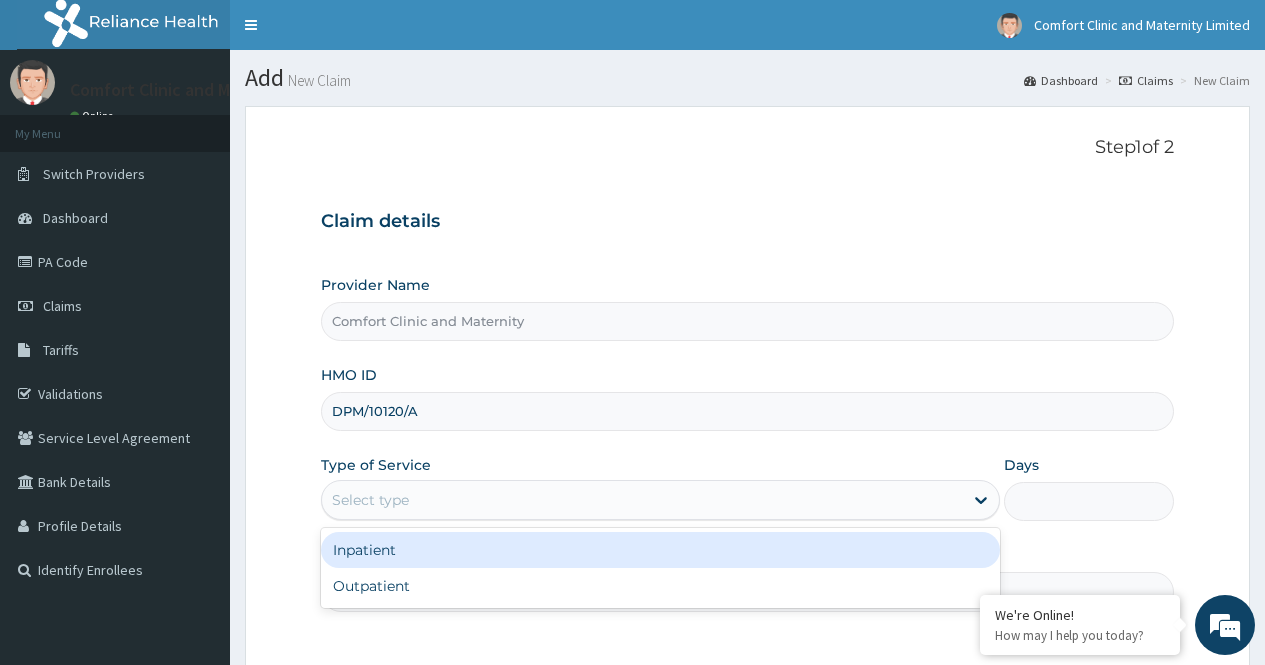 click on "Inpatient" at bounding box center [660, 550] 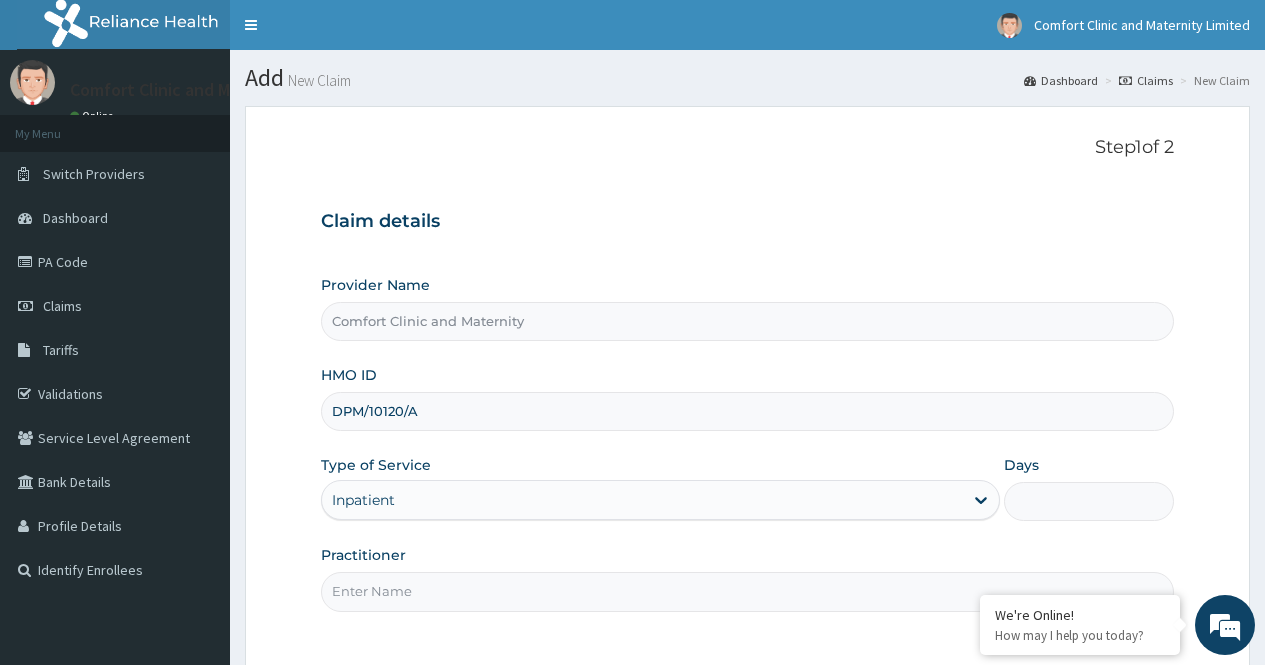 click on "Practitioner" at bounding box center [747, 591] 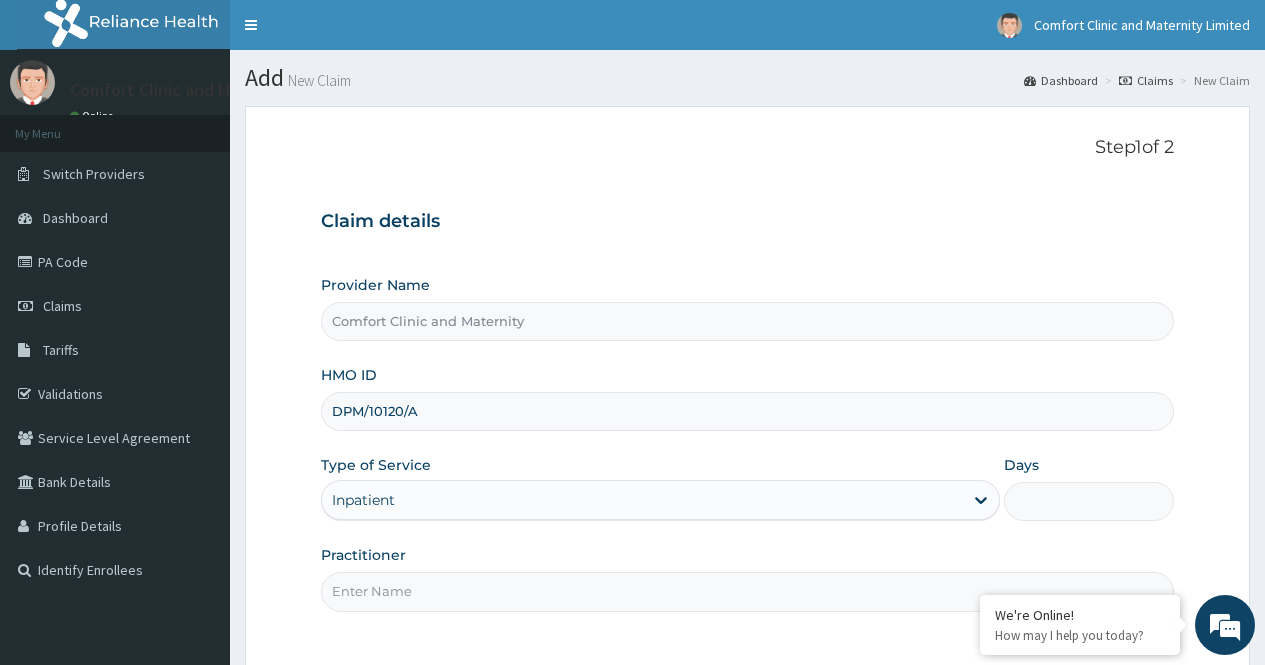 type on "dr [NAME]" 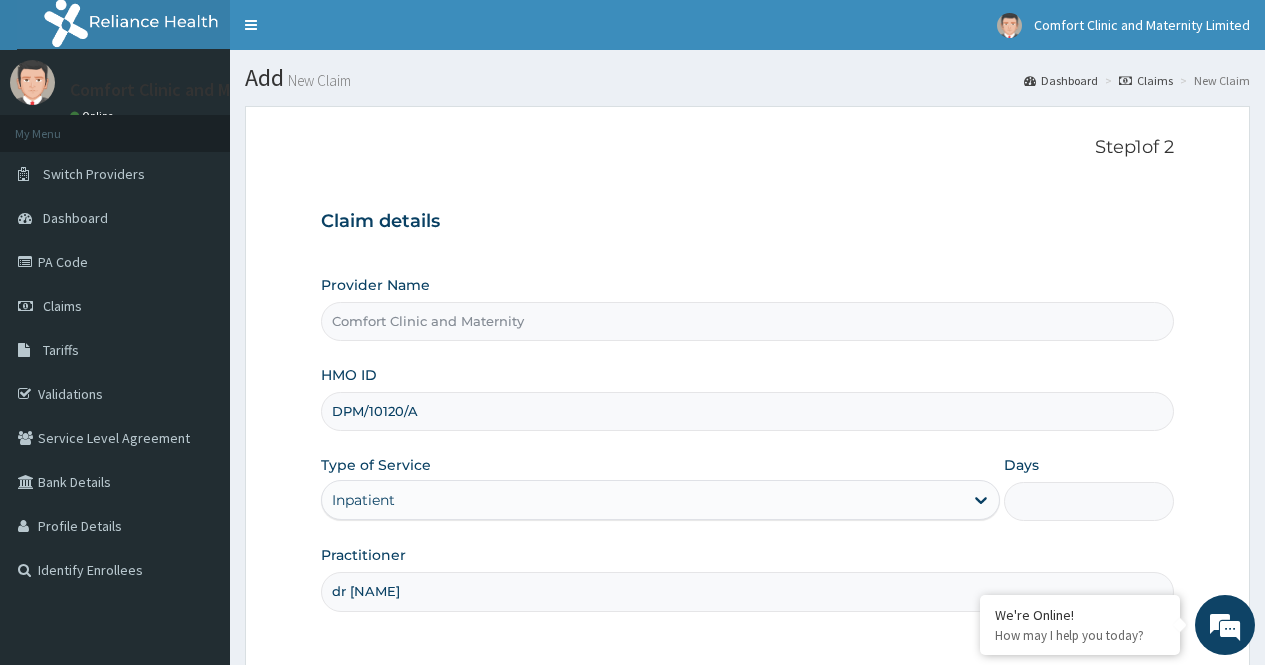 click on "Days" at bounding box center (1089, 501) 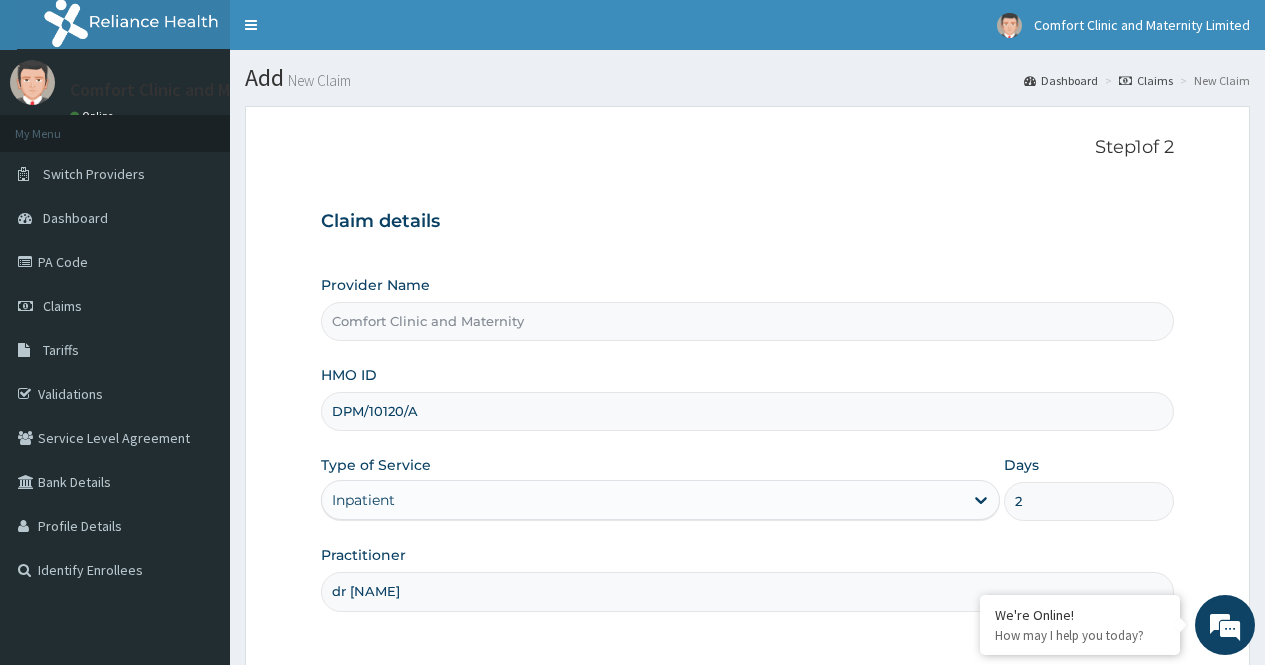 click on "Days 2" at bounding box center [1089, 488] 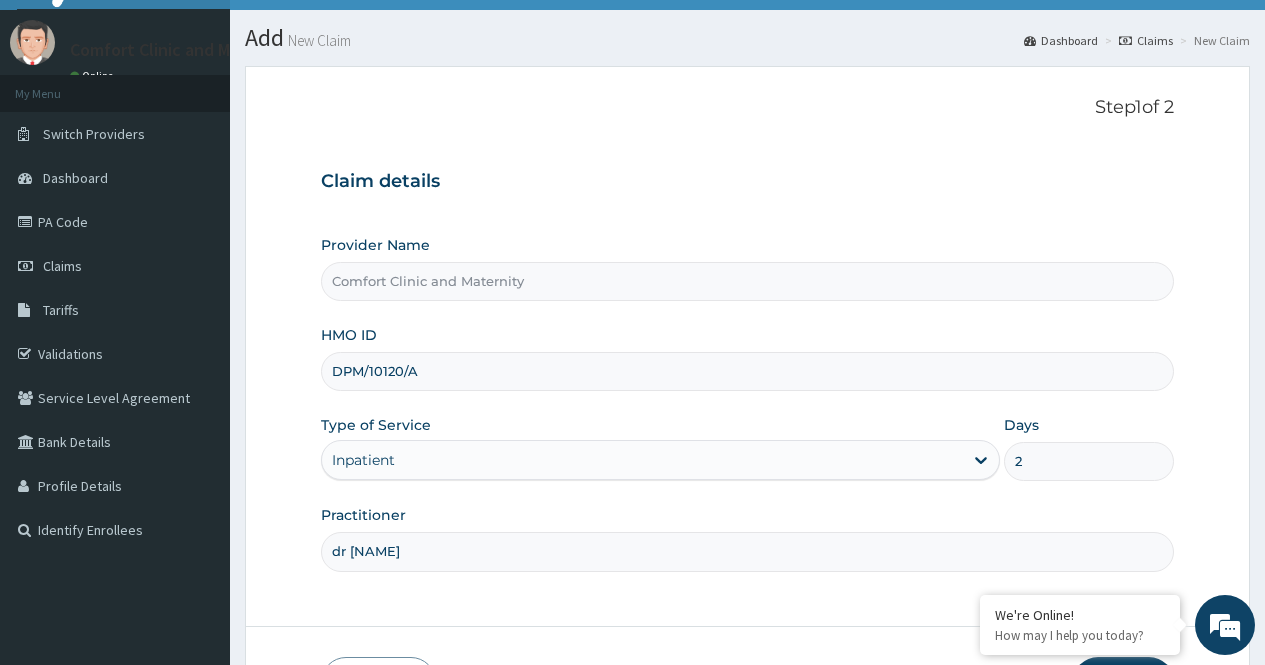 scroll, scrollTop: 181, scrollLeft: 0, axis: vertical 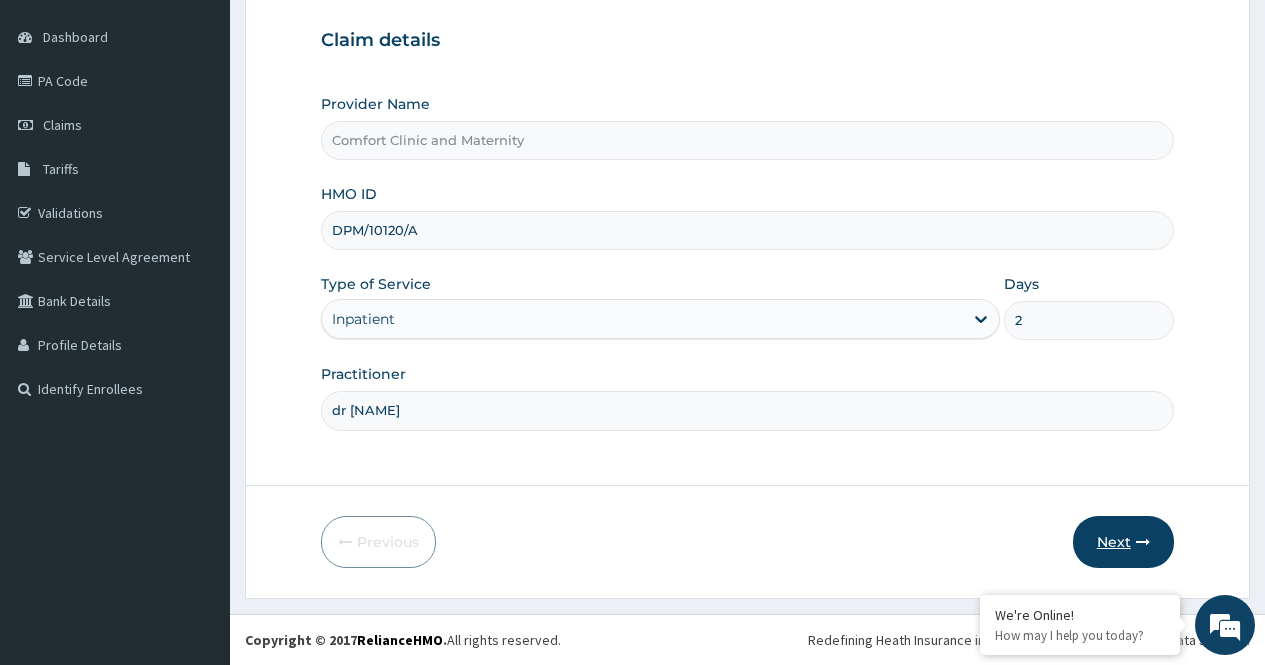 click on "Next" at bounding box center [1123, 542] 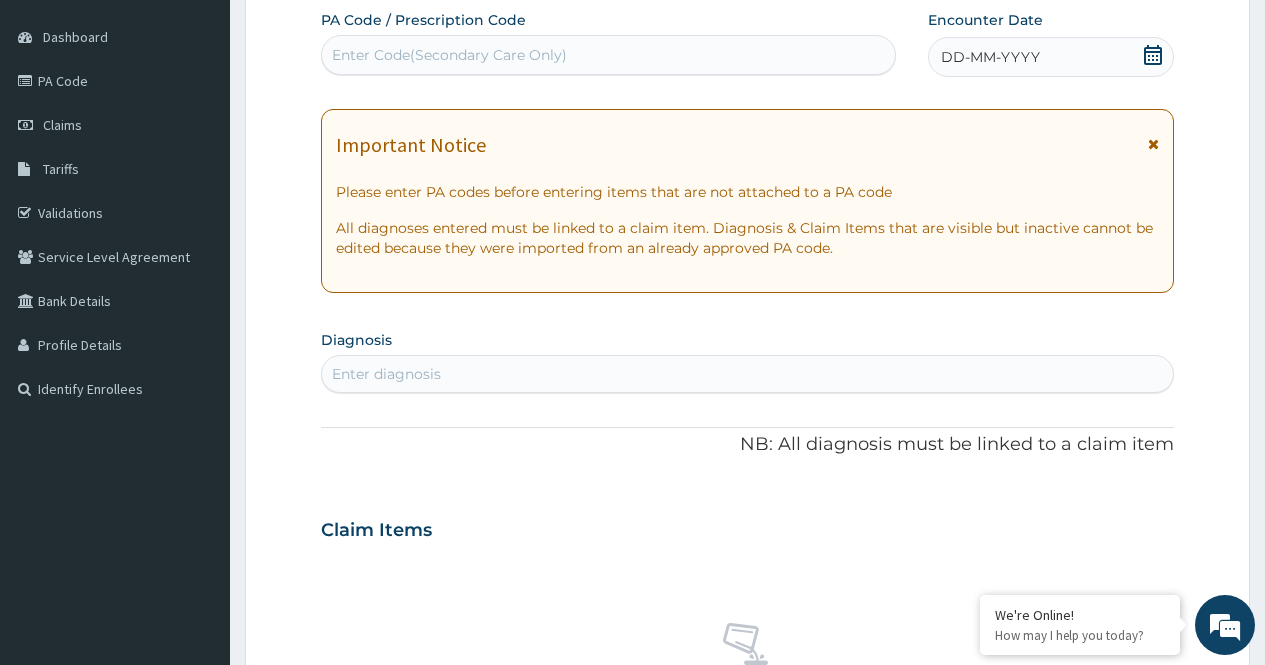 click on "Enter Code(Secondary Care Only)" at bounding box center (608, 55) 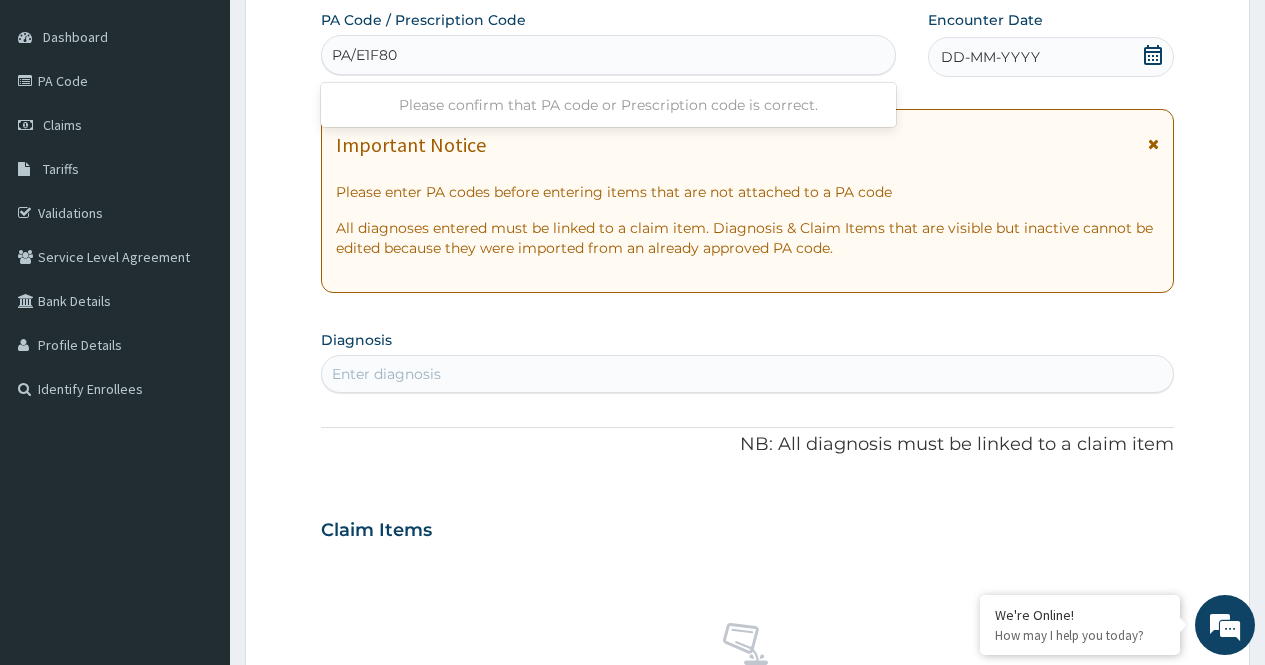 type on "PA/E1F80B" 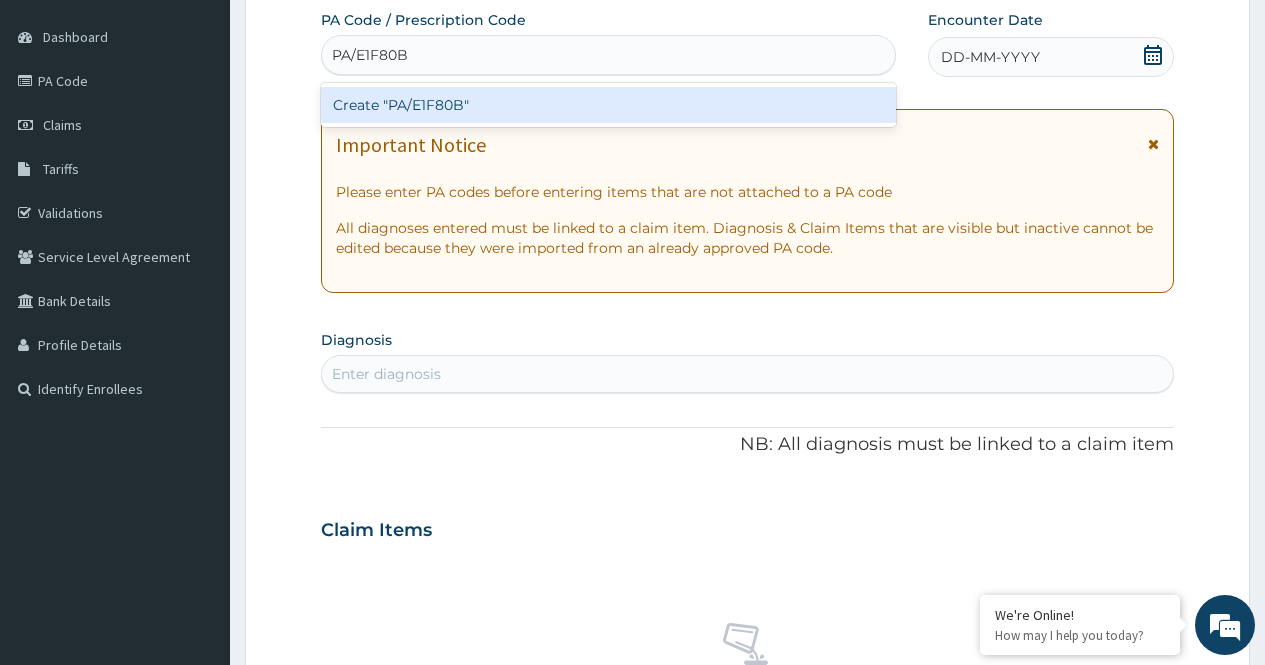click on "Create "PA/E1F80B"" at bounding box center [608, 105] 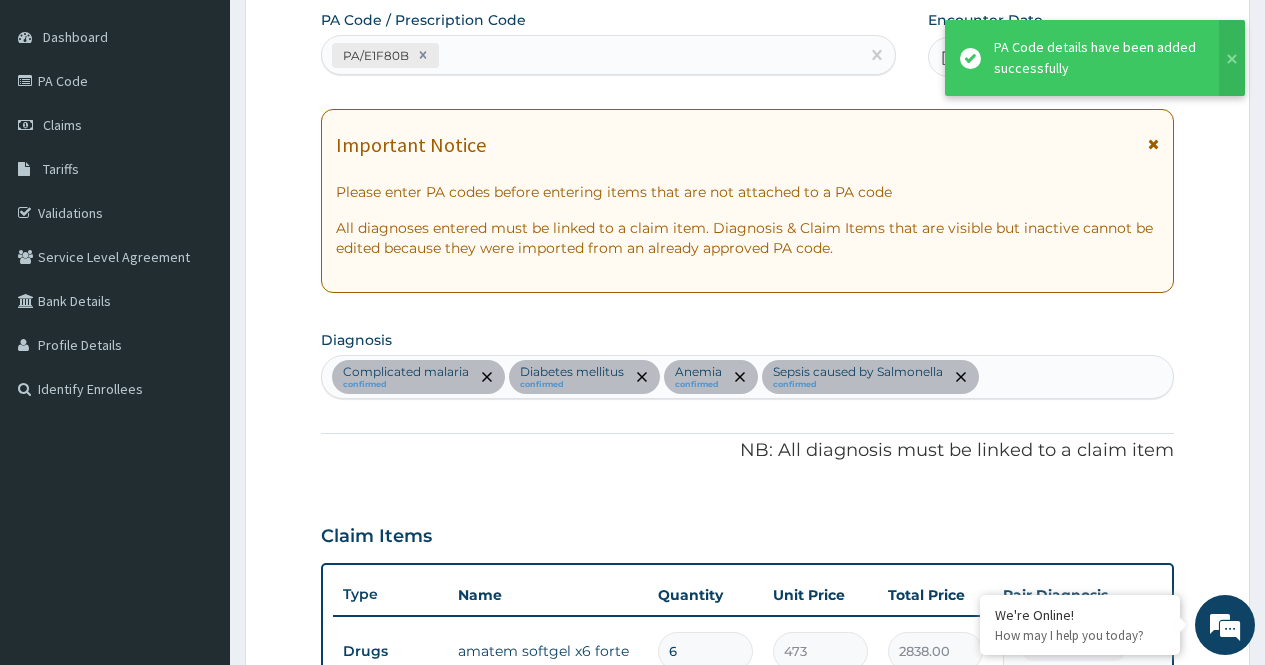 scroll, scrollTop: 1270, scrollLeft: 0, axis: vertical 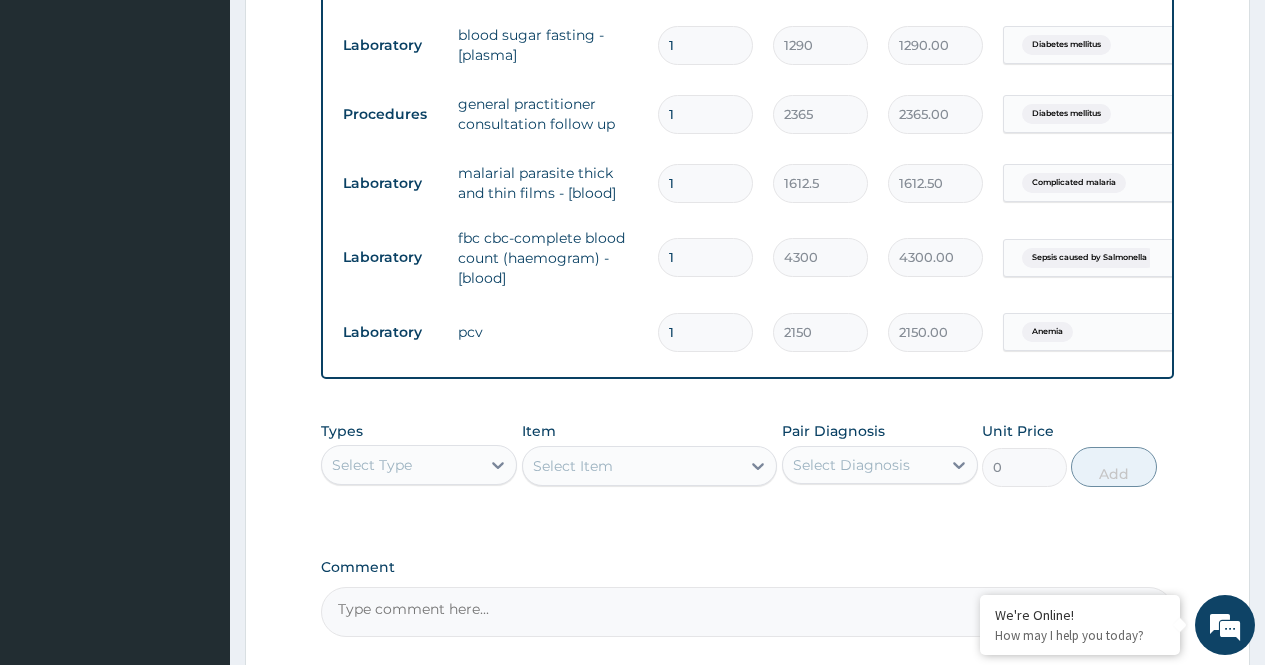 click on "Types Select Type Item Select Item Pair Diagnosis Select Diagnosis Unit Price 0 Add" at bounding box center (747, 469) 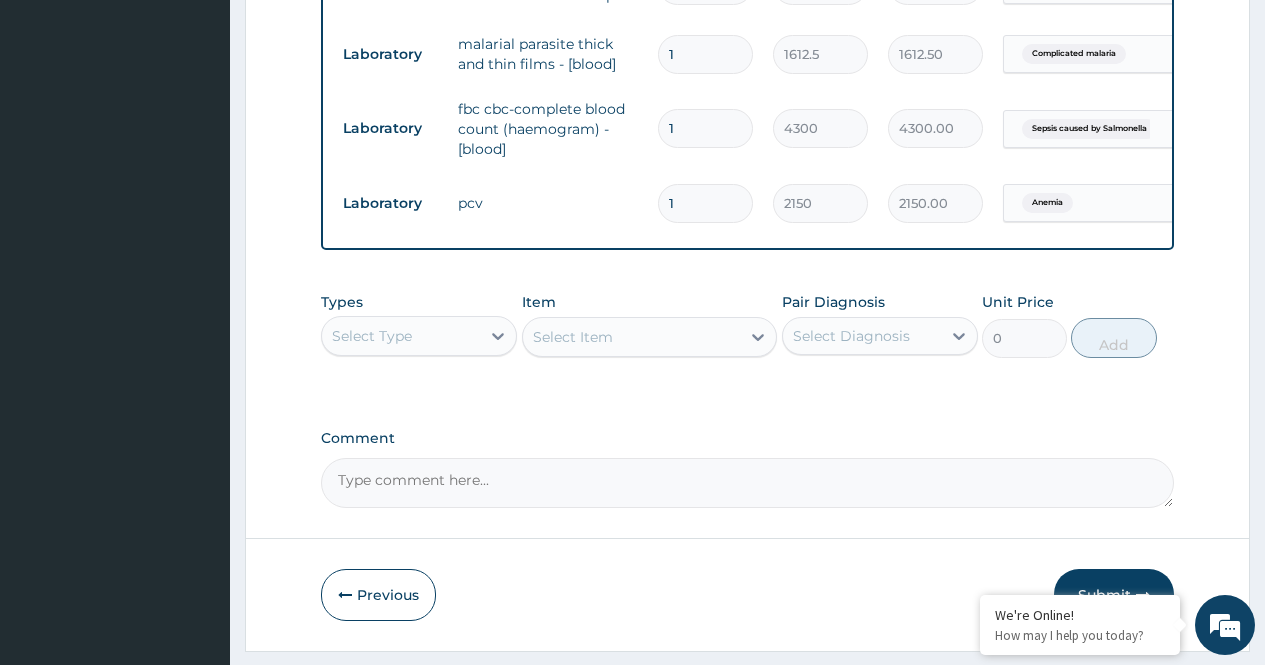 scroll, scrollTop: 1467, scrollLeft: 0, axis: vertical 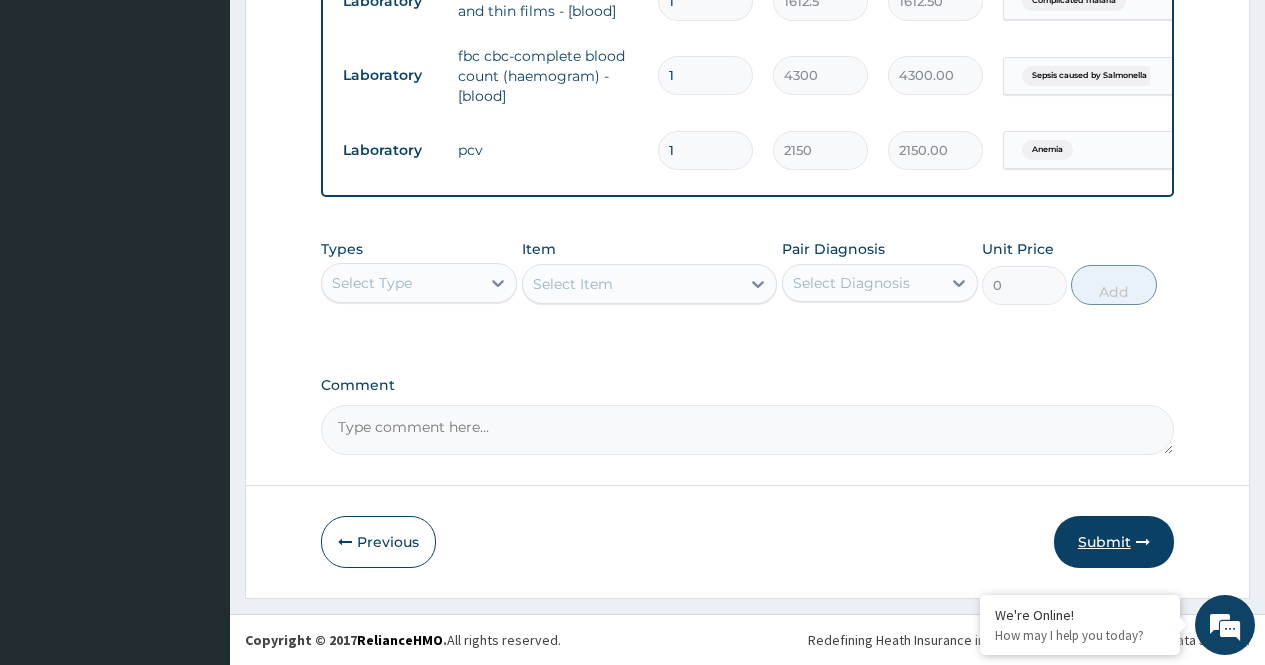 click on "Submit" at bounding box center [1114, 542] 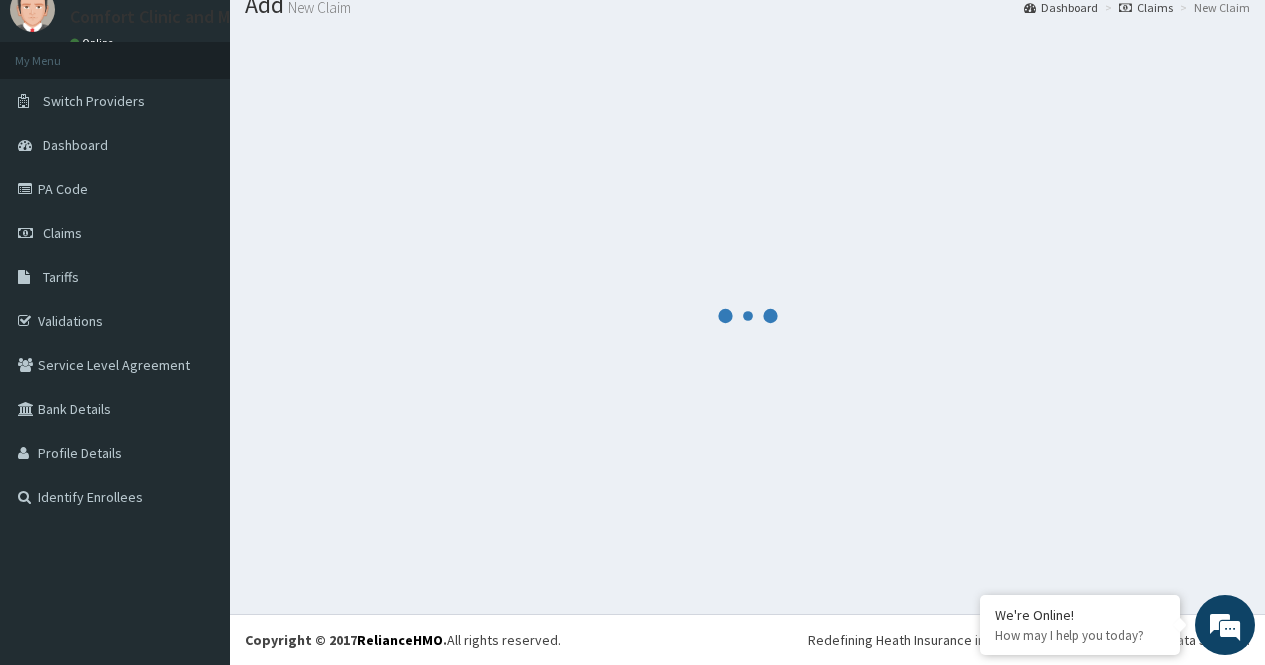 scroll, scrollTop: 1467, scrollLeft: 0, axis: vertical 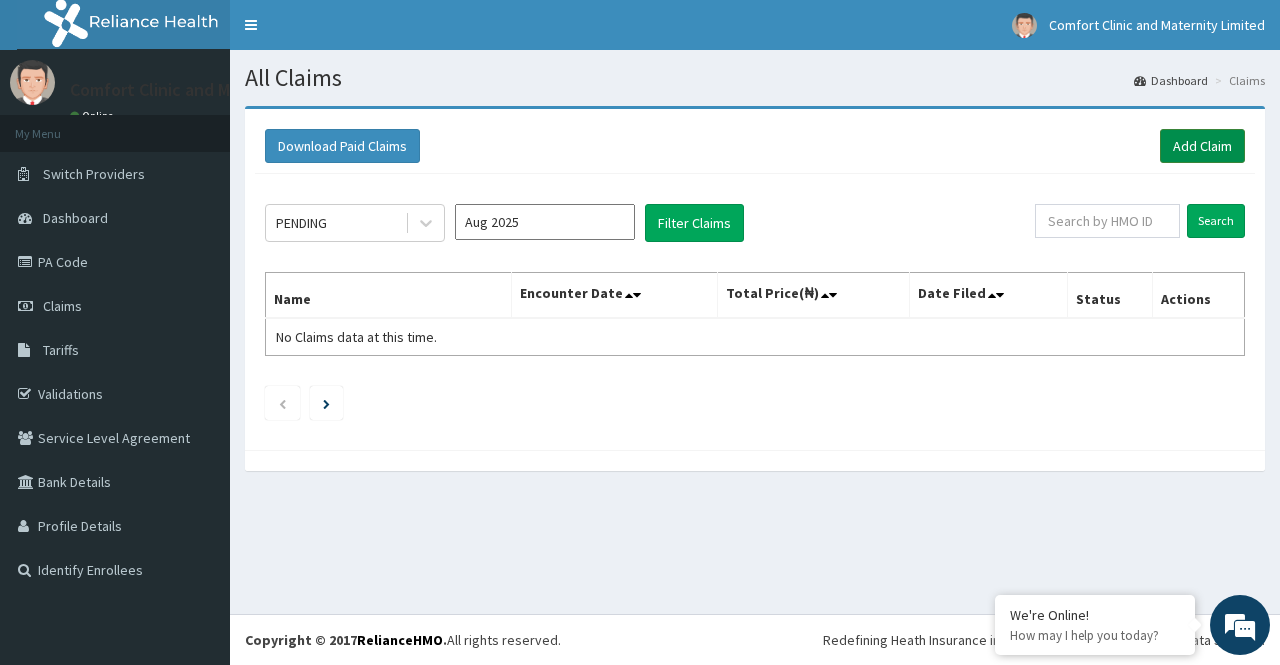 click on "Add Claim" at bounding box center [1202, 146] 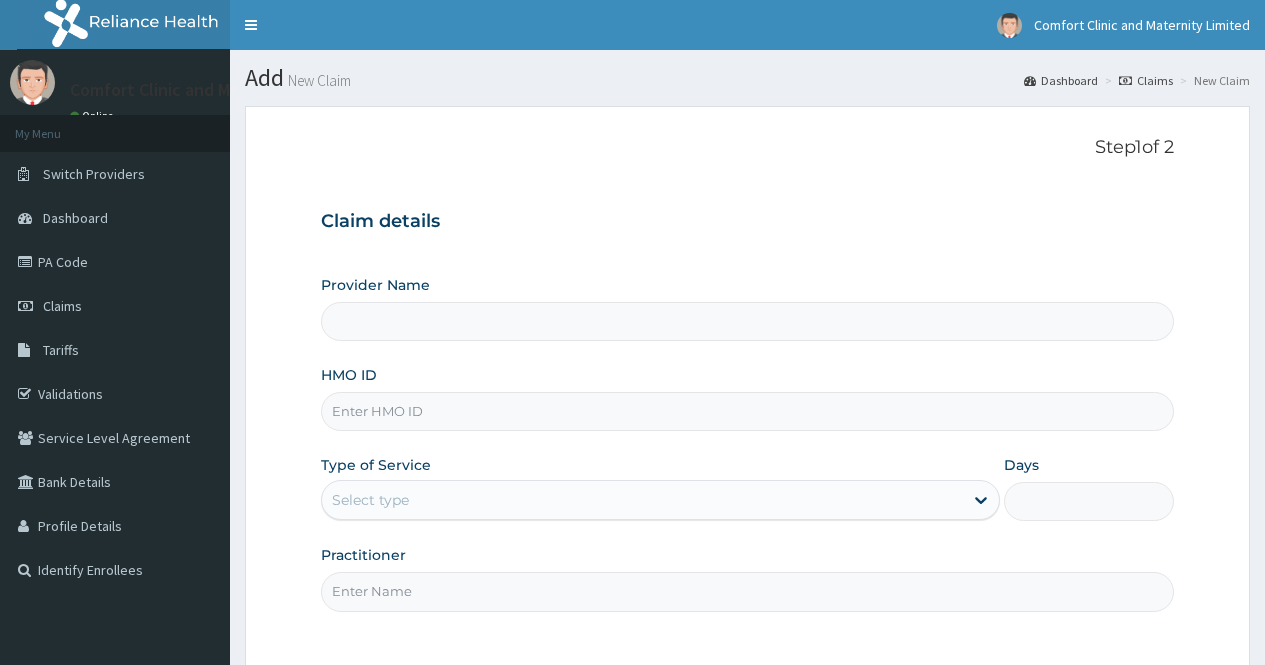 scroll, scrollTop: 0, scrollLeft: 0, axis: both 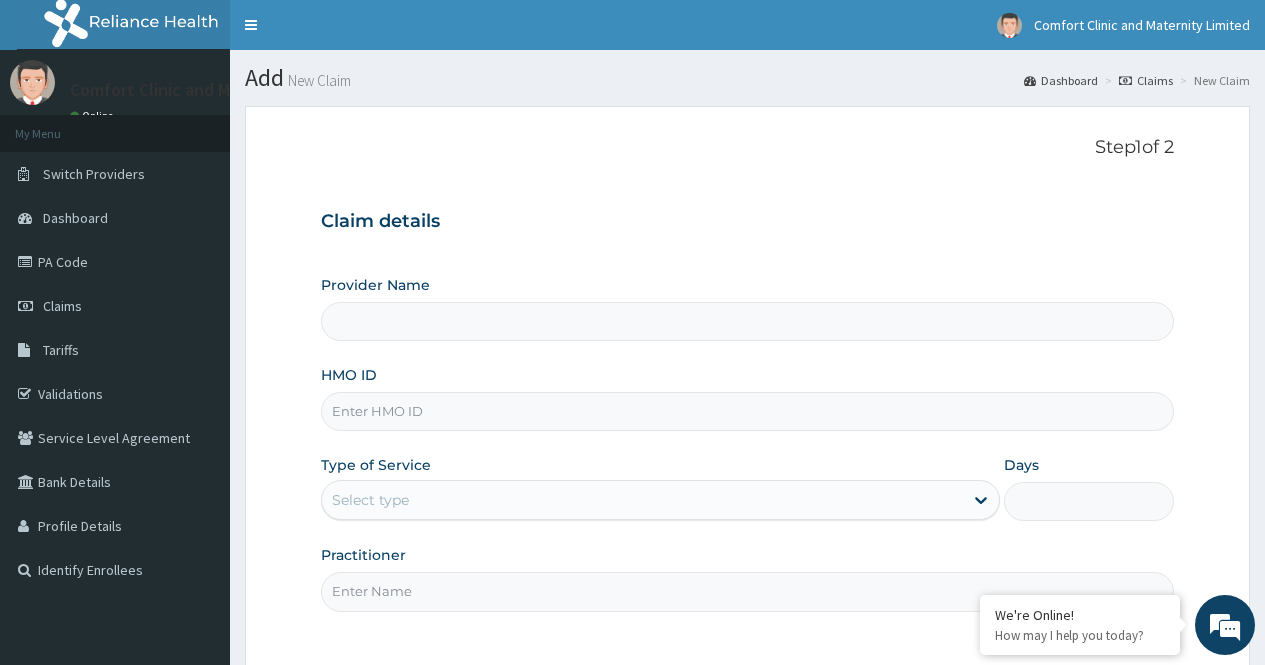 type on "Comfort Clinic and Maternity" 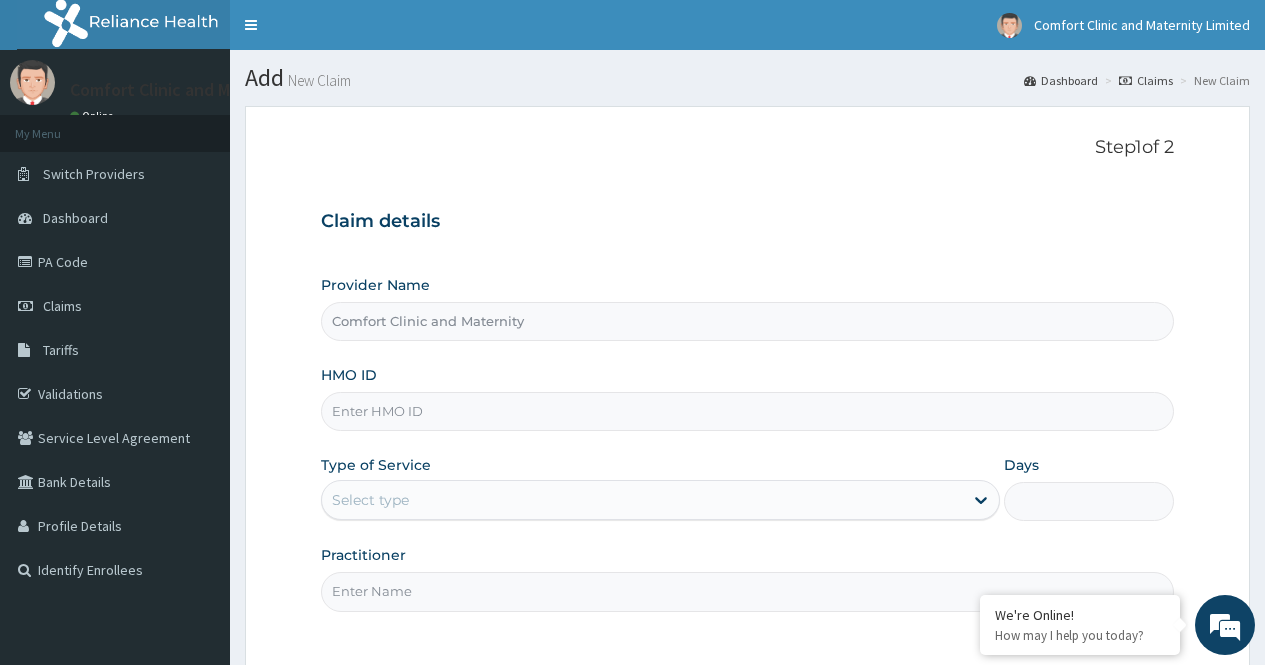 click on "HMO ID" at bounding box center (747, 411) 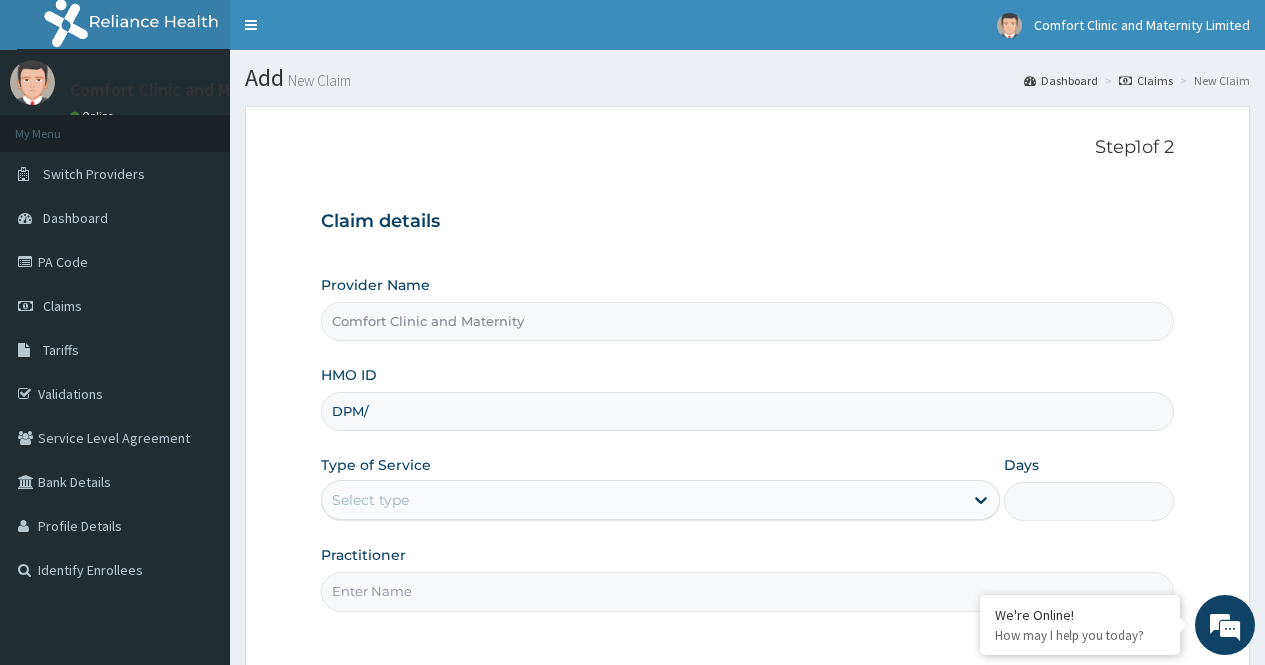 scroll, scrollTop: 0, scrollLeft: 0, axis: both 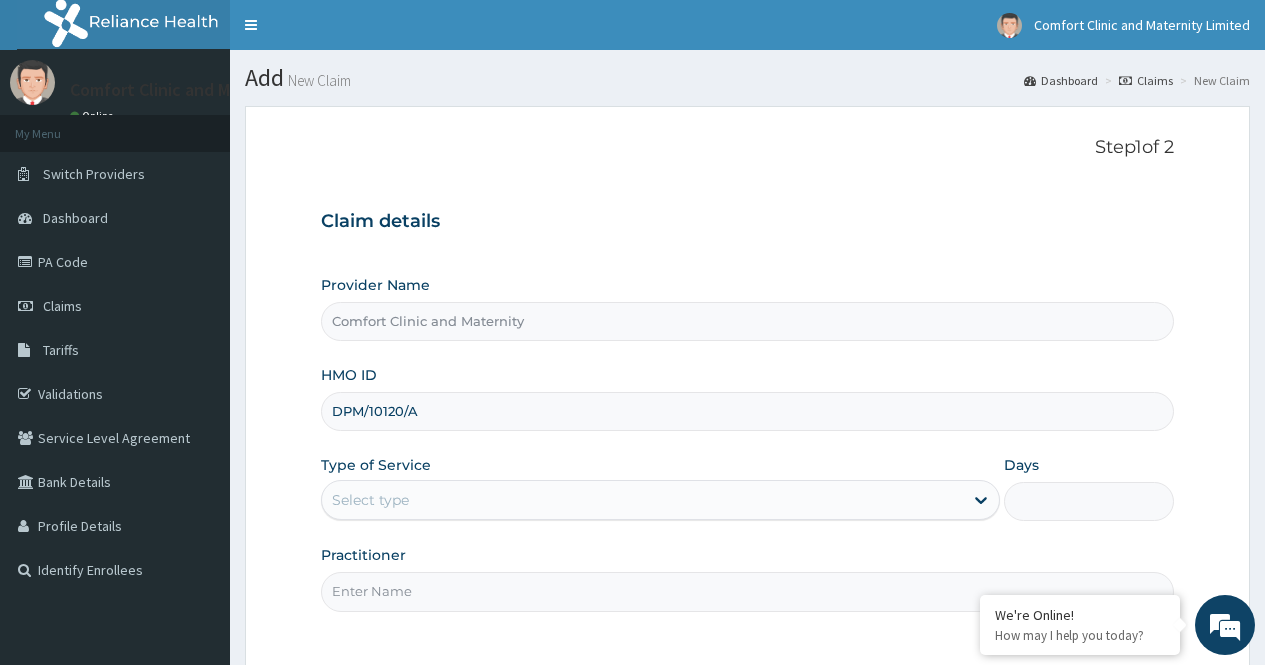 type on "DPM/10120/A" 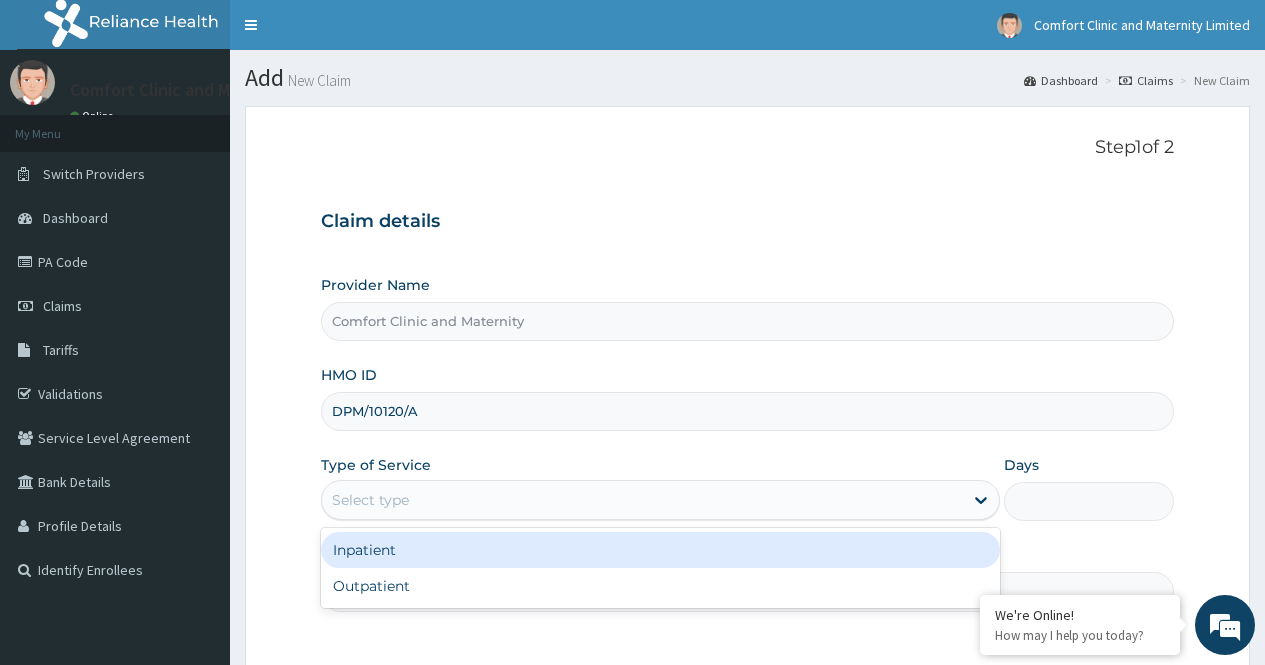 click on "Select type" at bounding box center [642, 500] 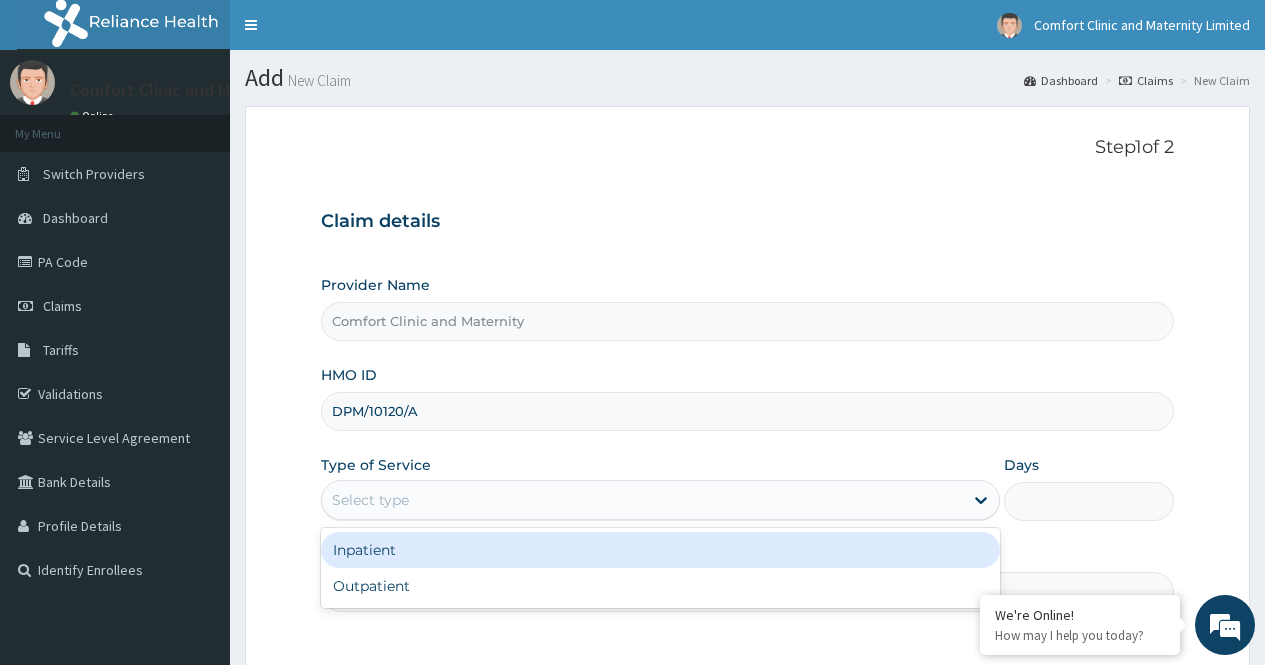 click on "Inpatient" at bounding box center [660, 550] 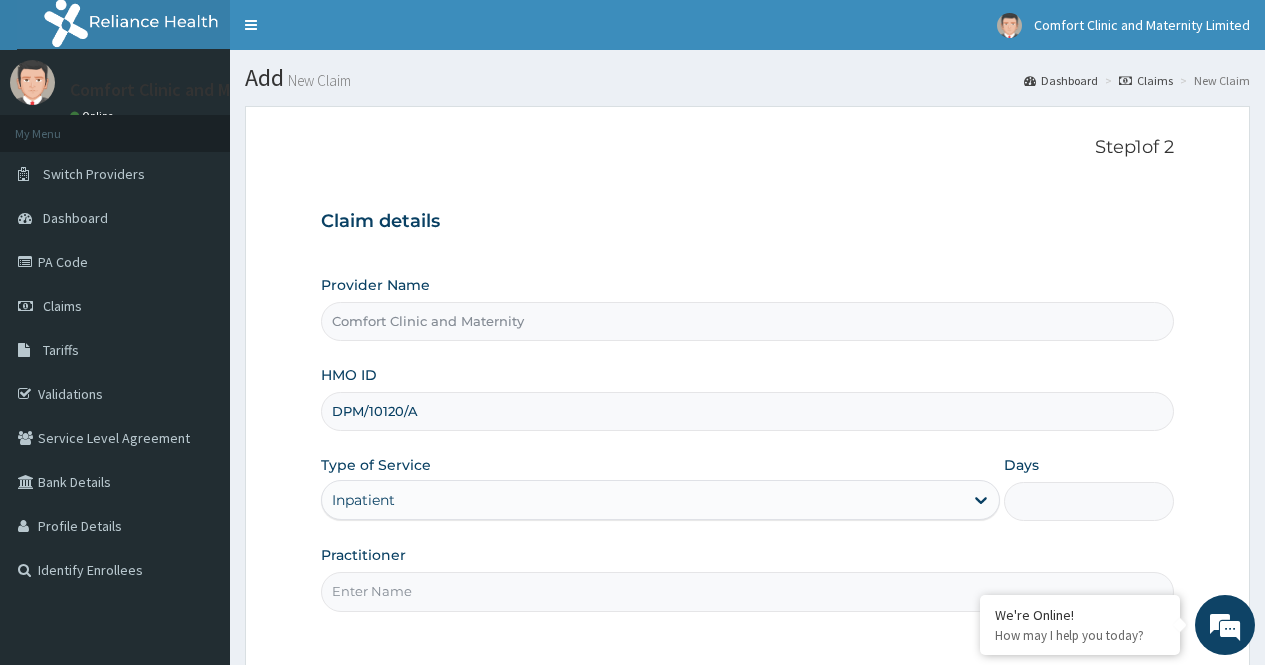click on "Practitioner" at bounding box center [747, 591] 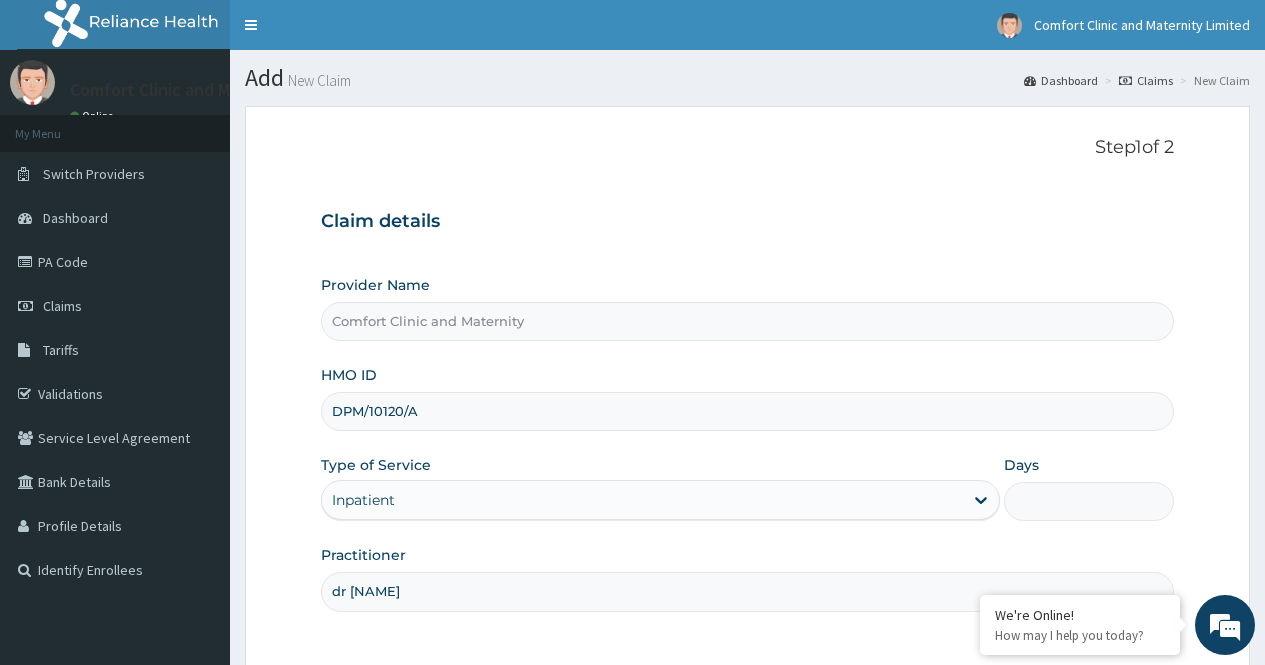 click on "Days" at bounding box center (1089, 501) 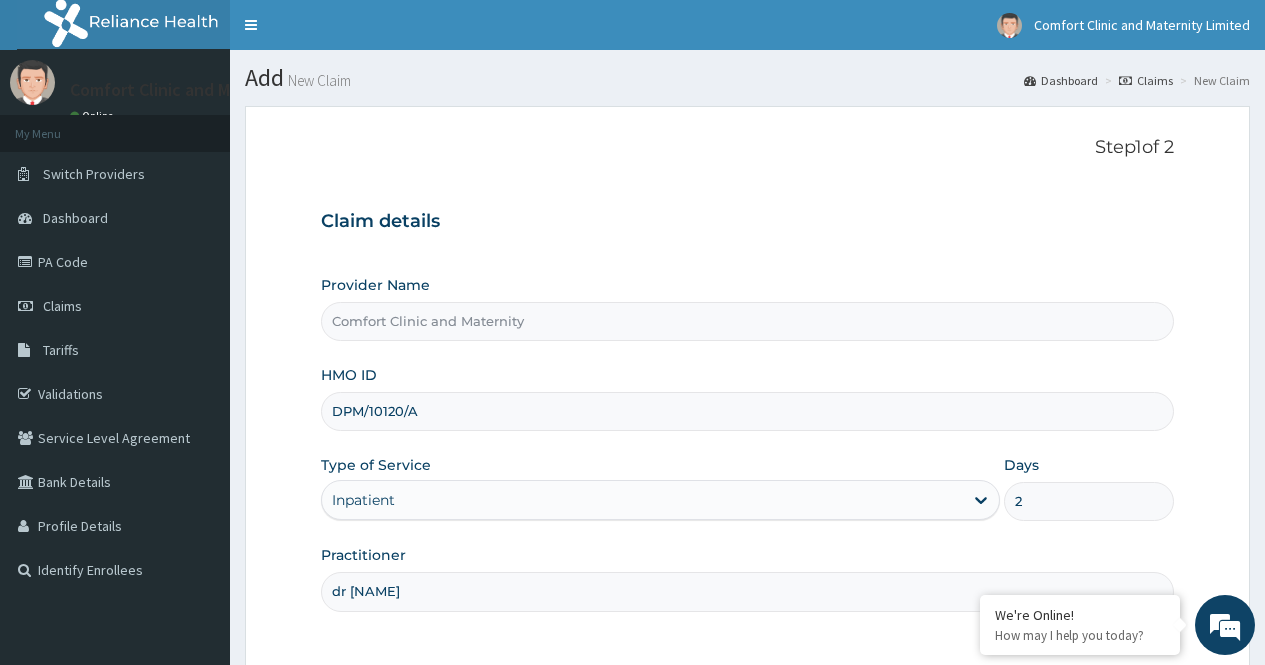 click on "Provider Name Comfort Clinic and Maternity HMO ID DPM/10120/A Type of Service Inpatient Days 2 Practitioner dr afonne" at bounding box center [747, 443] 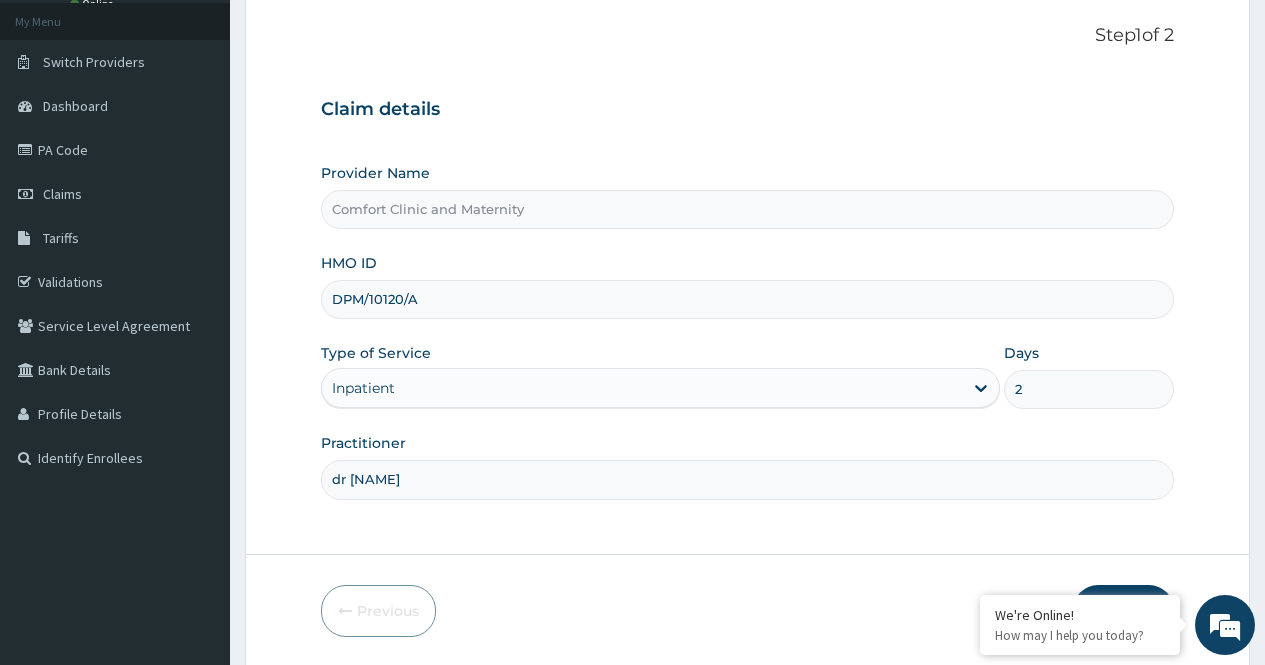 scroll, scrollTop: 181, scrollLeft: 0, axis: vertical 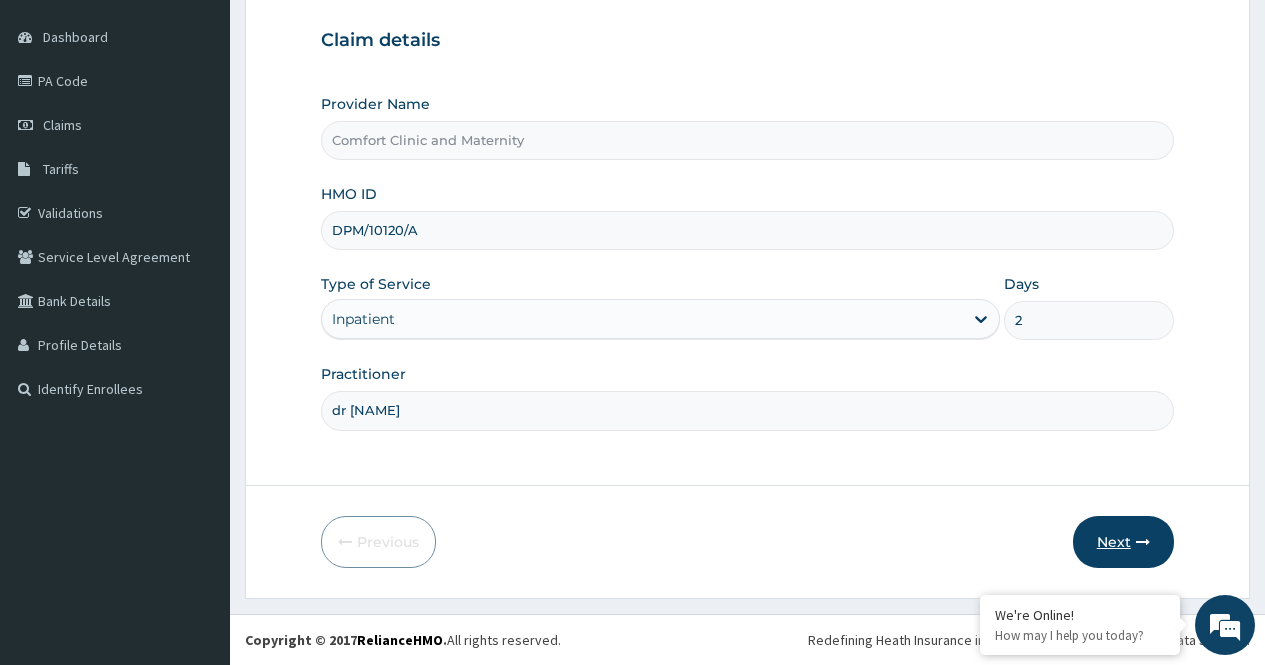 click on "Next" at bounding box center [1123, 542] 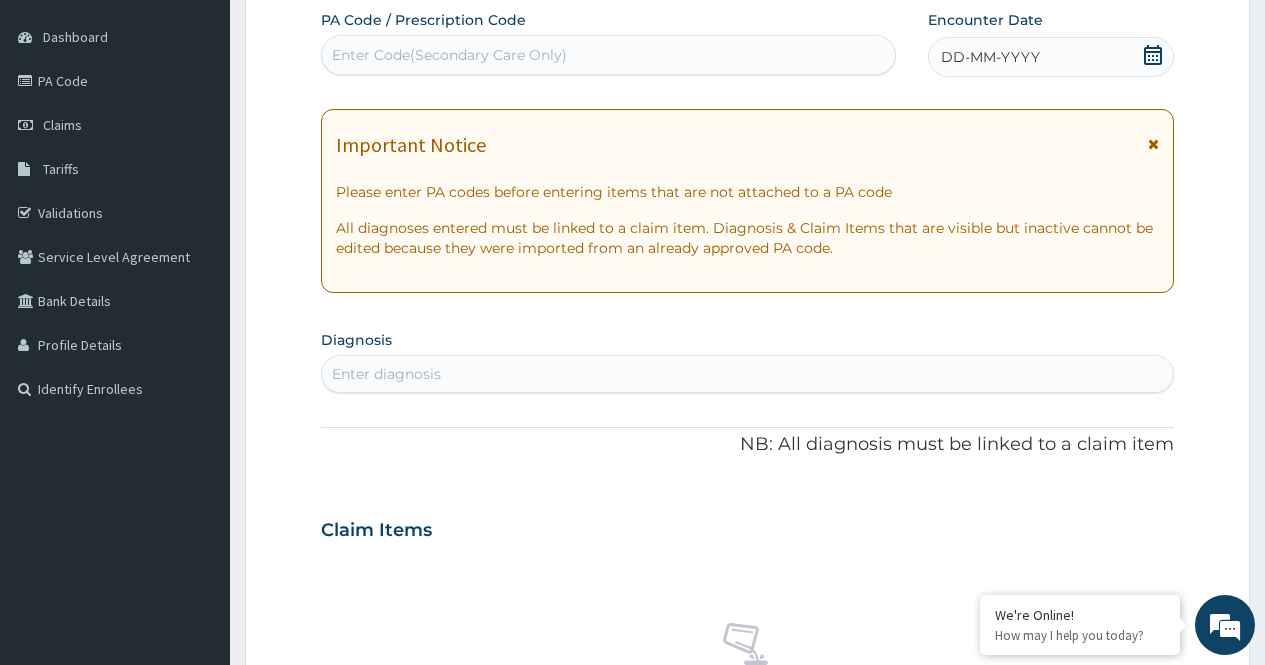 click on "Enter Code(Secondary Care Only)" at bounding box center (449, 55) 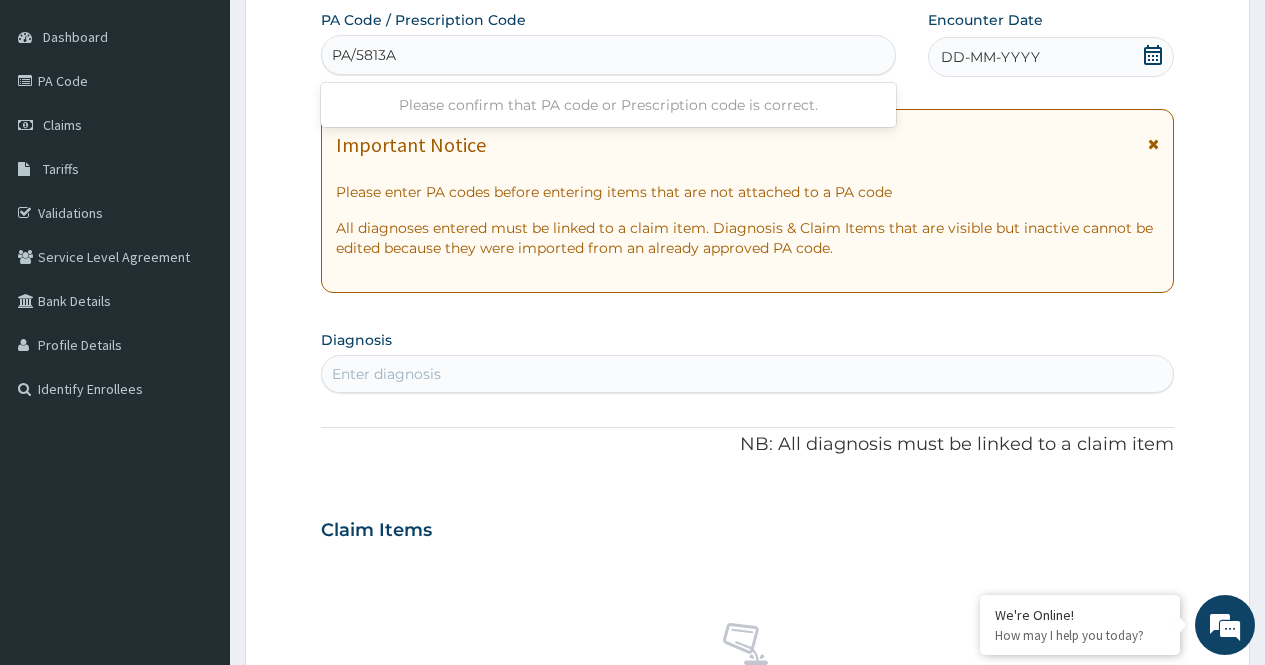 type on "PA/5813AD" 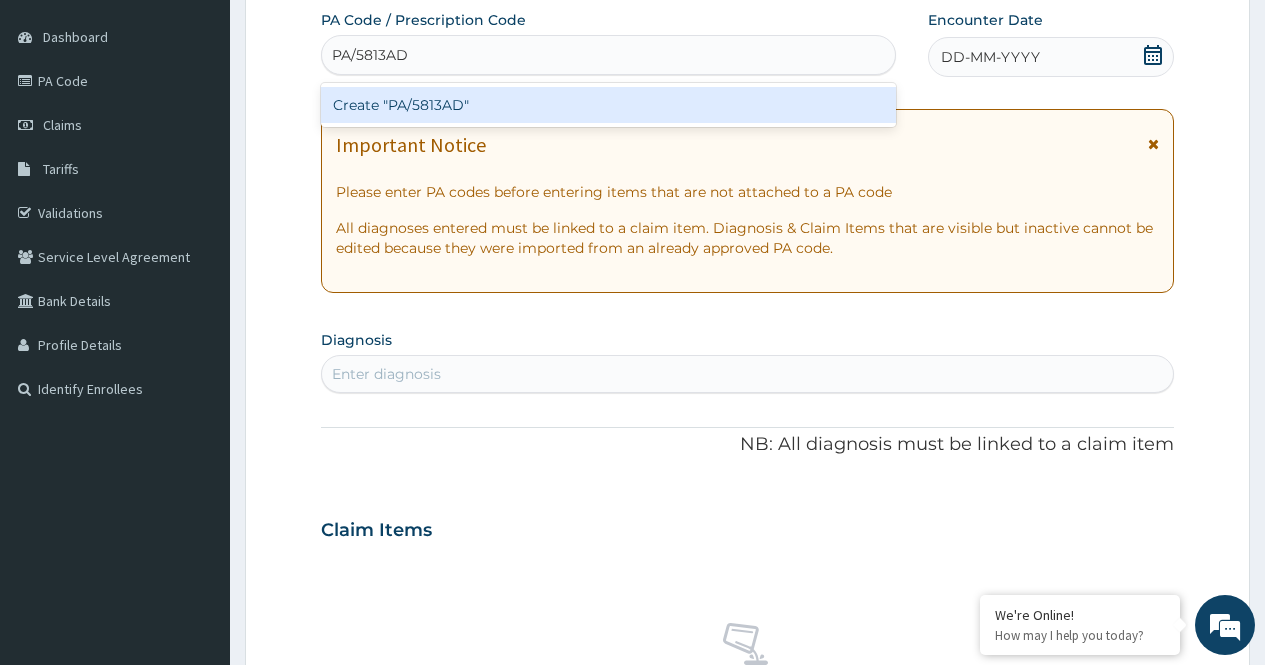 click on "Create "PA/5813AD"" at bounding box center (608, 105) 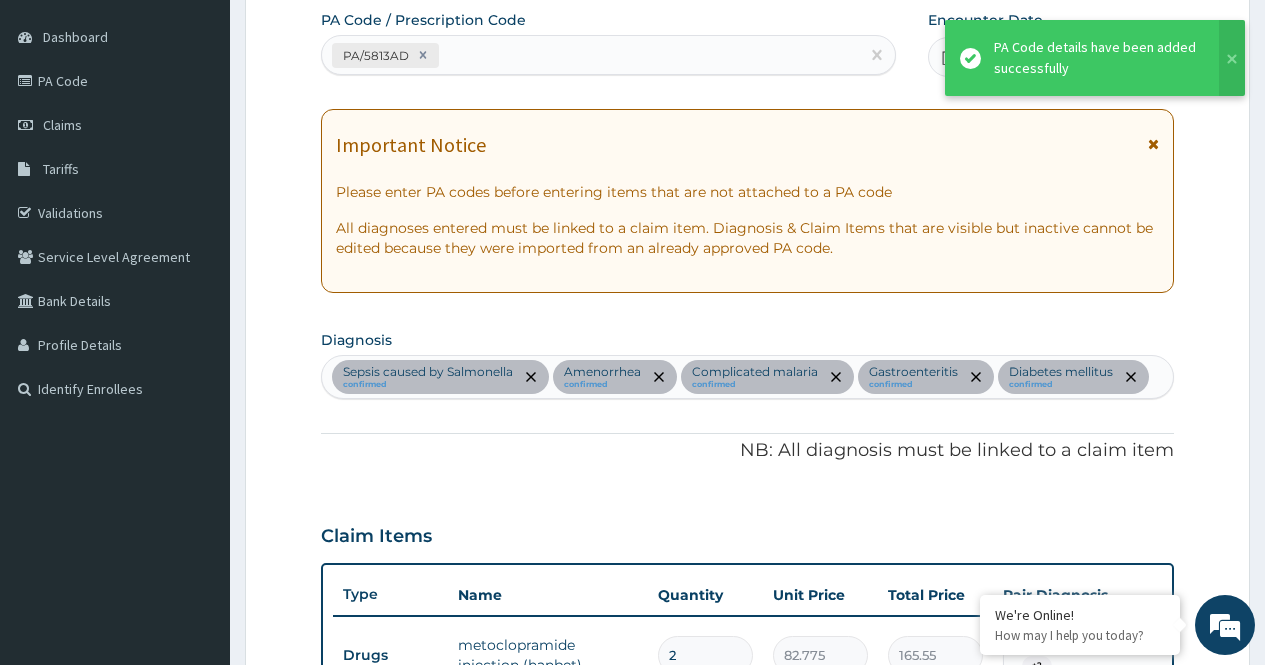 scroll, scrollTop: 1160, scrollLeft: 0, axis: vertical 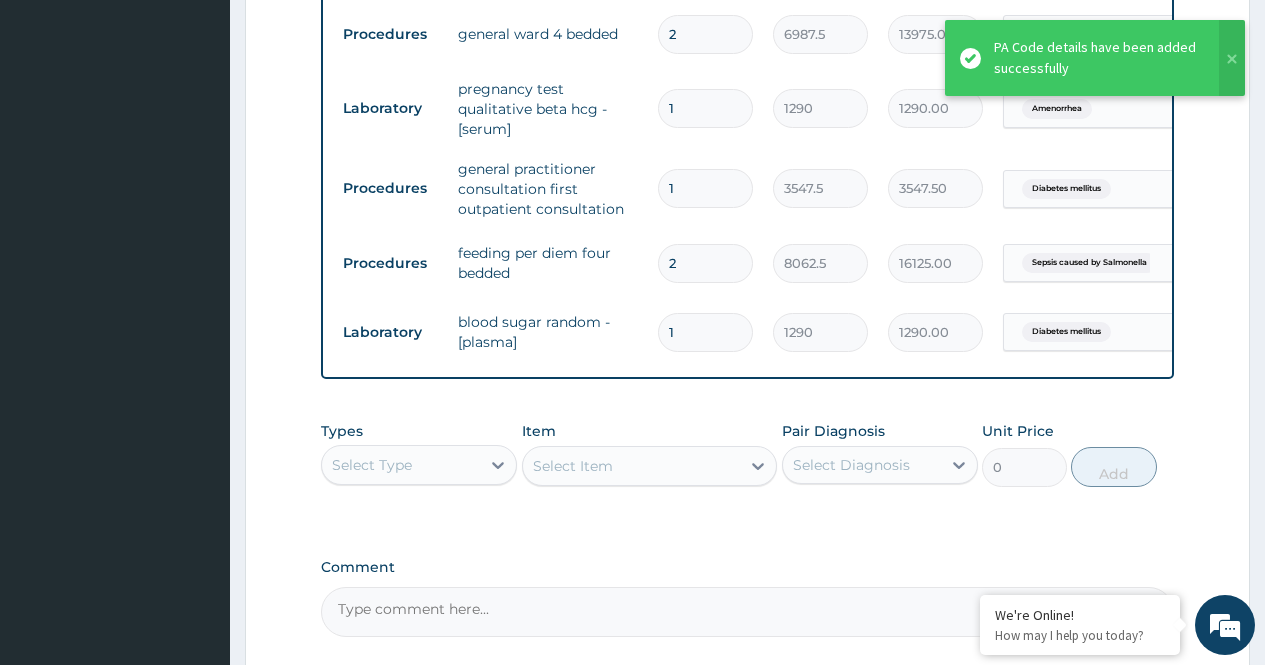 click on "blood sugar random - [plasma]" at bounding box center [548, 332] 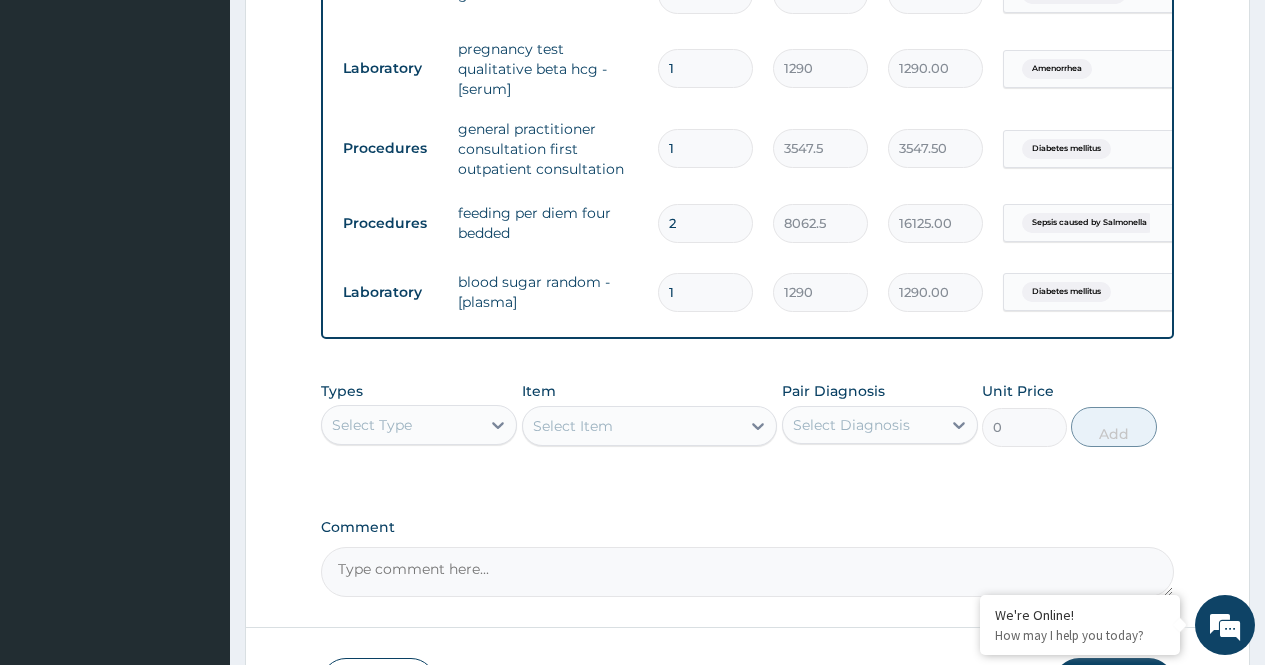 scroll, scrollTop: 1357, scrollLeft: 0, axis: vertical 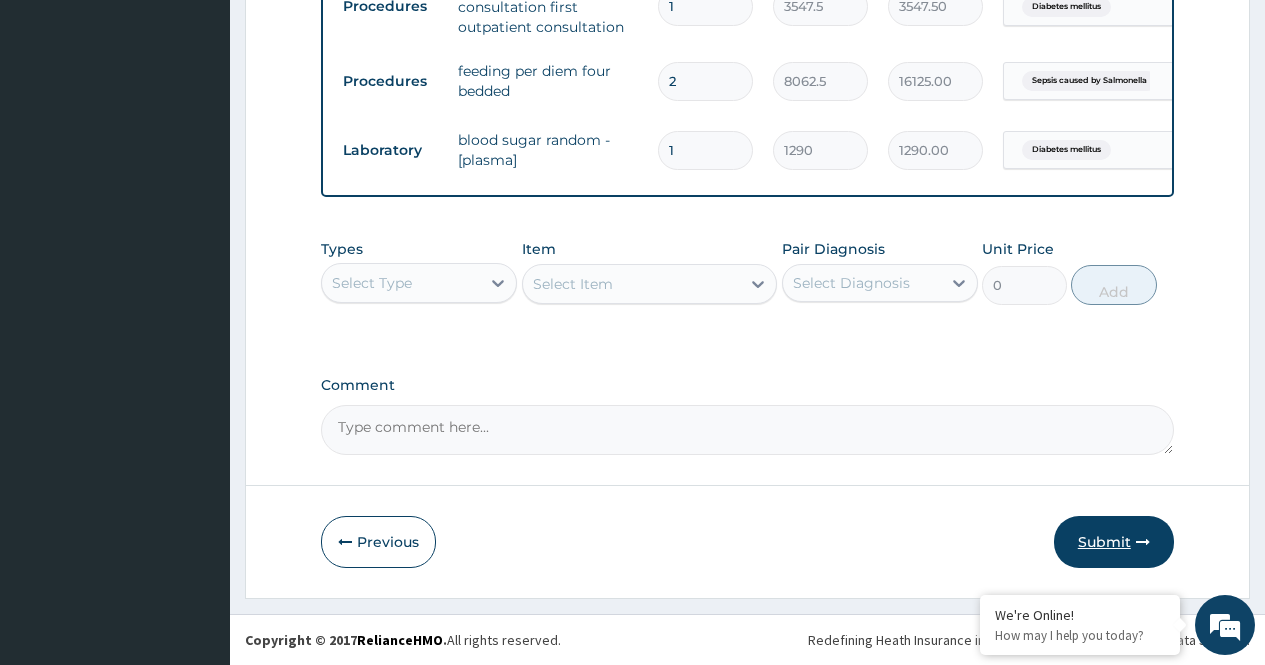 click on "Submit" at bounding box center (1114, 542) 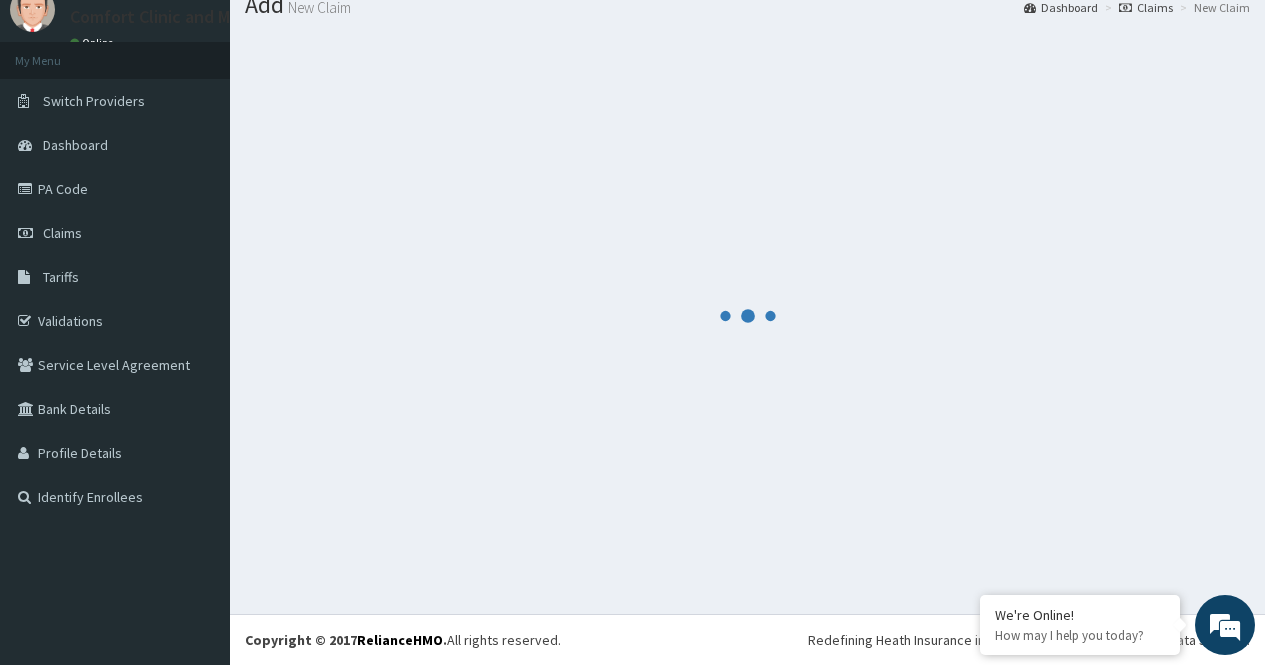 scroll, scrollTop: 1357, scrollLeft: 0, axis: vertical 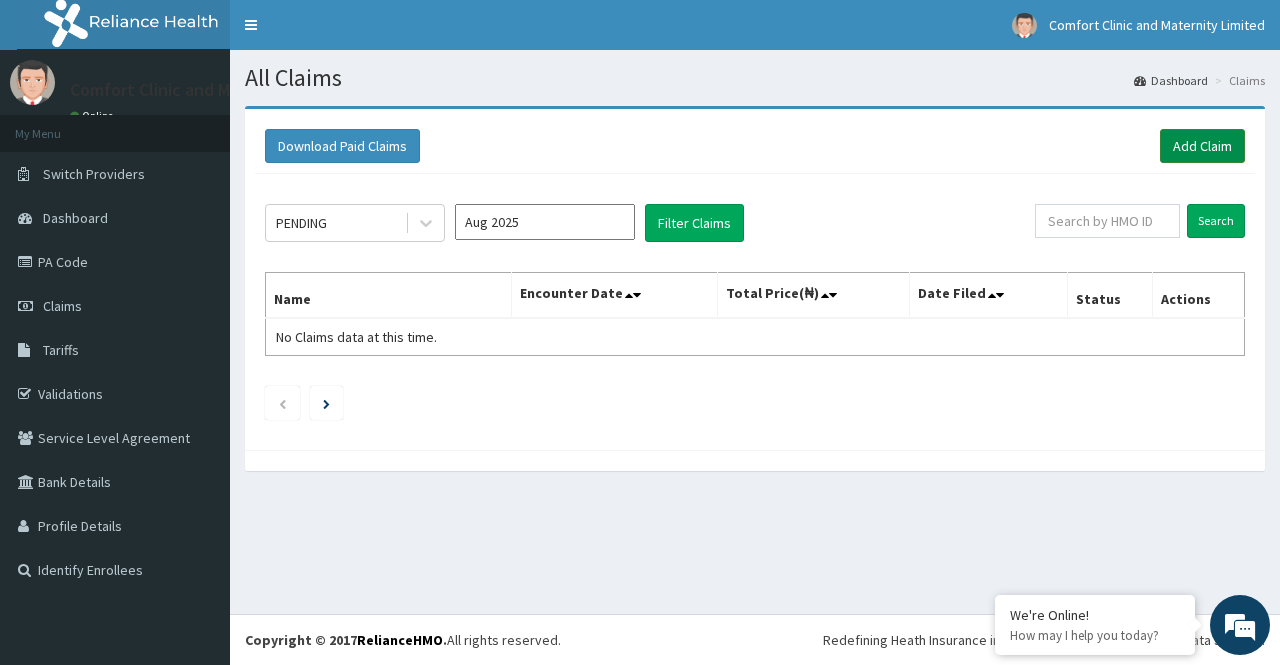 click on "Add Claim" at bounding box center [1202, 146] 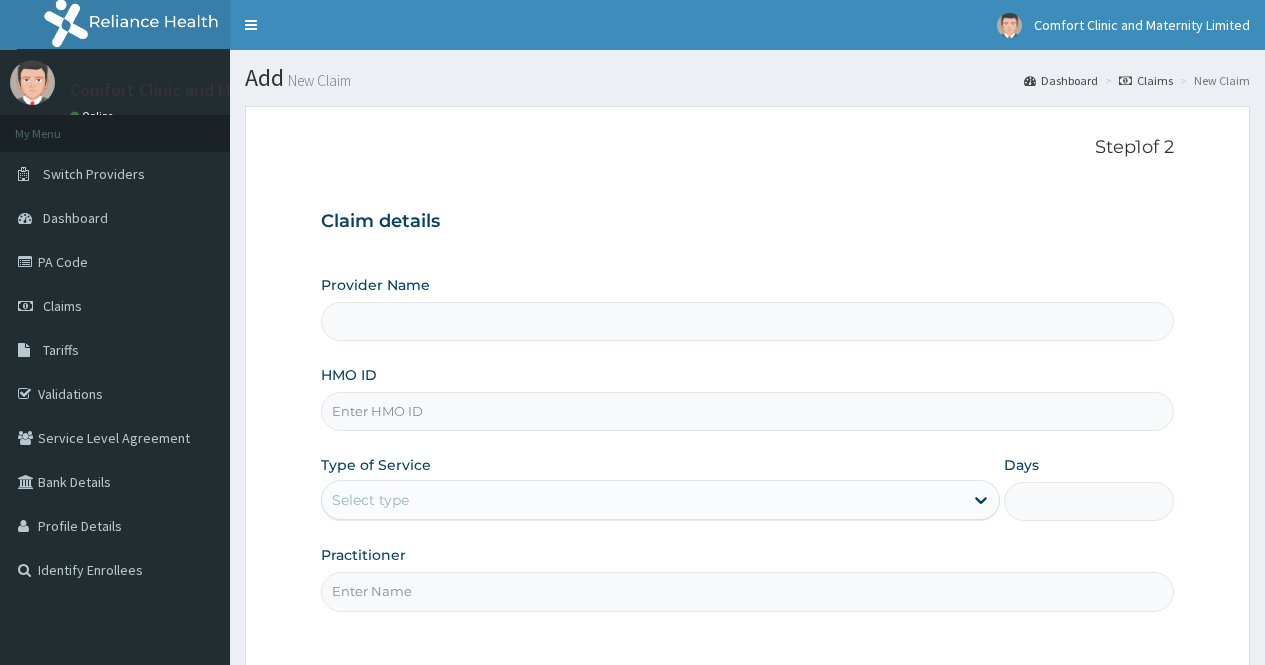scroll, scrollTop: 0, scrollLeft: 0, axis: both 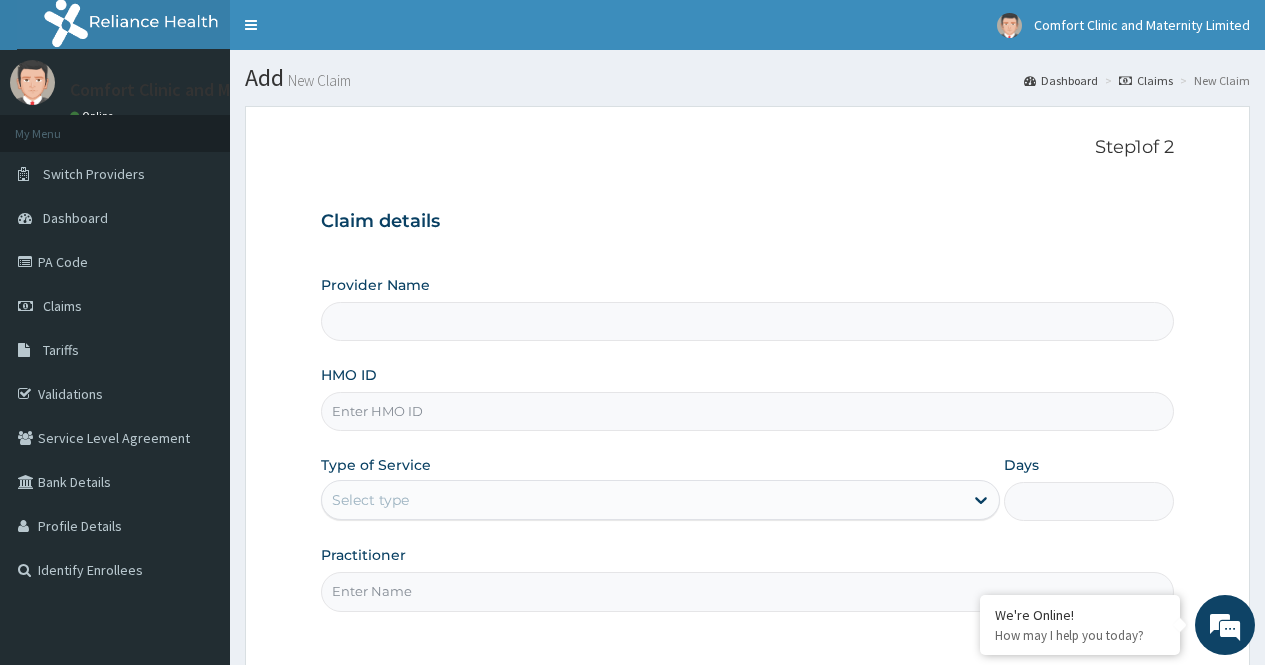 type on "Comfort Clinic and Maternity" 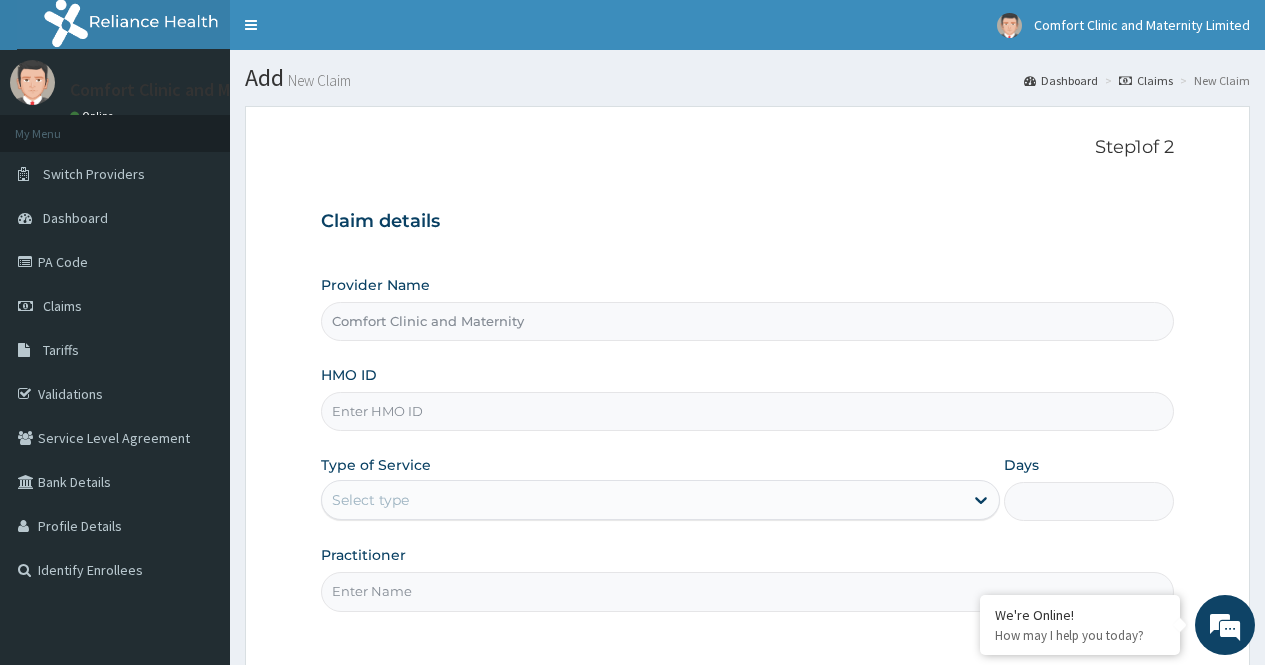 scroll, scrollTop: 0, scrollLeft: 0, axis: both 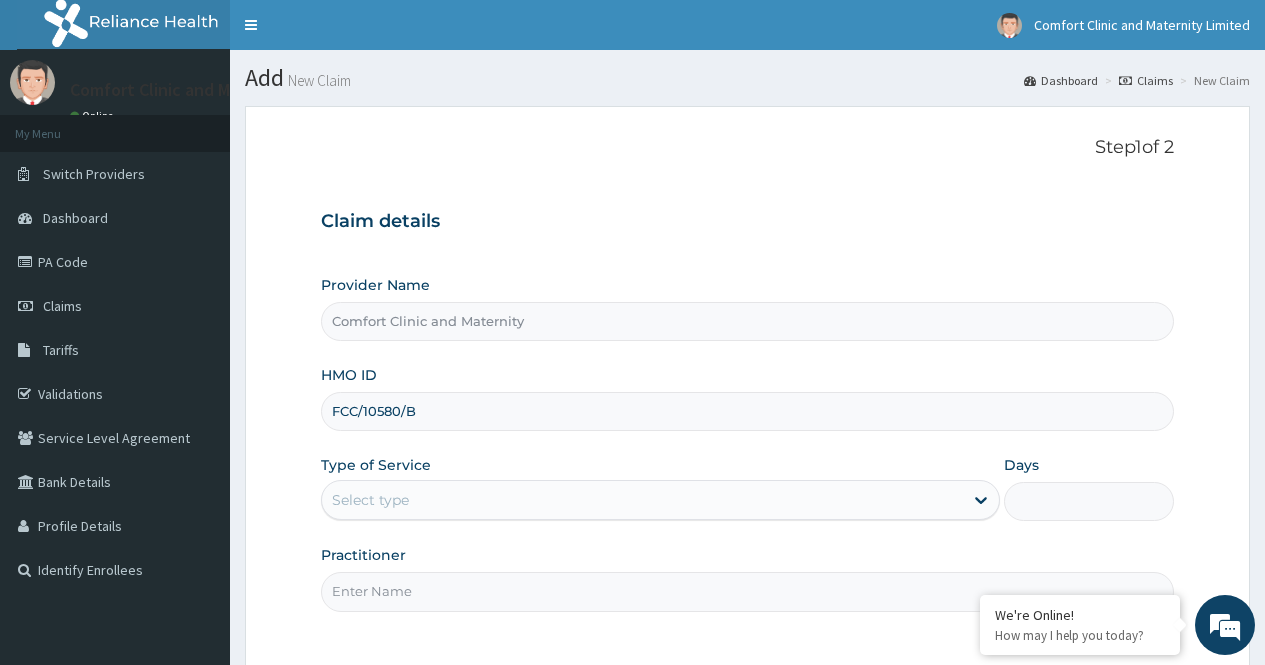 type on "FCC/10580/B" 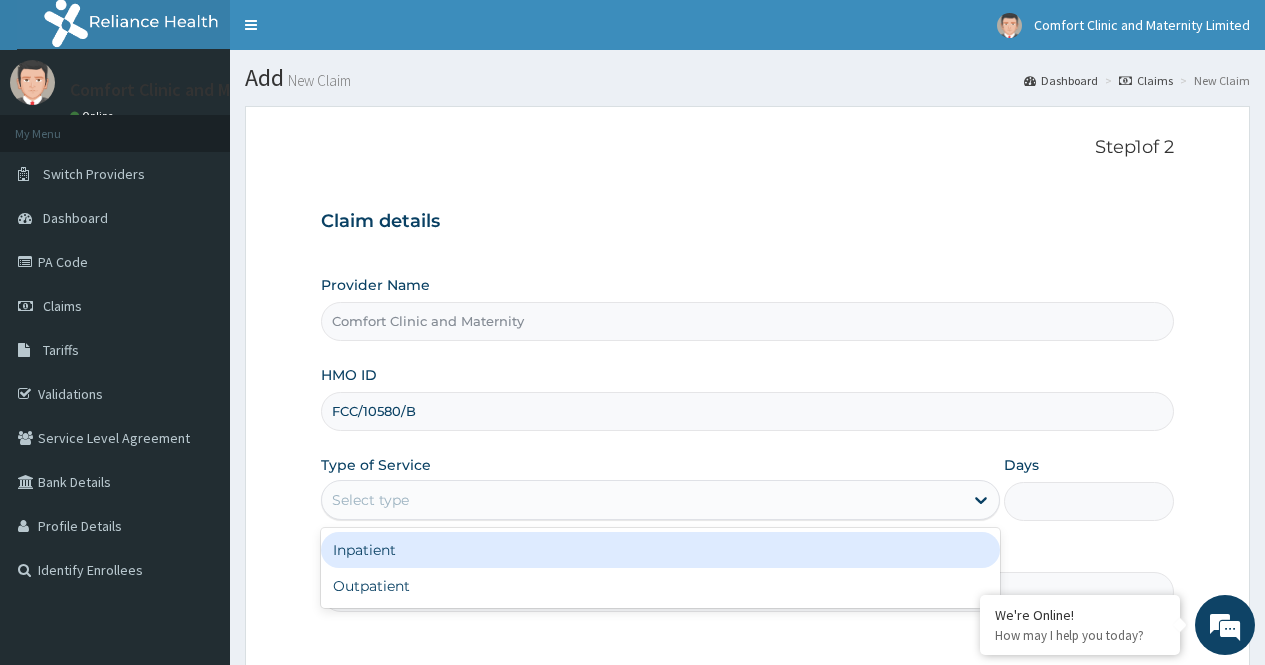click on "Select type" at bounding box center (642, 500) 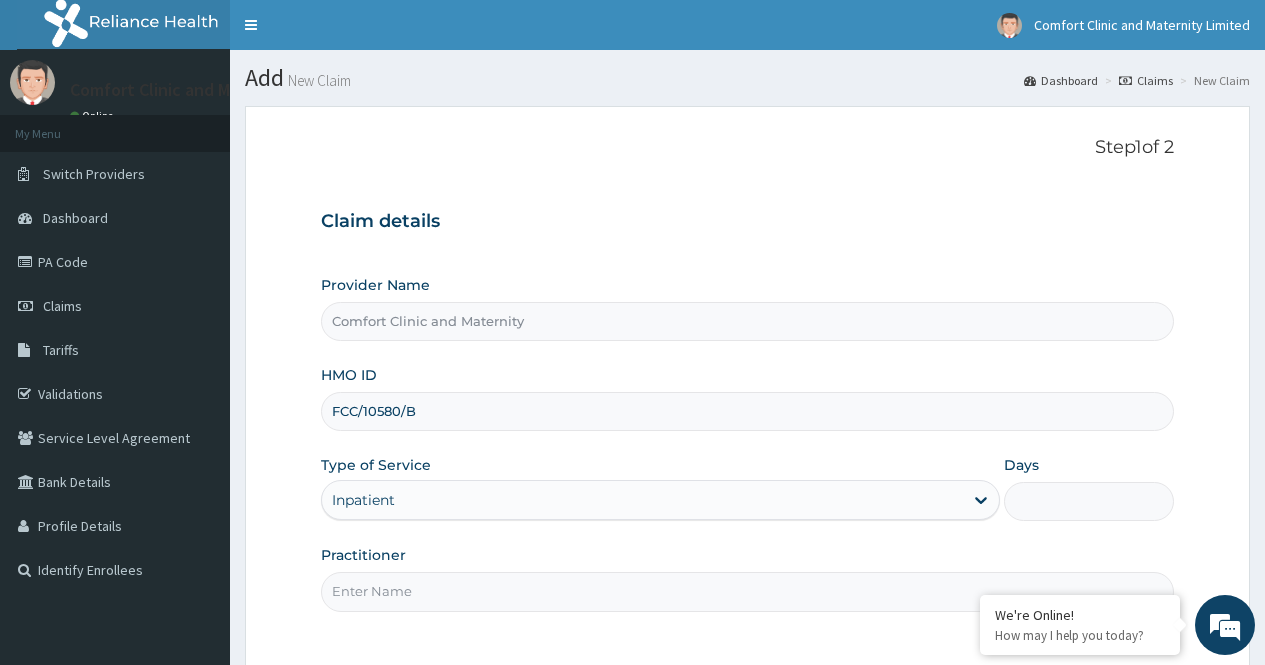 click on "Days" at bounding box center [1089, 501] 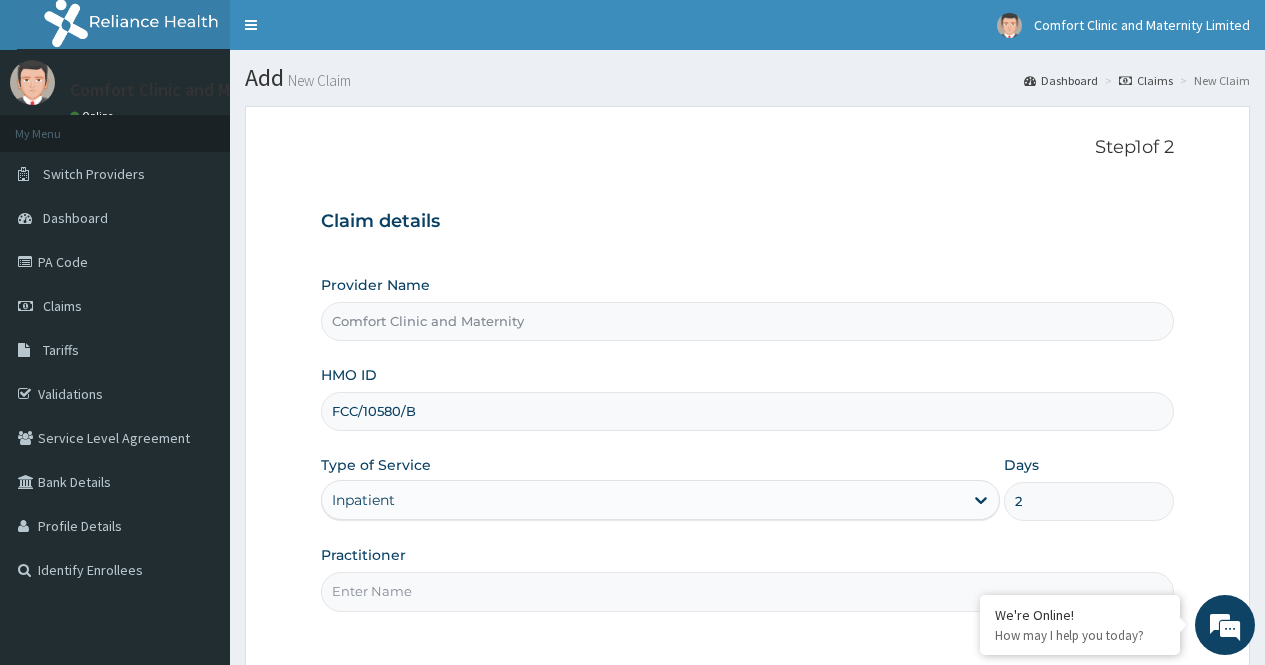 click on "Practitioner" at bounding box center (747, 578) 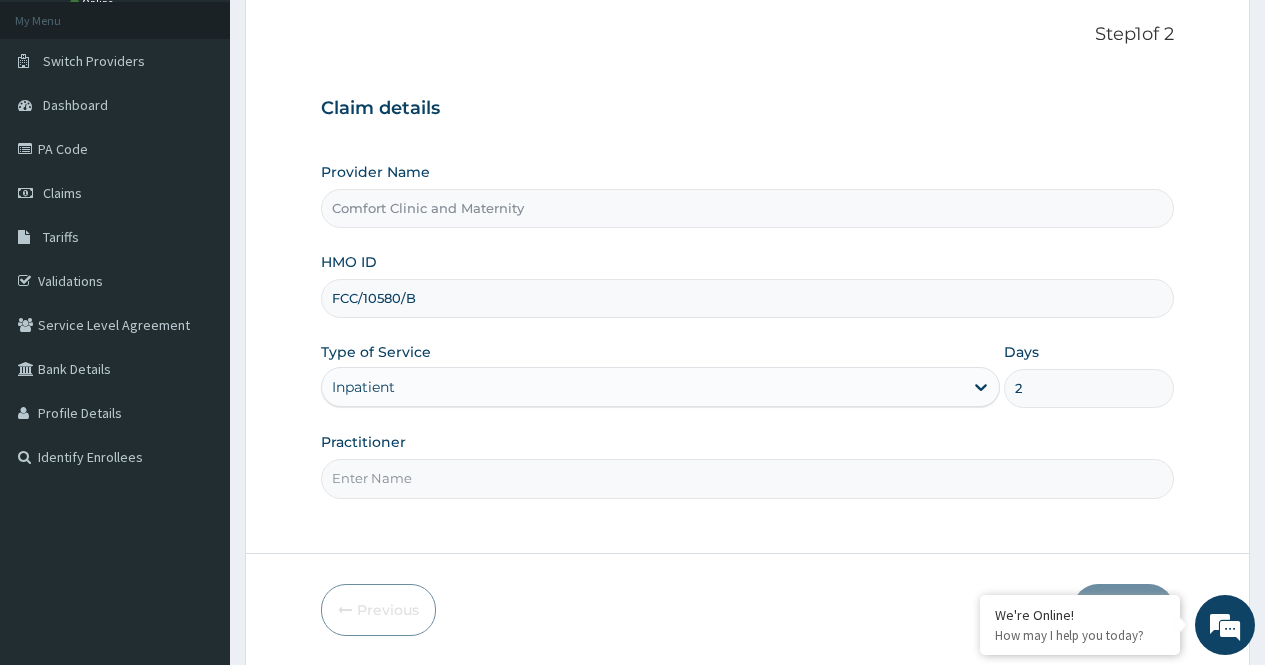 scroll, scrollTop: 181, scrollLeft: 0, axis: vertical 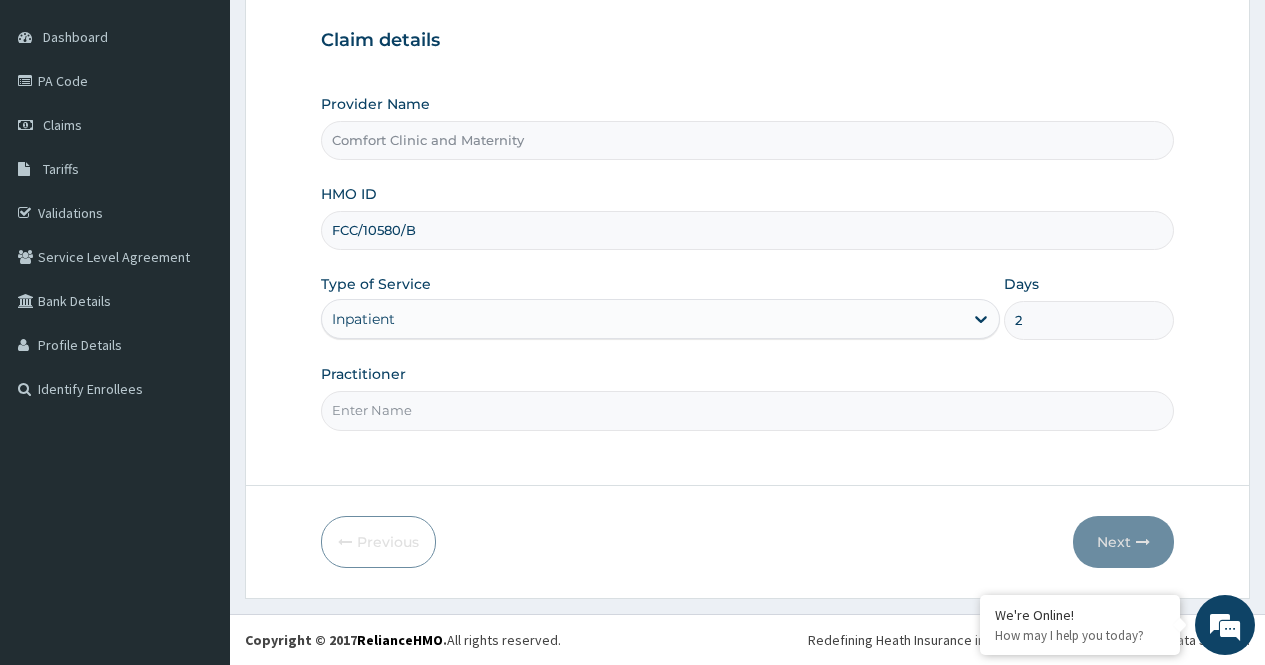 click on "Practitioner" at bounding box center (747, 410) 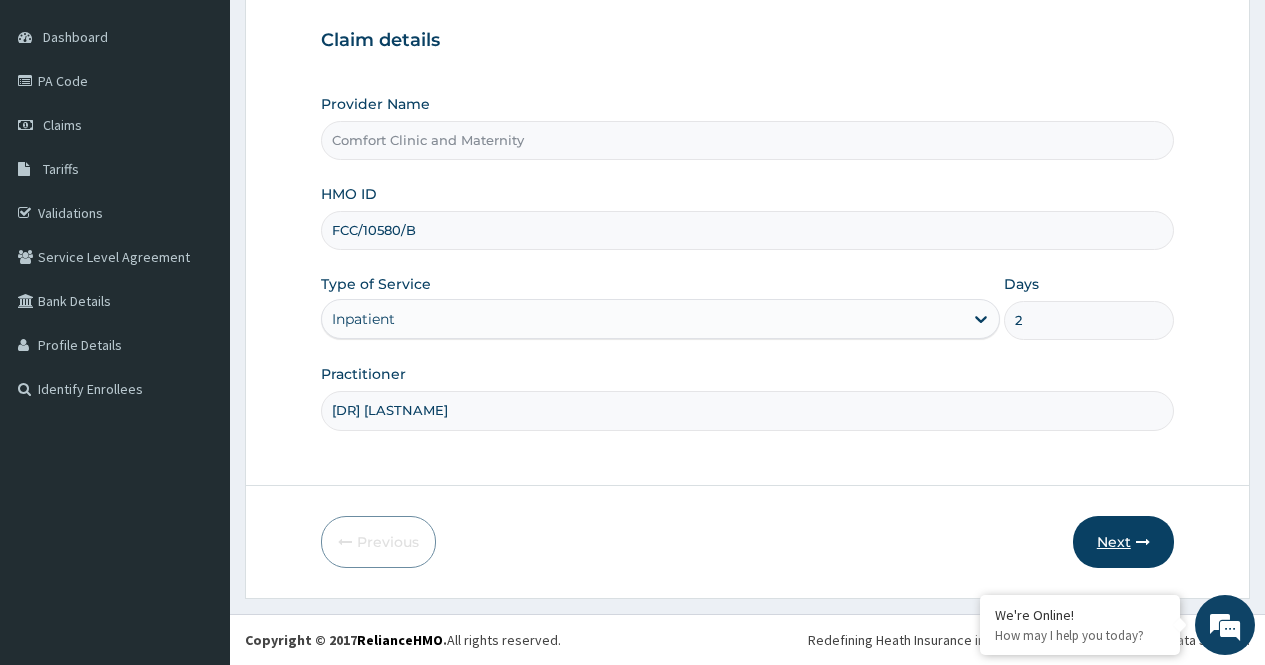 click on "Next" at bounding box center (1123, 542) 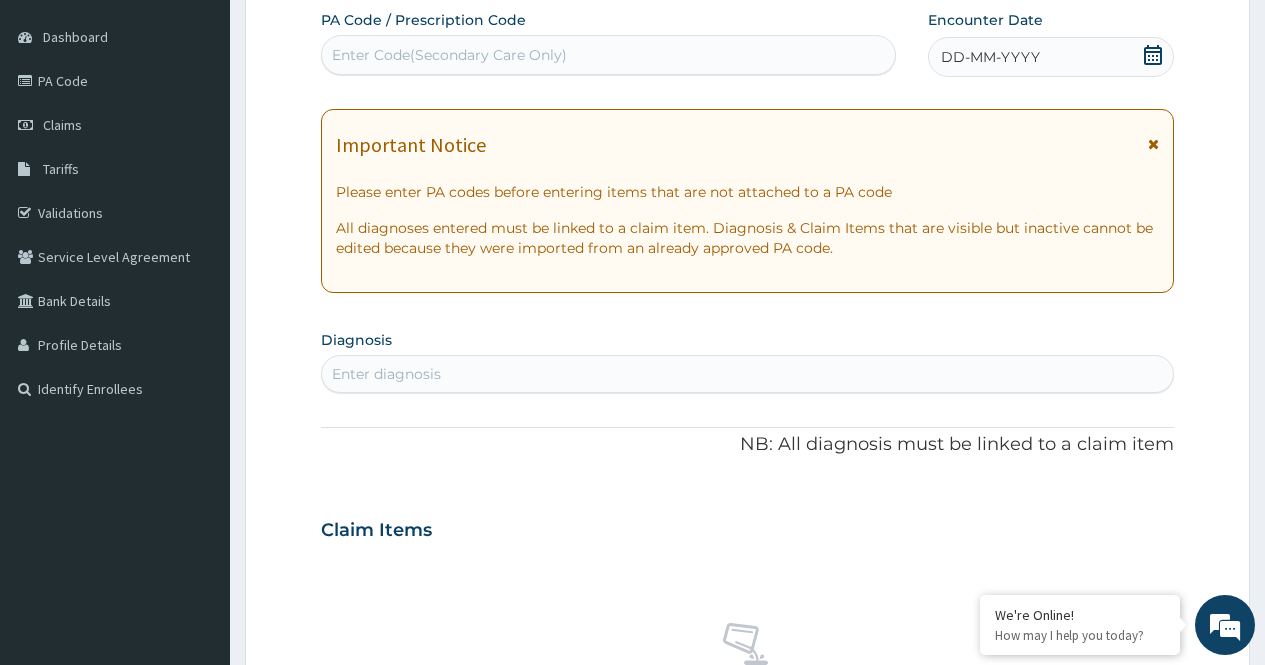 click on "Enter Code(Secondary Care Only)" at bounding box center (449, 55) 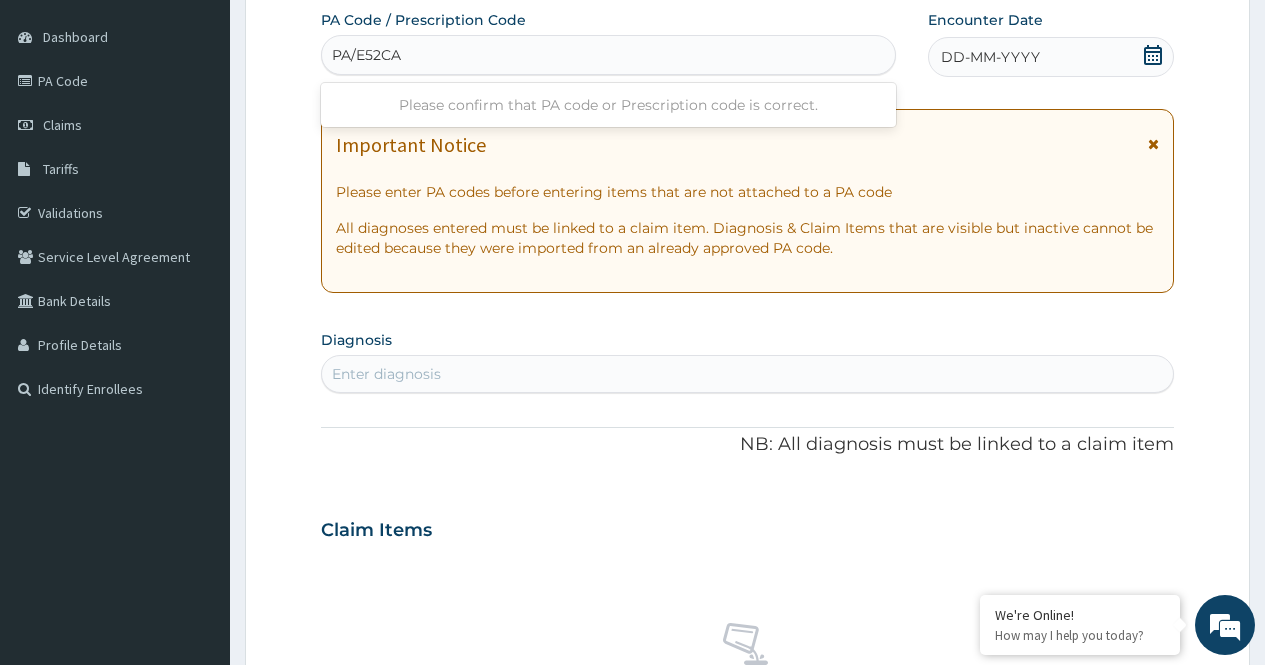 type on "PA/E52CAE" 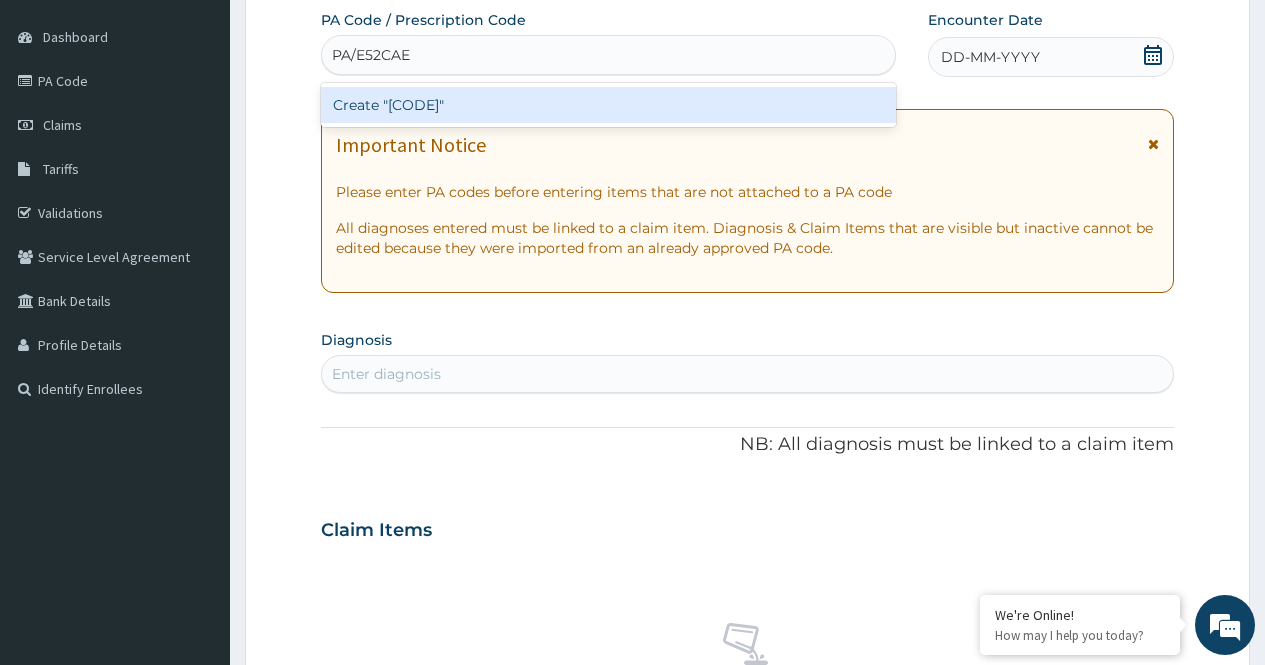click on "Create "PA/E52CAE"" at bounding box center (608, 105) 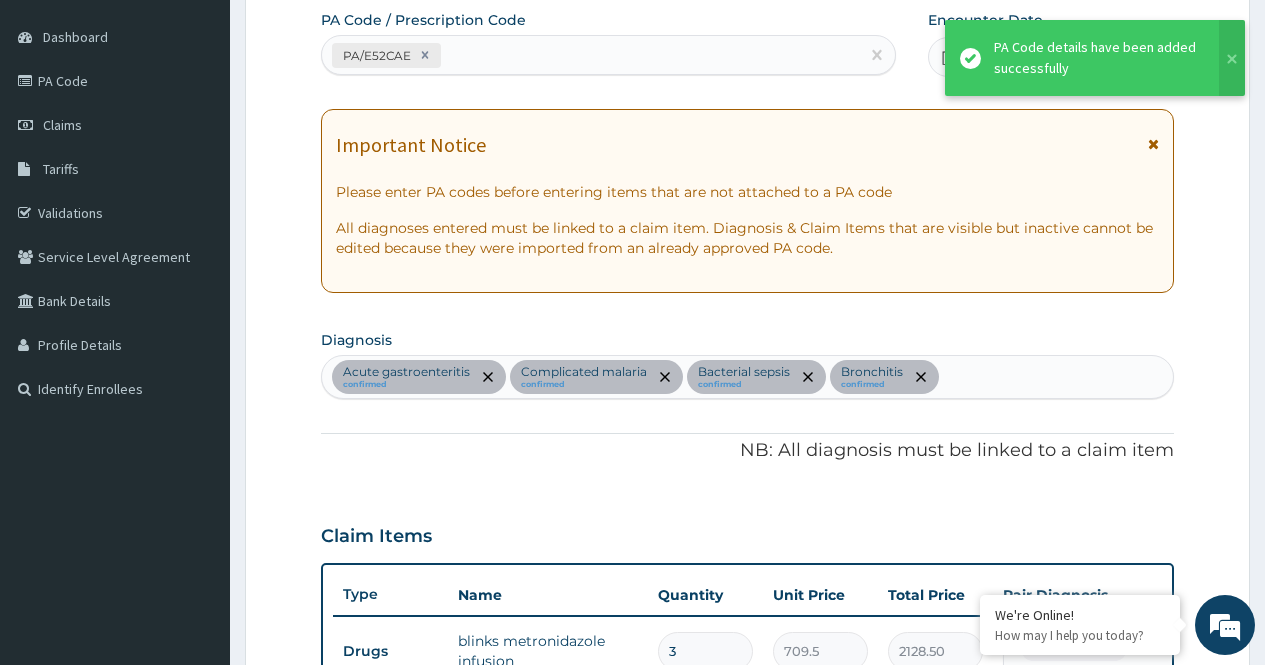 scroll, scrollTop: 1629, scrollLeft: 0, axis: vertical 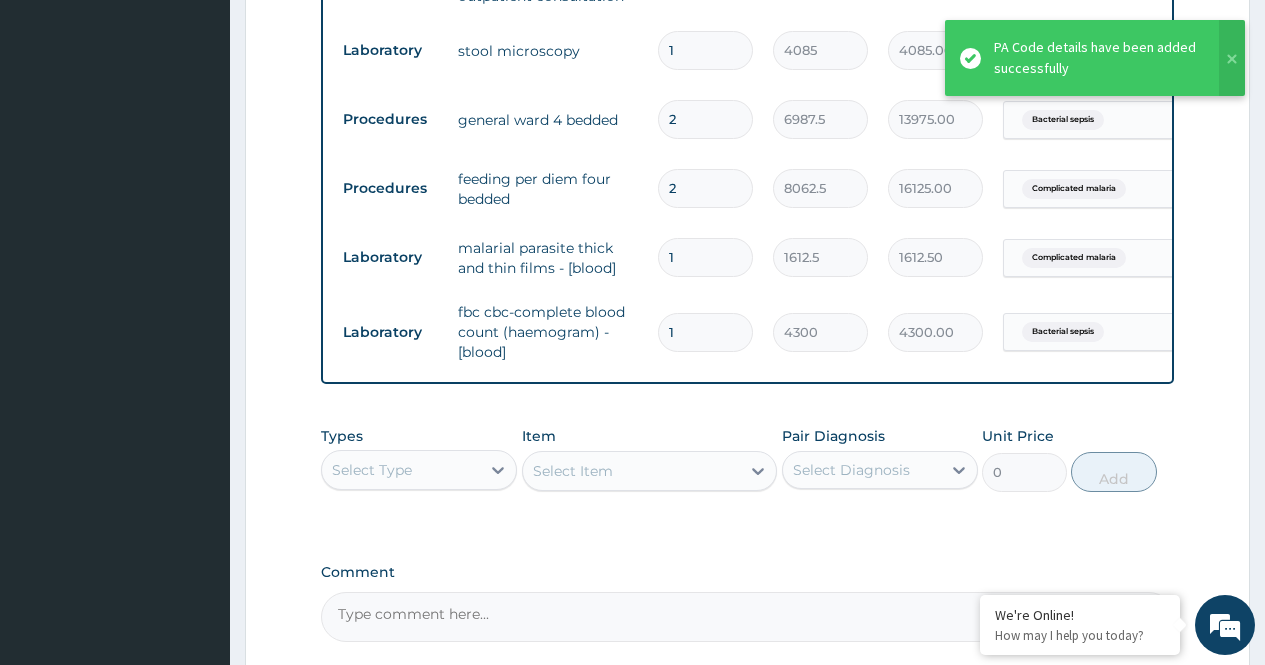 click on "PA Code / Prescription Code PA/E52CAE Encounter Date 16-07-2025 Important Notice Please enter PA codes before entering items that are not attached to a PA code   All diagnoses entered must be linked to a claim item. Diagnosis & Claim Items that are visible but inactive cannot be edited because they were imported from an already approved PA code. Diagnosis Acute gastroenteritis confirmed Complicated malaria confirmed Bacterial sepsis confirmed Bronchitis confirmed NB: All diagnosis must be linked to a claim item Claim Items Type Name Quantity Unit Price Total Price Pair Diagnosis Actions Drugs blinks metronidazole infusion 3 709.5 2128.50 Acute gastroenteritis Delete Drugs paracetamol injection 300mg/2ml 4 260.15 1040.60 Complicated malaria Delete Drugs gentamicin injection 2ml 4 331.1 1324.40 Bacterial sepsis Delete Drugs loratadine syrup - 100mls 1 1182.5 1182.50 Bronchitis Delete Drugs 5% dextrose saline (fidson) 2 1773.75 3547.50 Bacterial sepsis Delete Drugs rocephin ceftriaxone 1g i.m 3 8277.5 24832.50 1" at bounding box center [747, -398] 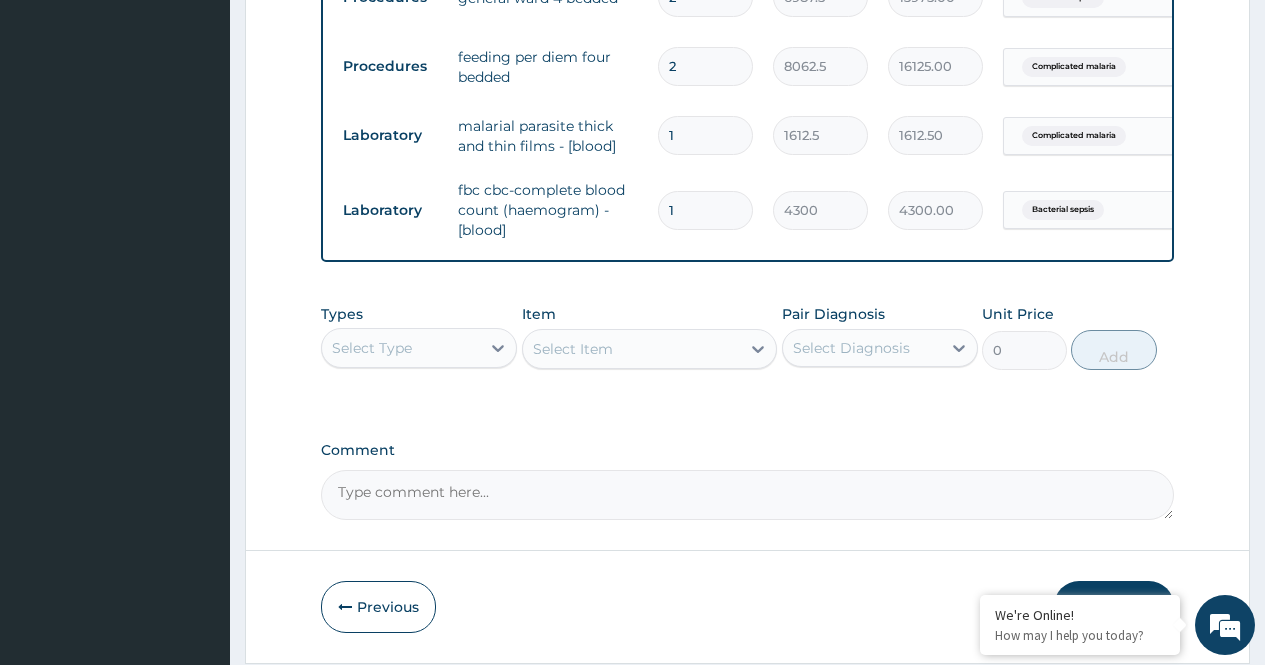 scroll, scrollTop: 1831, scrollLeft: 0, axis: vertical 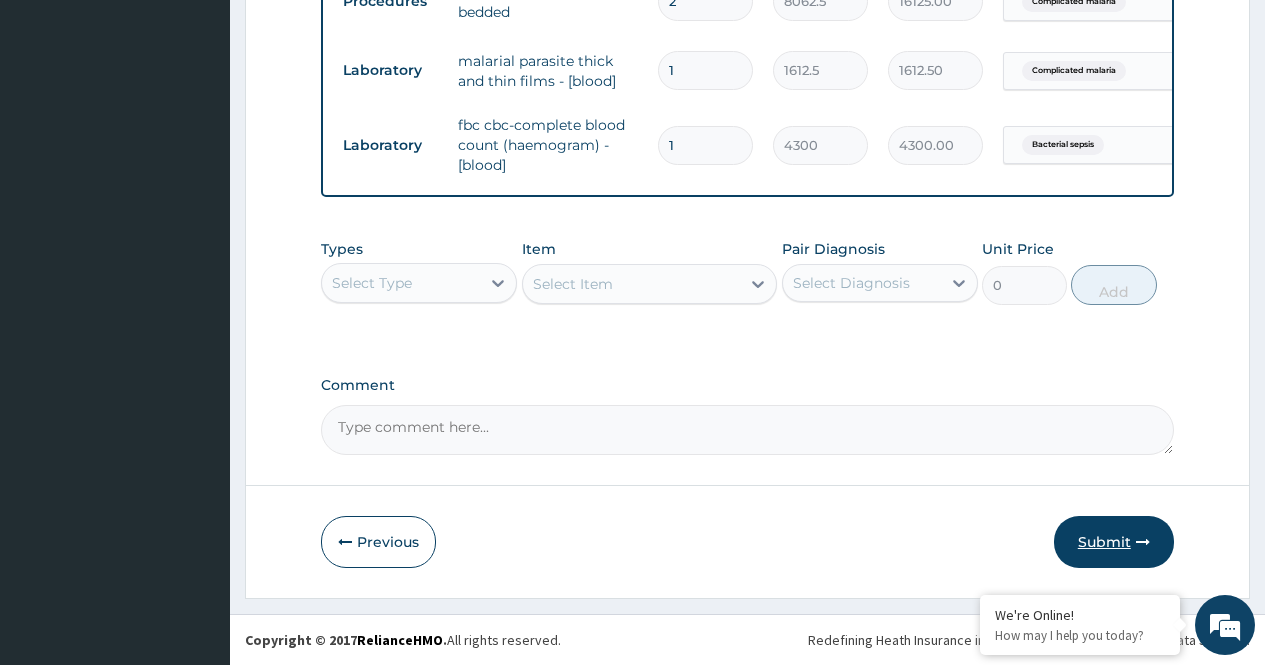 click on "Submit" at bounding box center (1114, 542) 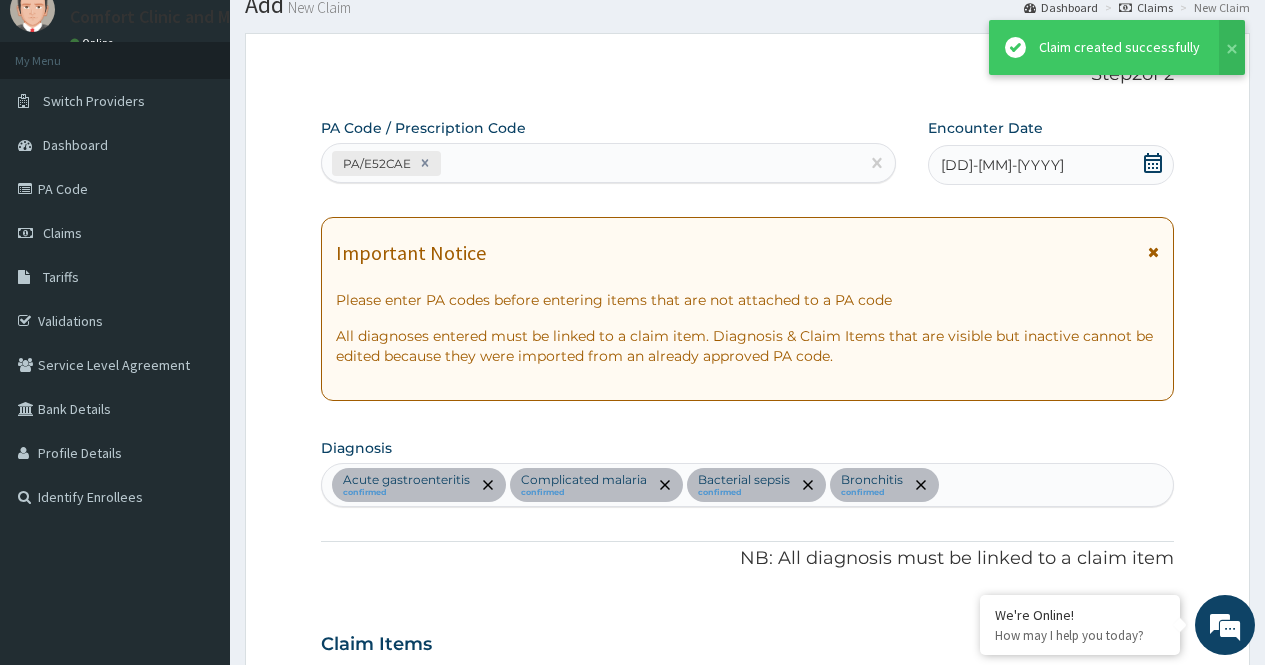 scroll, scrollTop: 1831, scrollLeft: 0, axis: vertical 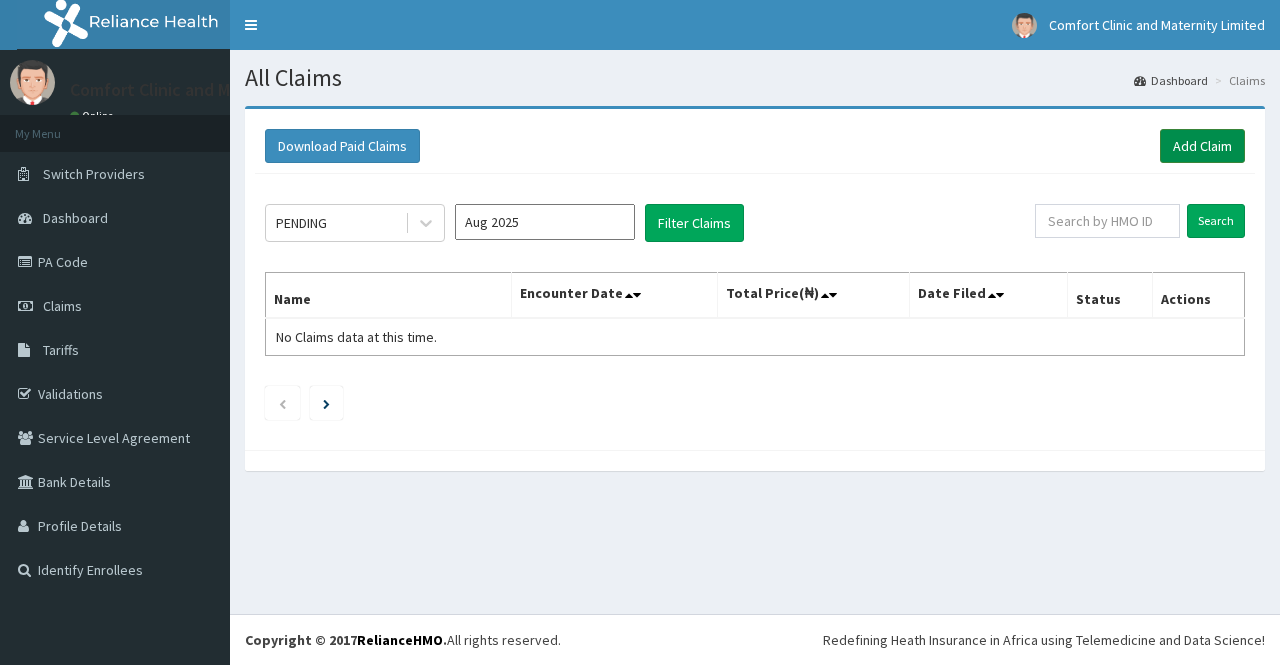 click on "Add Claim" at bounding box center (1202, 146) 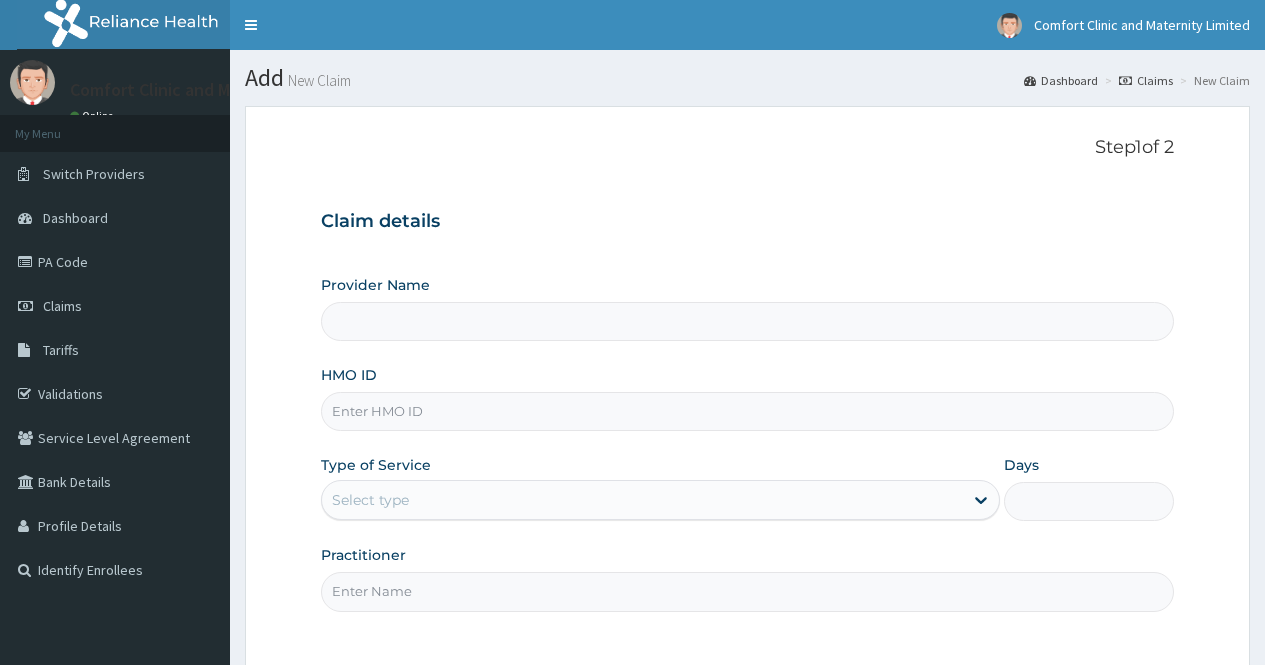 scroll, scrollTop: 0, scrollLeft: 0, axis: both 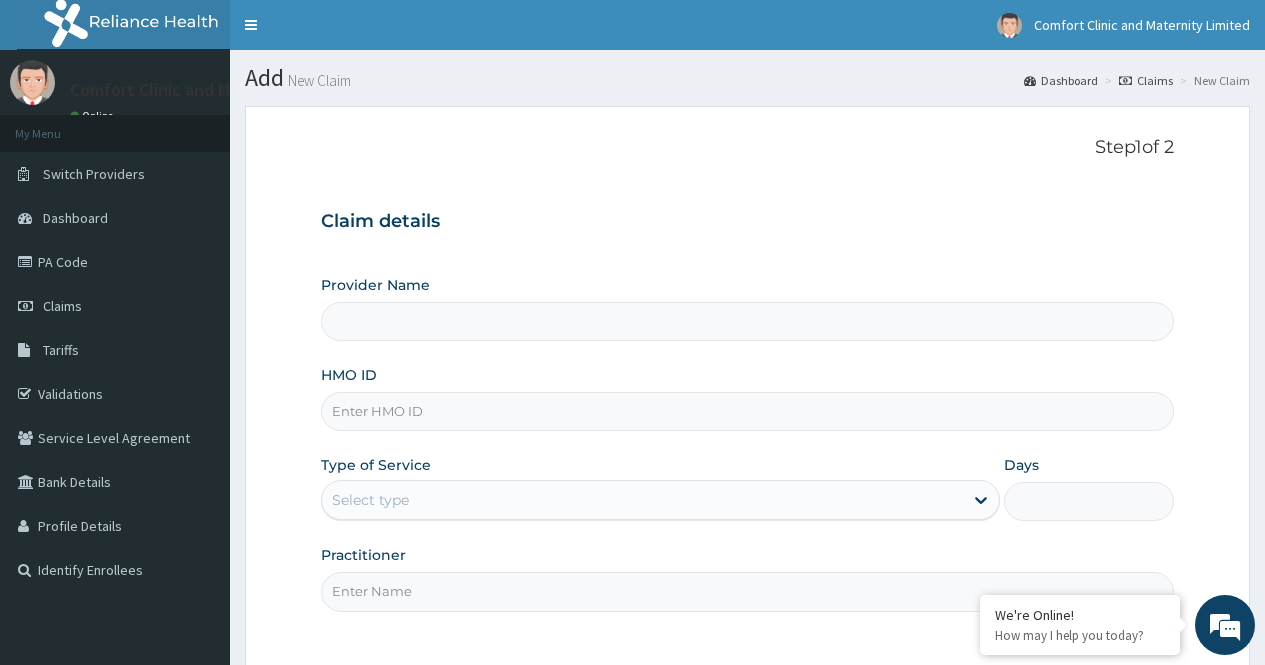 click on "HMO ID" at bounding box center [747, 411] 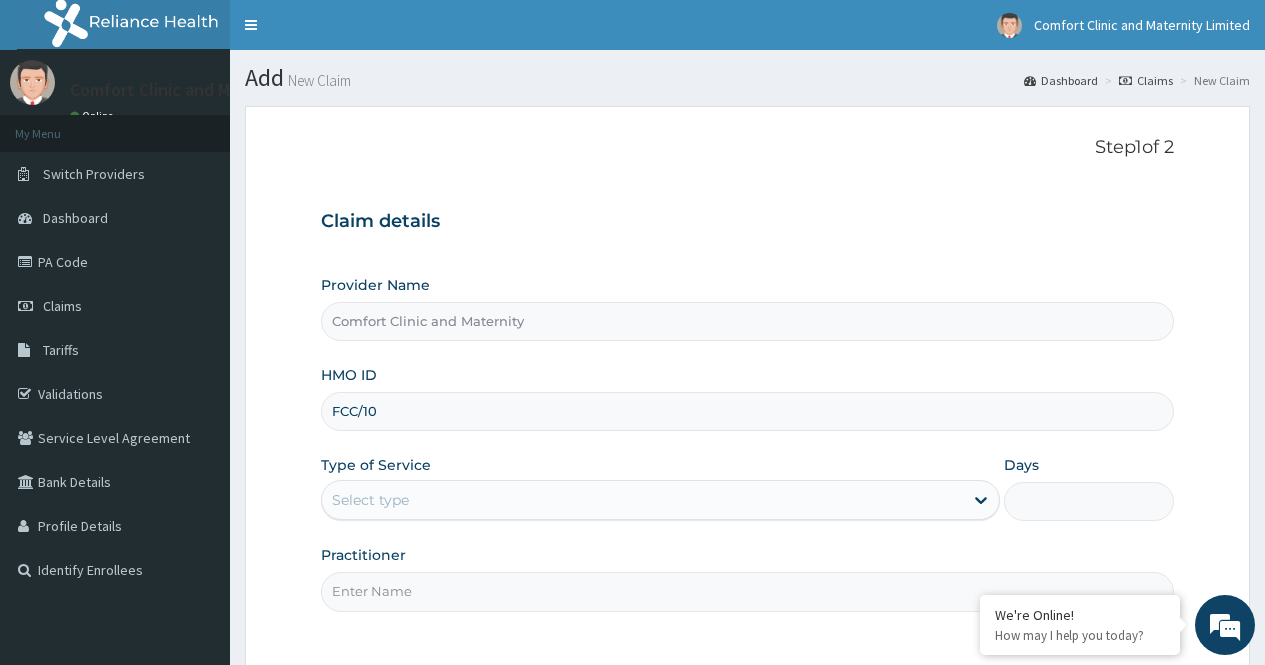 scroll, scrollTop: 0, scrollLeft: 0, axis: both 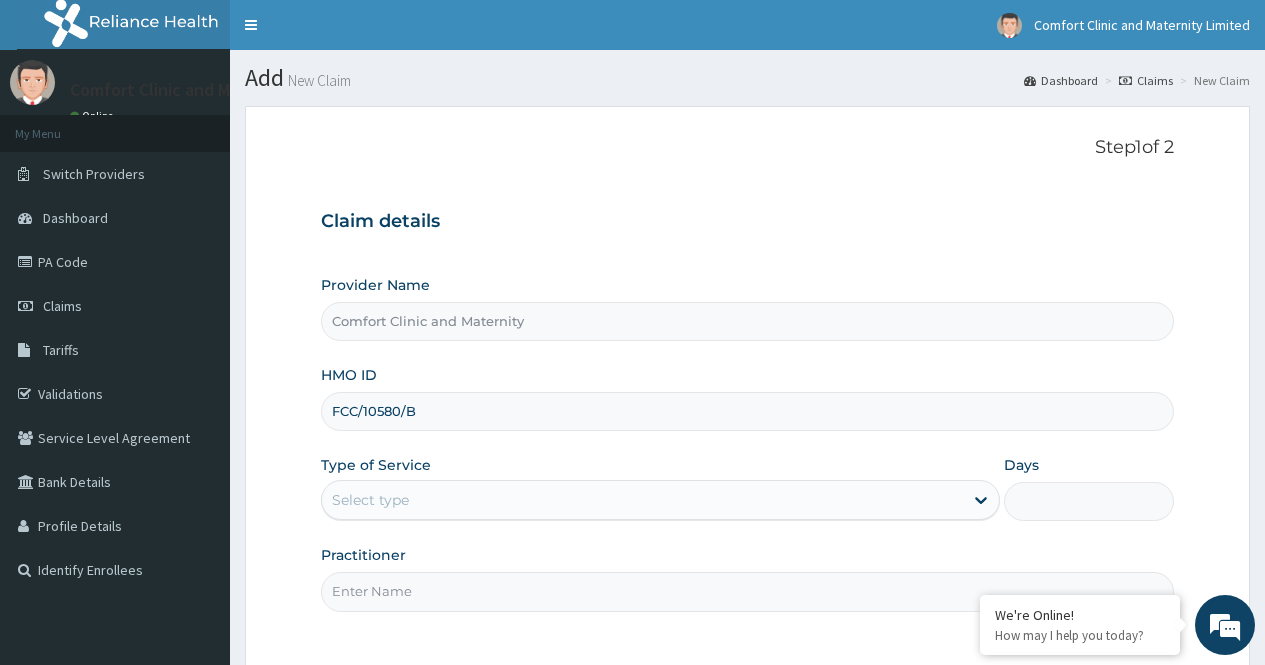 type on "FCC/10580/B" 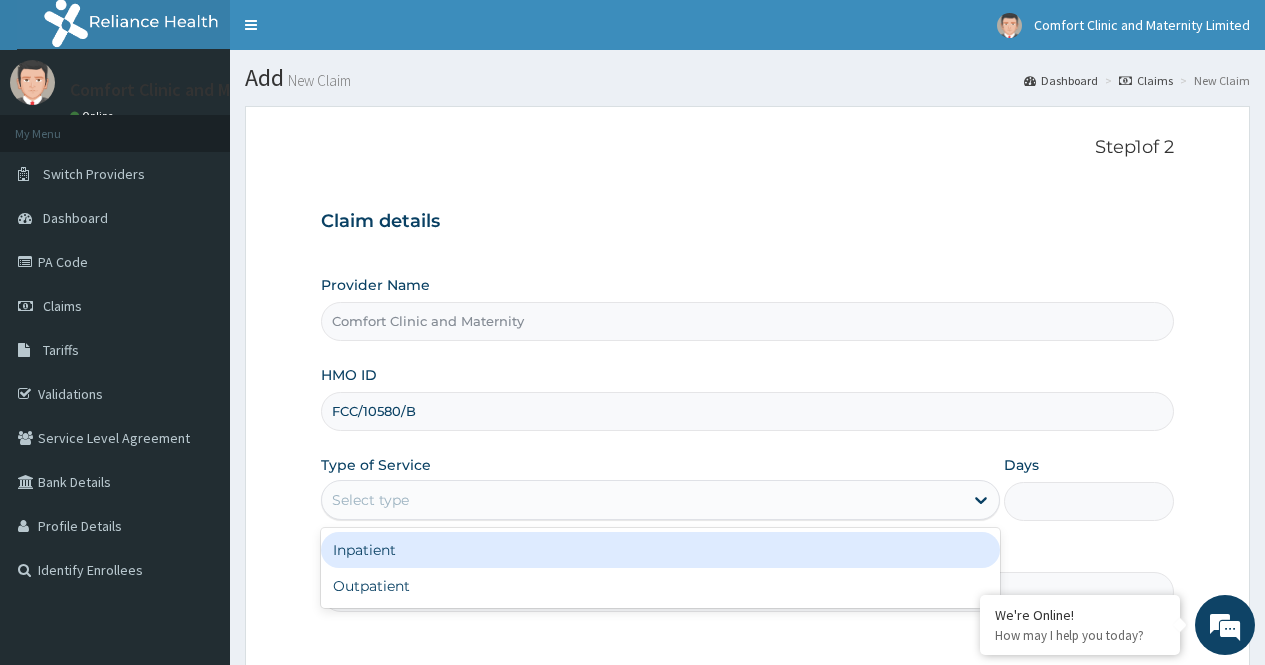 click on "Inpatient" at bounding box center [660, 550] 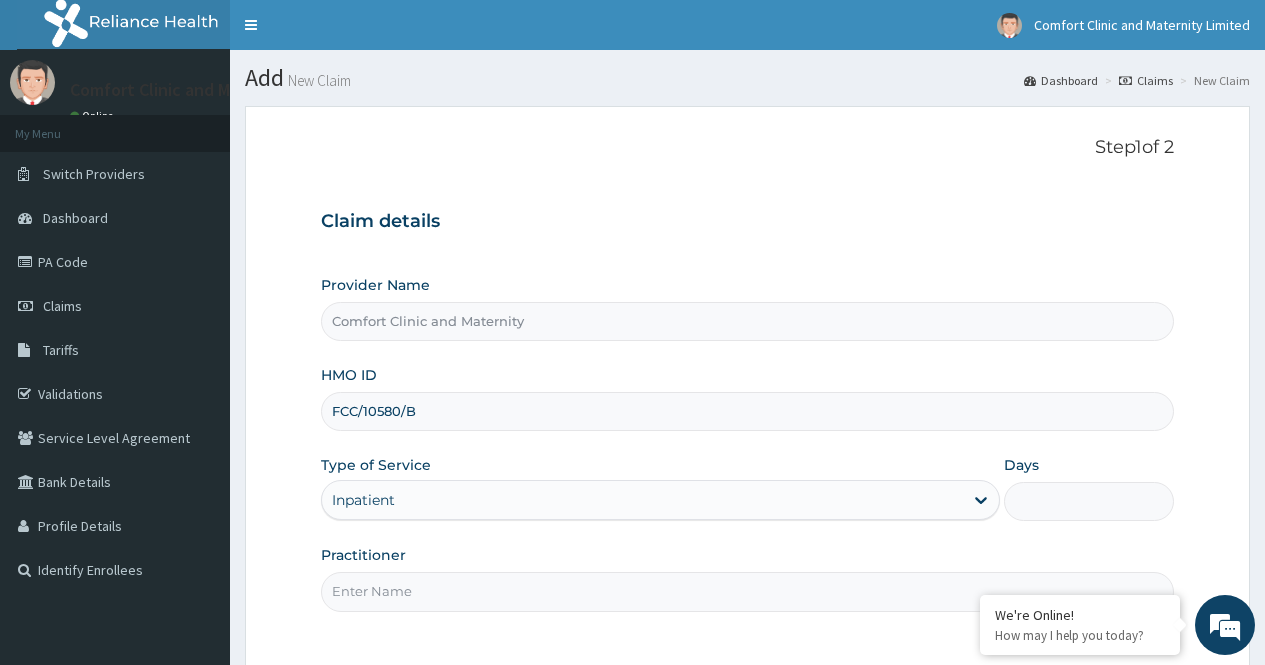 click on "Practitioner" at bounding box center (747, 591) 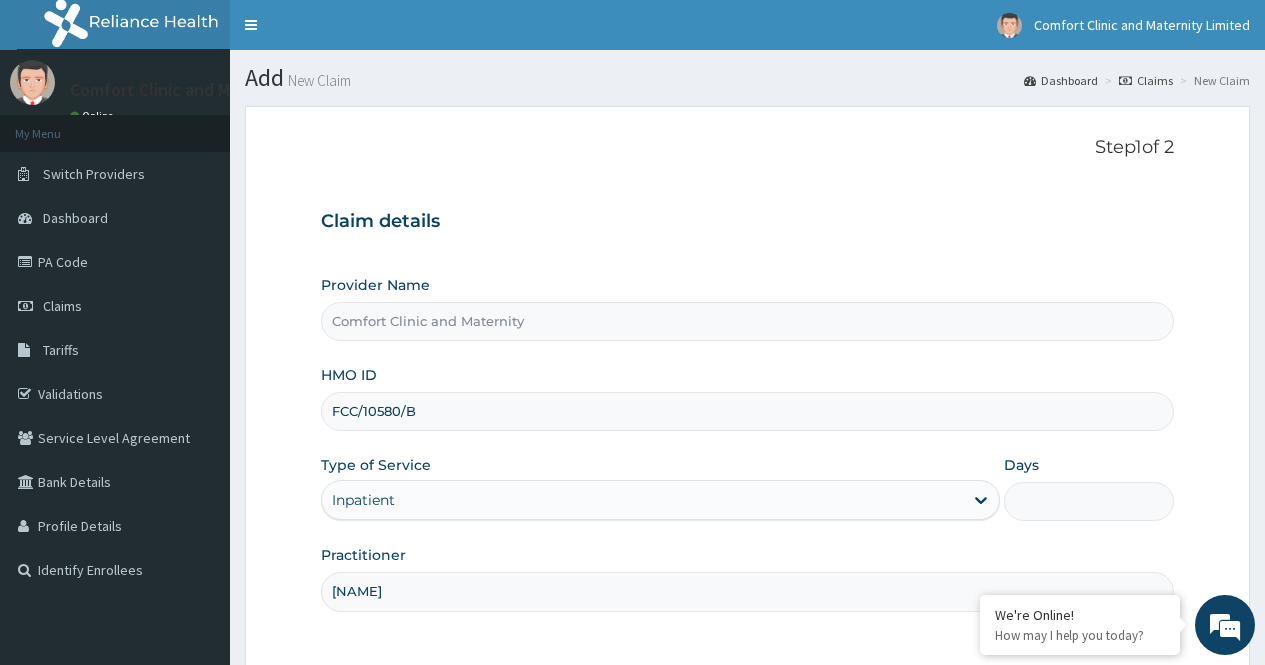 click on "Days" at bounding box center [1089, 501] 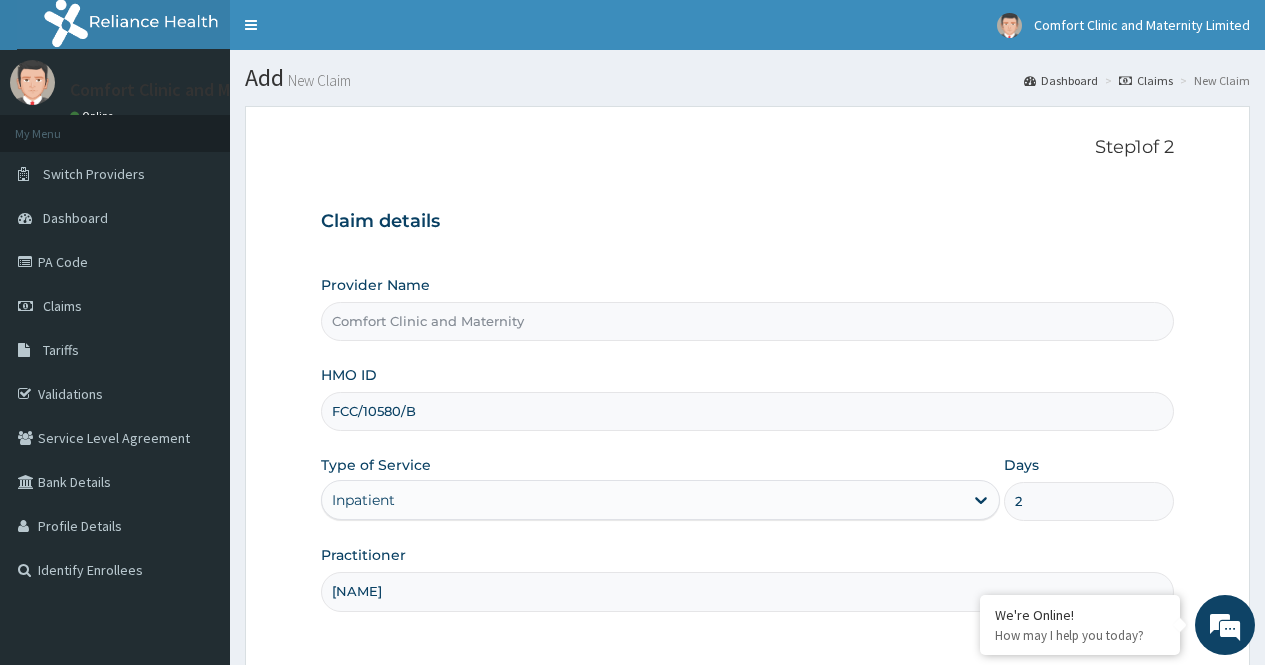 click on "Provider Name Comfort Clinic and Maternity HMO ID FCC/10580/B Type of Service Inpatient Days 2 Practitioner dr afonne" at bounding box center [747, 443] 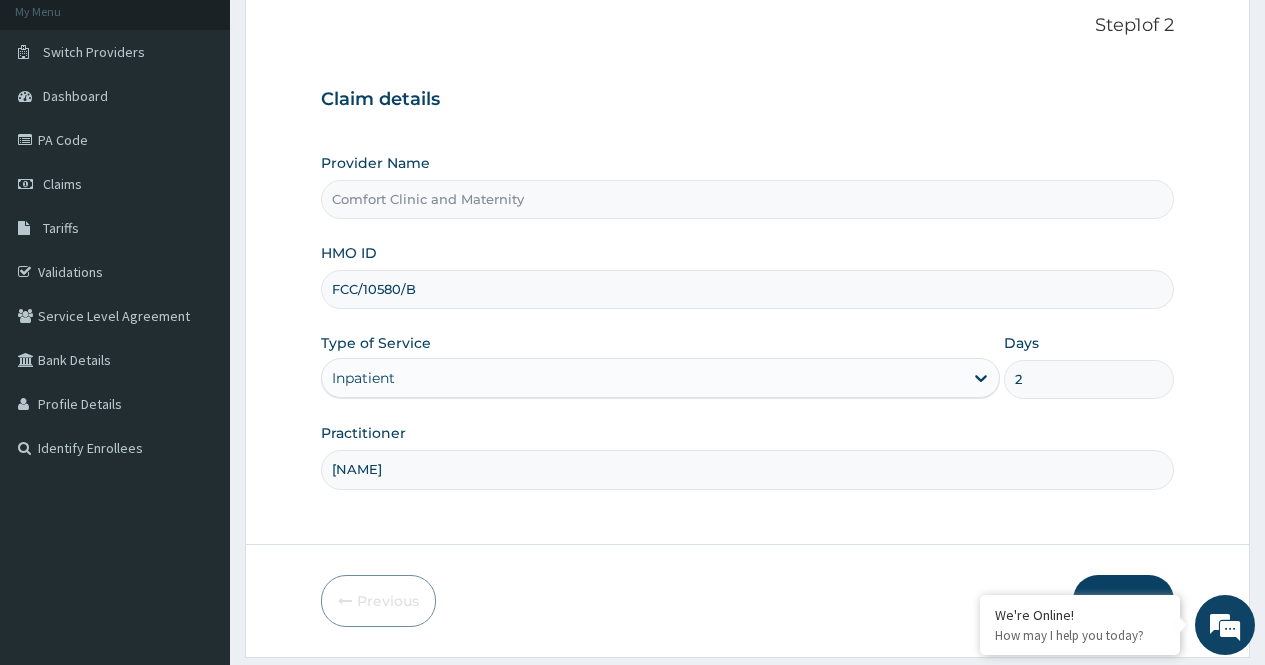 scroll, scrollTop: 181, scrollLeft: 0, axis: vertical 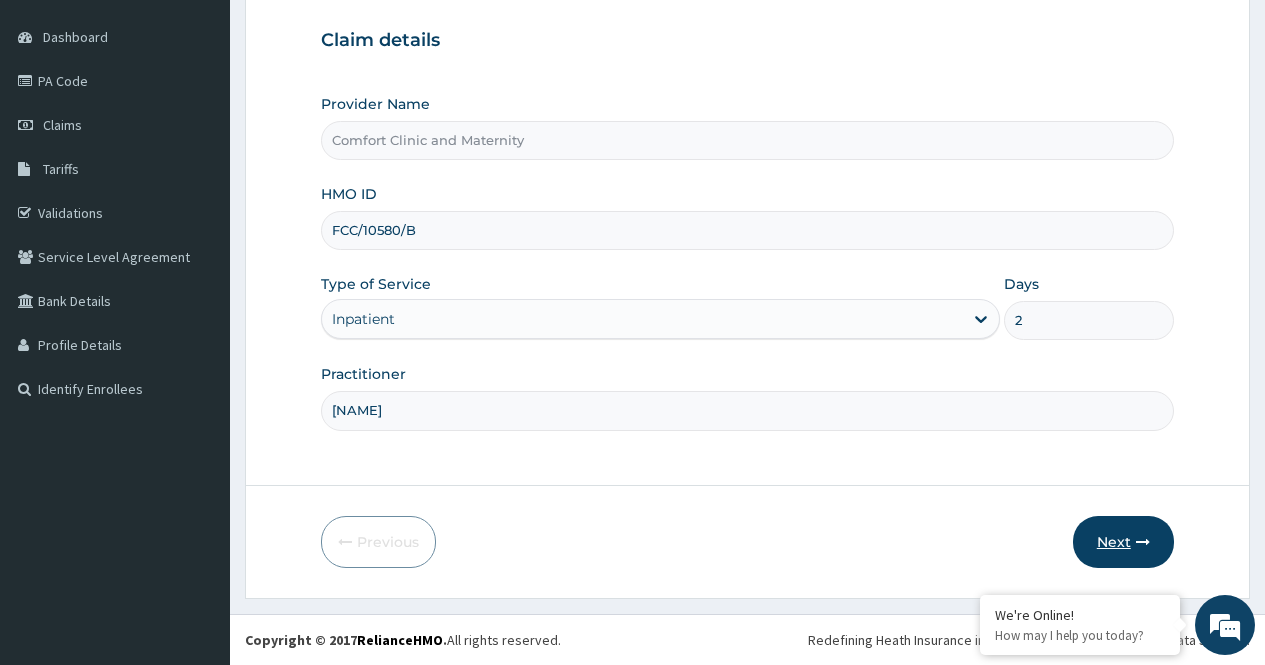 click on "Next" at bounding box center [1123, 542] 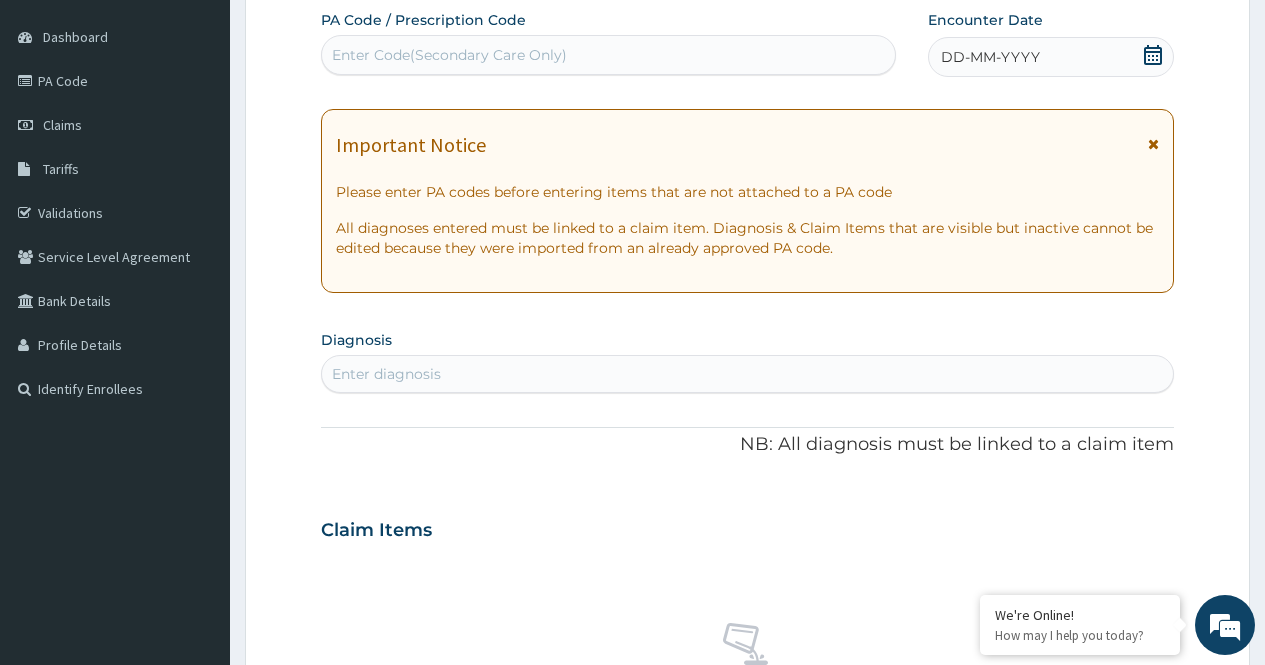 click on "Enter Code(Secondary Care Only)" at bounding box center [608, 55] 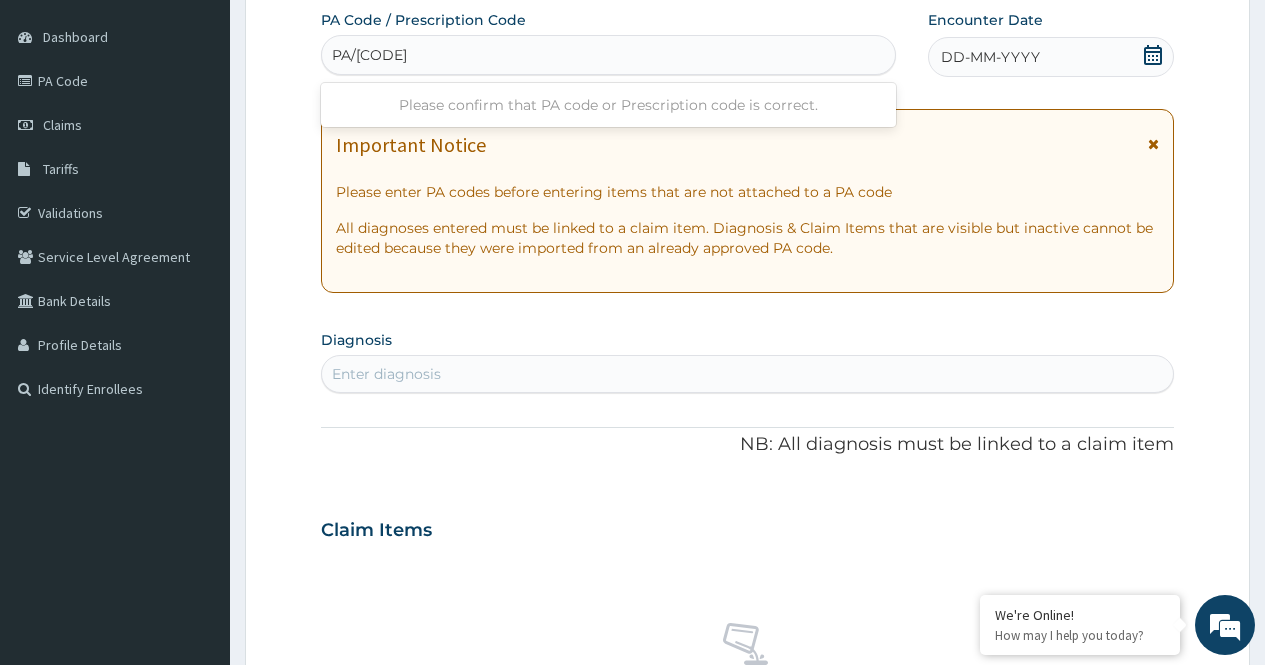 type on "PA/D2BA6D" 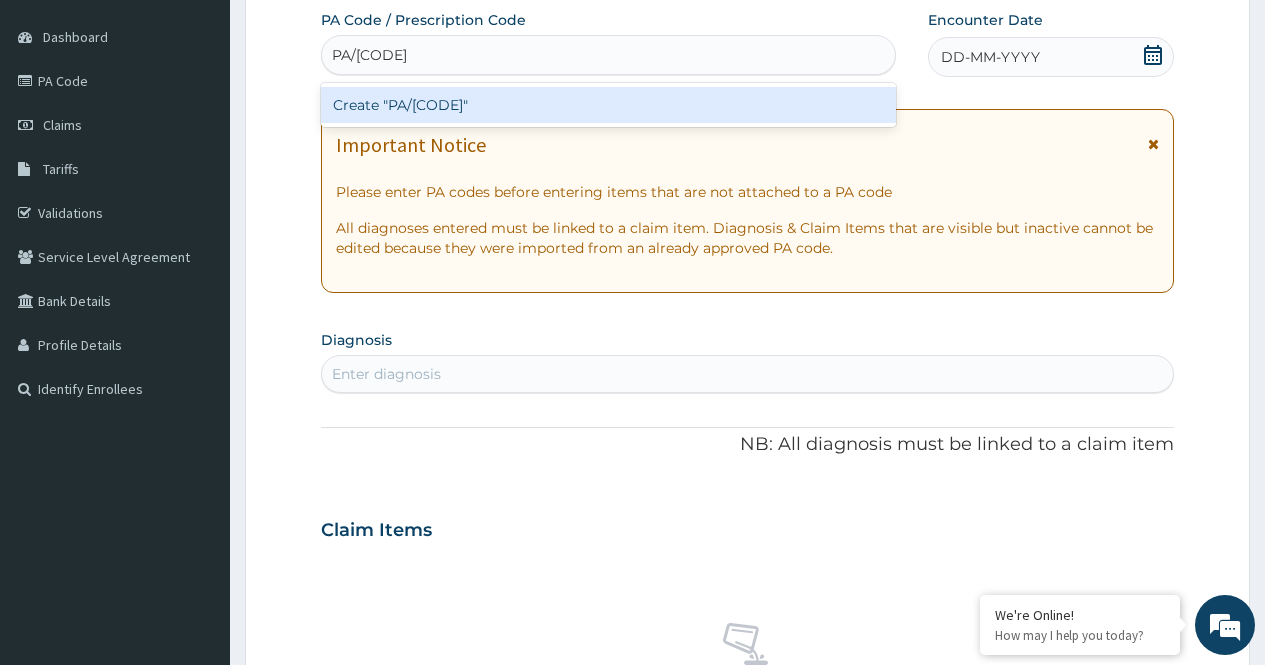 click on "Create "PA/D2BA6D"" at bounding box center (608, 105) 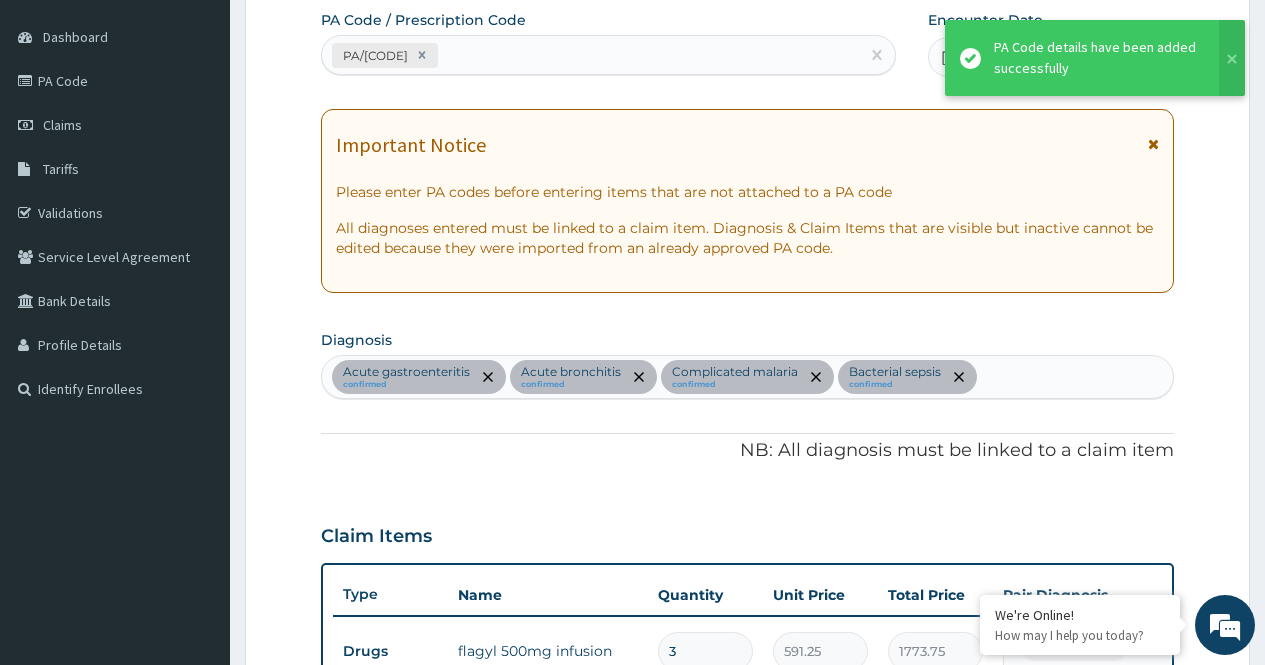 scroll, scrollTop: 1409, scrollLeft: 0, axis: vertical 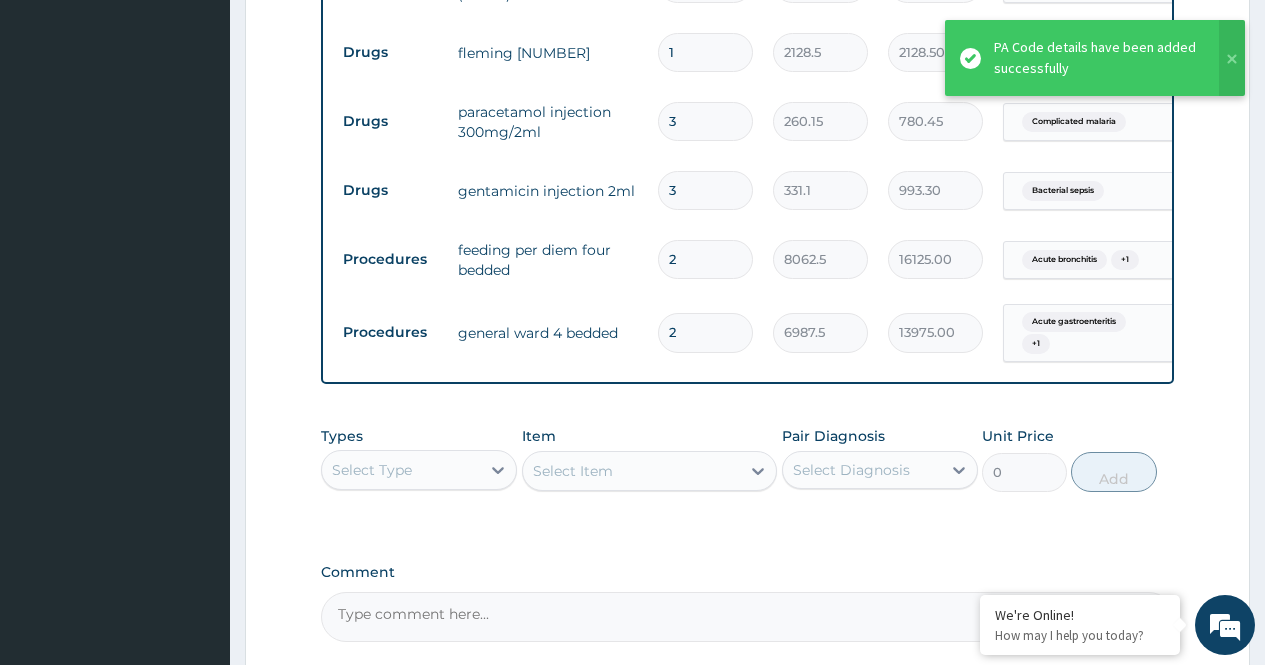 click on "PA Code / Prescription Code PA/D2BA6D Encounter Date 19-07-2025 Important Notice Please enter PA codes before entering items that are not attached to a PA code   All diagnoses entered must be linked to a claim item. Diagnosis & Claim Items that are visible but inactive cannot be edited because they were imported from an already approved PA code. Diagnosis Acute gastroenteritis confirmed Acute bronchitis confirmed Complicated malaria confirmed Bacterial sepsis confirmed NB: All diagnosis must be linked to a claim item Claim Items Type Name Quantity Unit Price Total Price Pair Diagnosis Actions Drugs flagyl 500mg infusion 3 591.25 1773.75 Acute gastroenteritis Delete Drugs 5% dextrose water (fidson) 1 1773.75 1773.75 Acute gastroenteritis  + 1 Delete Drugs tot'hema oral solution 1 709.5 709.50 Acute gastroenteritis Delete Drugs zithromax syp 1 9223.5 9223.50 Acute gastroenteritis Delete Drugs lonart syp 1 2719.75 2719.75 Complicated malaria Delete Drugs quinine injection 2 591.25 1182.50 Complicated malaria 1 3" at bounding box center [747, -288] 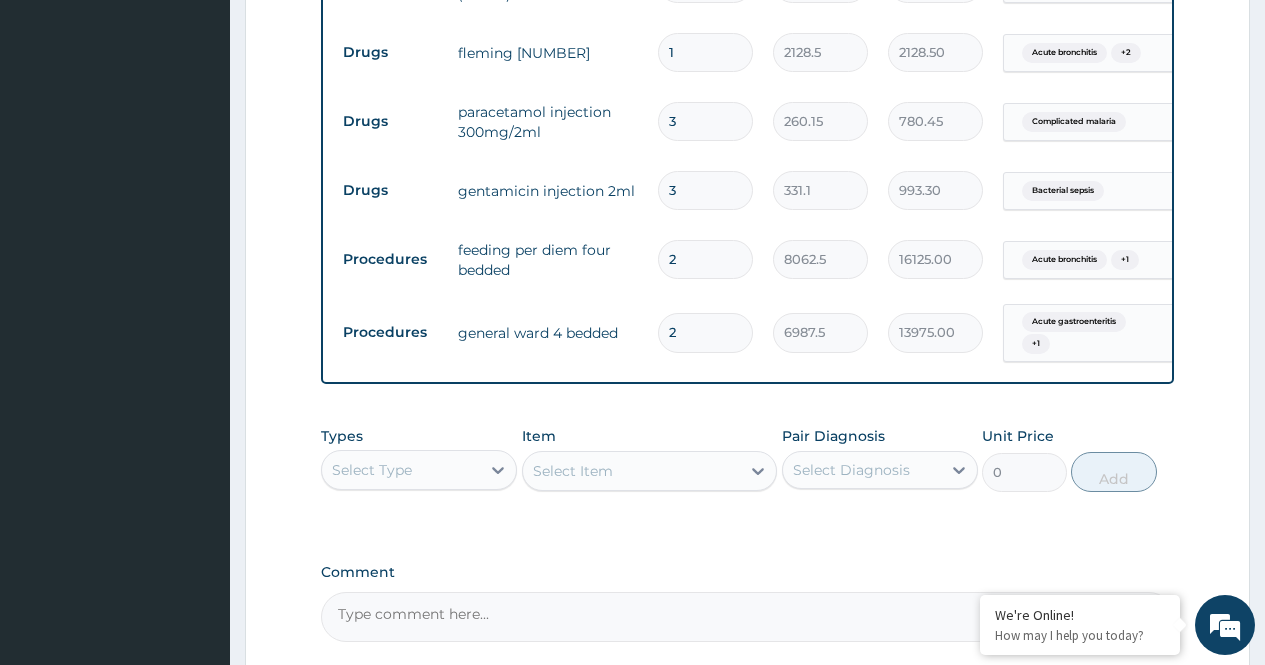 click on "PA Code / Prescription Code PA/D2BA6D Encounter Date 19-07-2025 Important Notice Please enter PA codes before entering items that are not attached to a PA code   All diagnoses entered must be linked to a claim item. Diagnosis & Claim Items that are visible but inactive cannot be edited because they were imported from an already approved PA code. Diagnosis Acute gastroenteritis confirmed Acute bronchitis confirmed Complicated malaria confirmed Bacterial sepsis confirmed NB: All diagnosis must be linked to a claim item Claim Items Type Name Quantity Unit Price Total Price Pair Diagnosis Actions Drugs flagyl 500mg infusion 3 591.25 1773.75 Acute gastroenteritis Delete Drugs 5% dextrose water (fidson) 1 1773.75 1773.75 Acute gastroenteritis  + 1 Delete Drugs tot'hema oral solution 1 709.5 709.50 Acute gastroenteritis Delete Drugs zithromax syp 1 9223.5 9223.50 Acute gastroenteritis Delete Drugs lonart syp 1 2719.75 2719.75 Complicated malaria Delete Drugs quinine injection 2 591.25 1182.50 Complicated malaria 1 3" at bounding box center (747, -288) 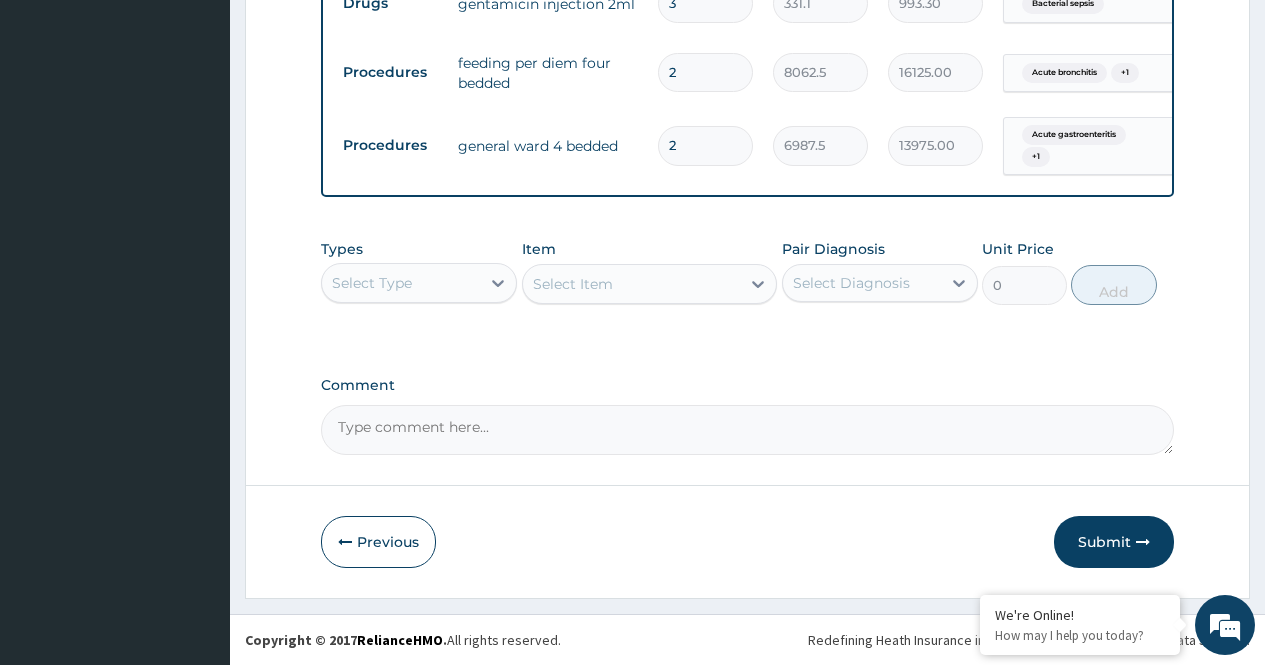 scroll, scrollTop: 1611, scrollLeft: 0, axis: vertical 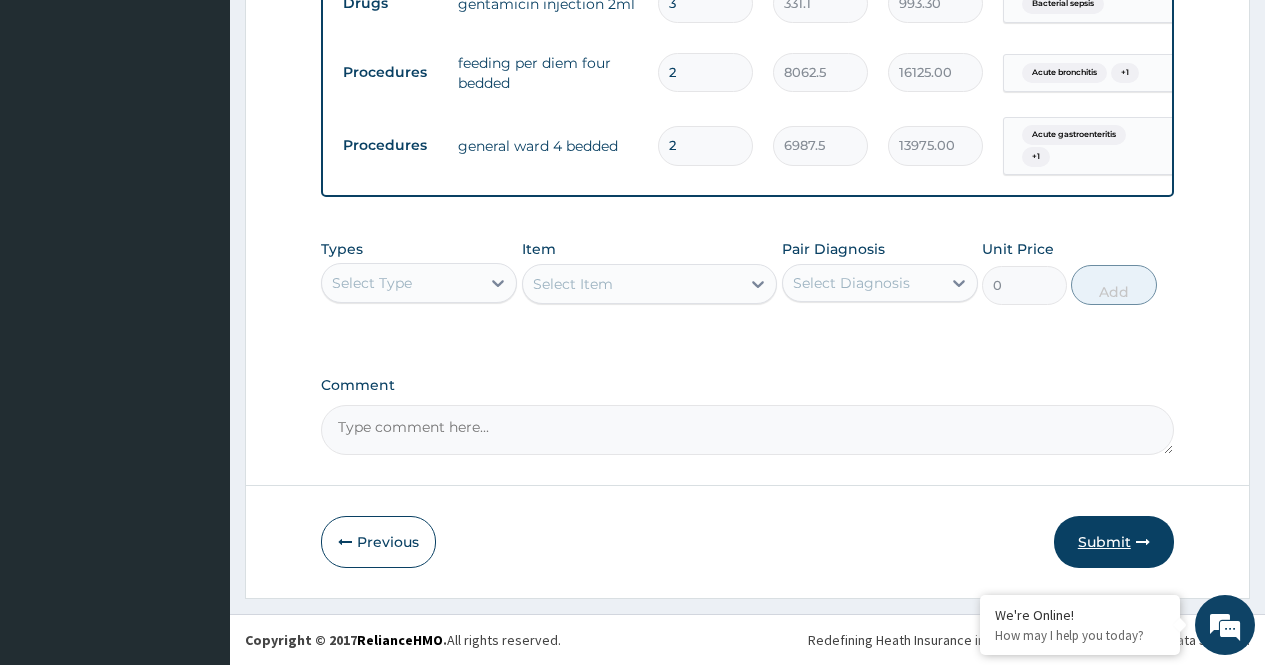 click on "Submit" at bounding box center [1114, 542] 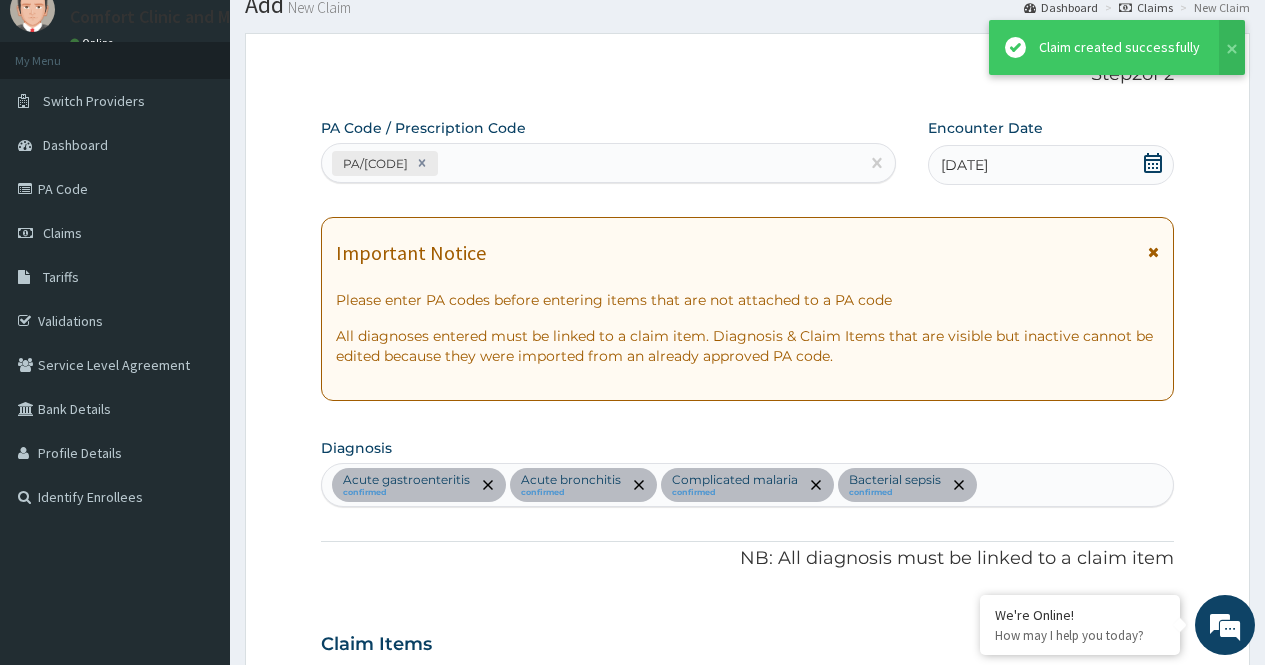scroll, scrollTop: 1611, scrollLeft: 0, axis: vertical 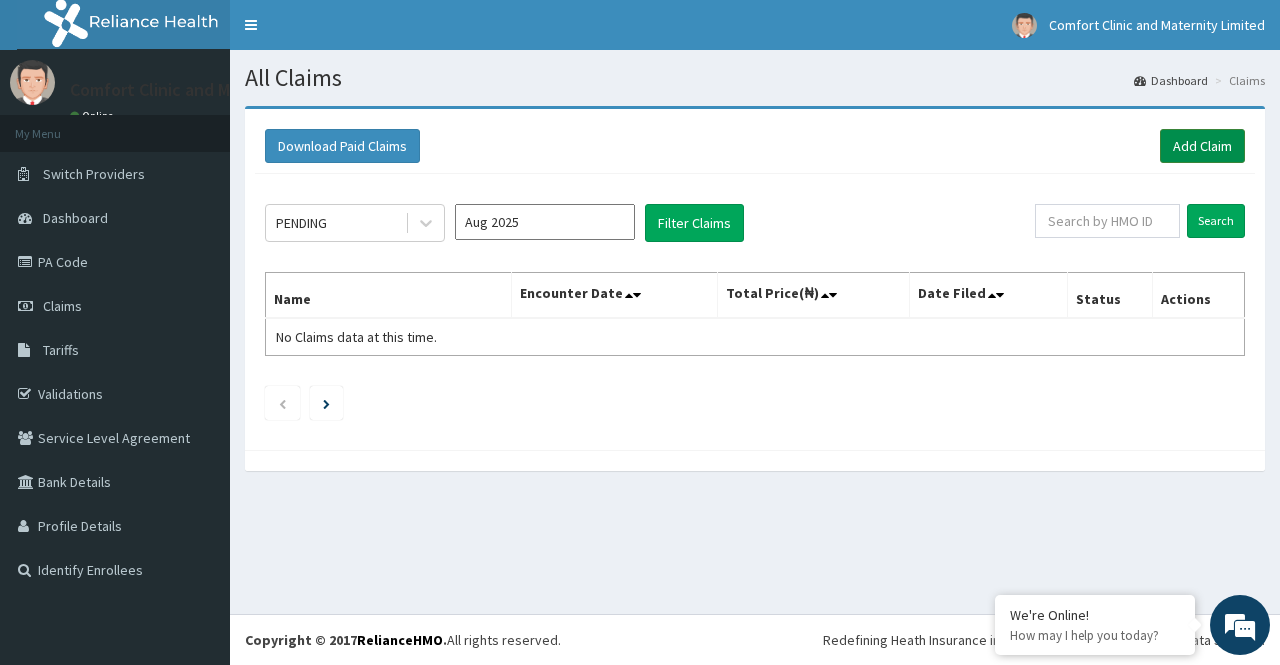 click on "Add Claim" at bounding box center [1202, 146] 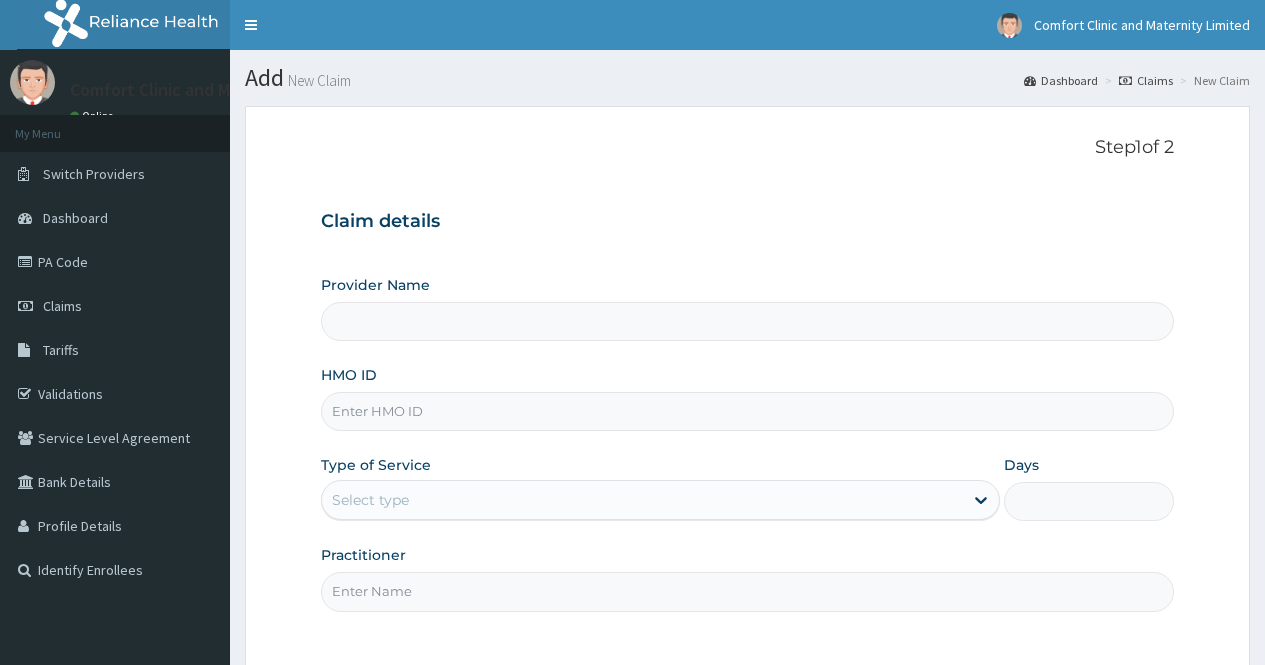 scroll, scrollTop: 0, scrollLeft: 0, axis: both 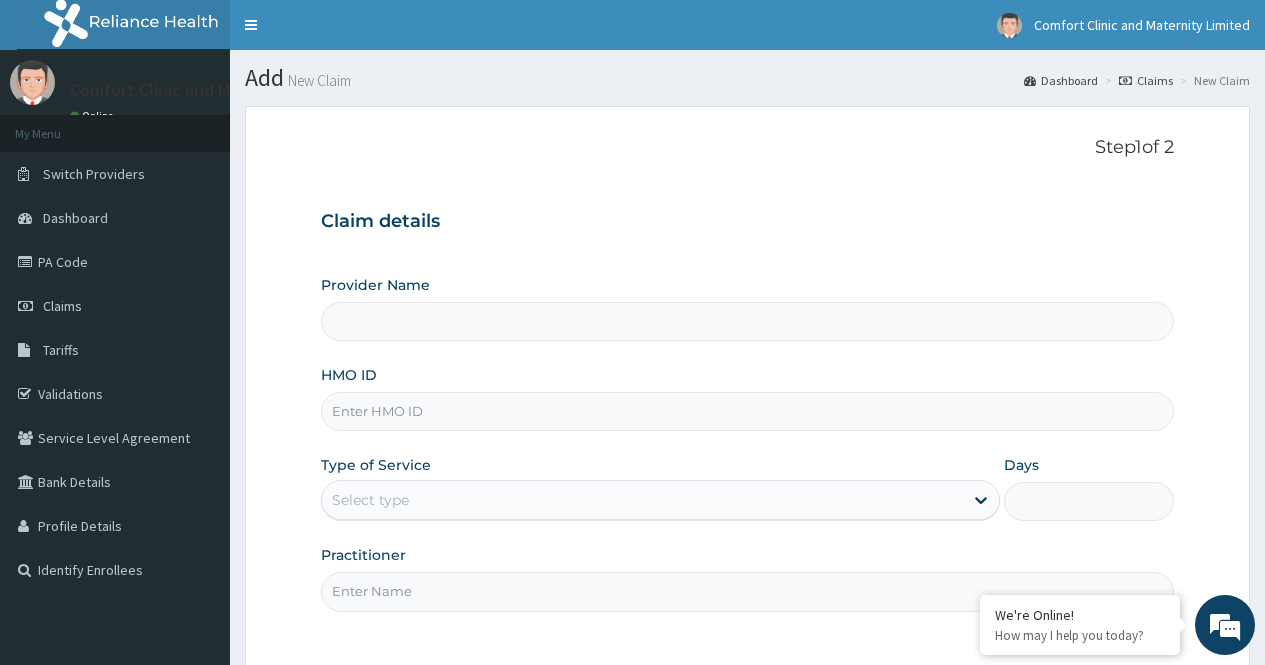 click on "HMO ID" at bounding box center (747, 411) 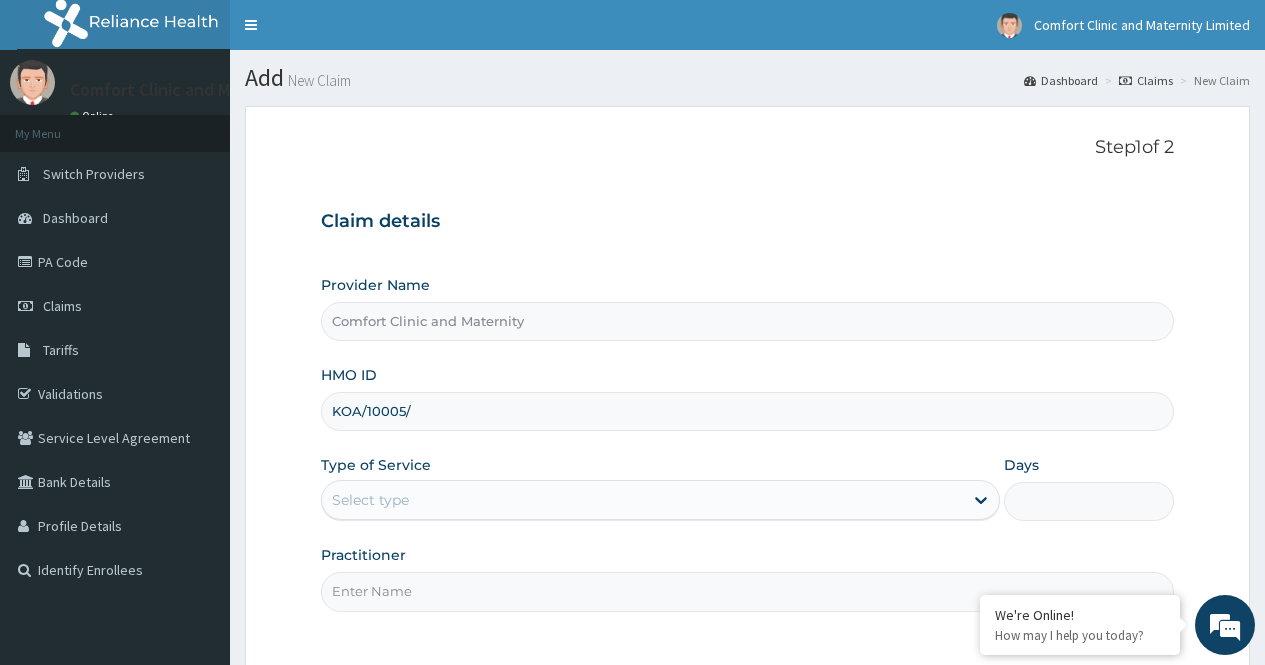 scroll, scrollTop: 0, scrollLeft: 0, axis: both 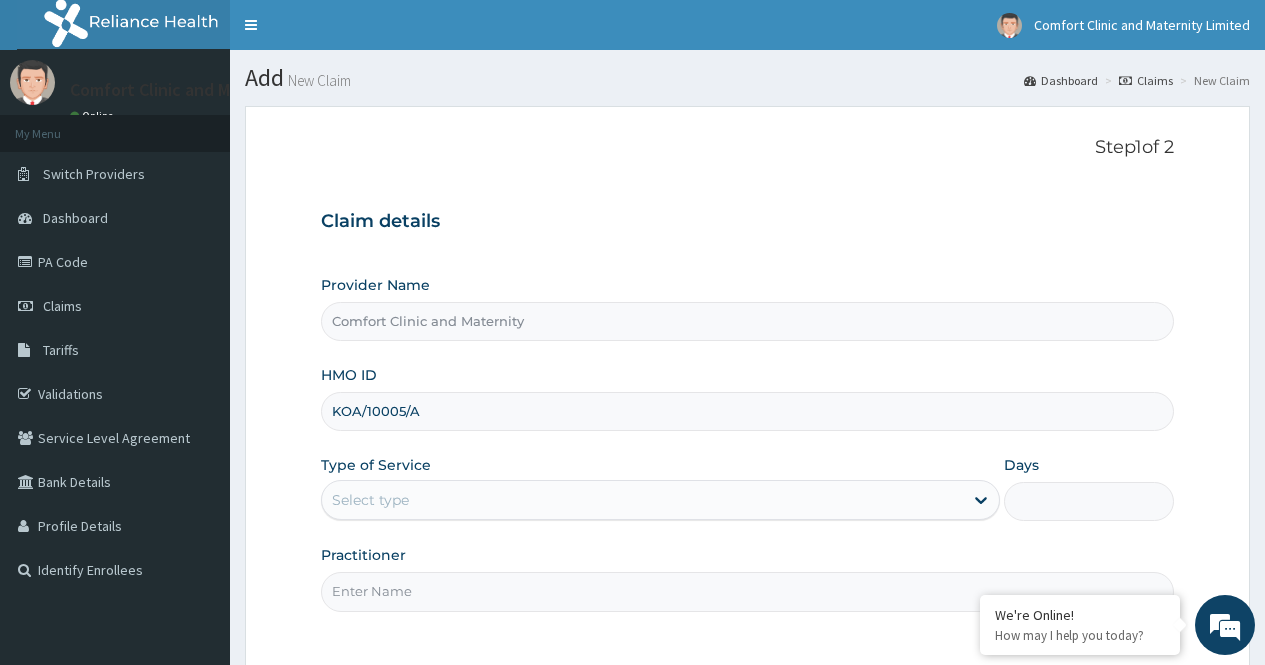 type on "KOA/10005/A" 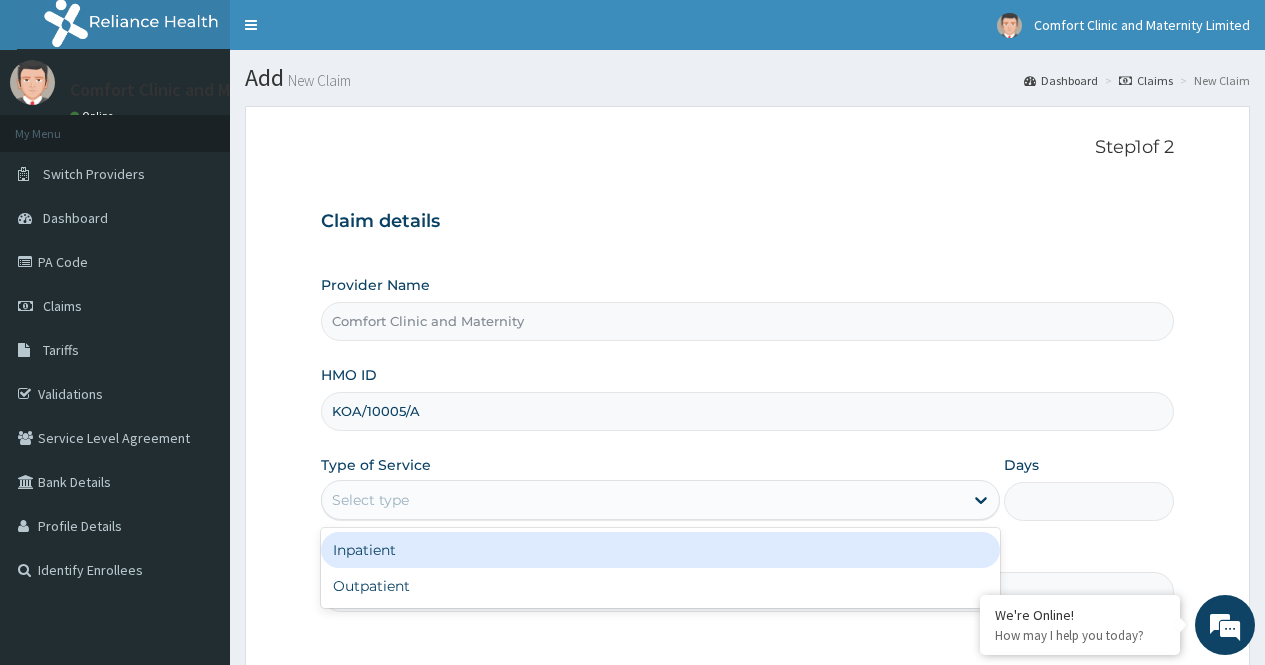 click on "Select type" at bounding box center (642, 500) 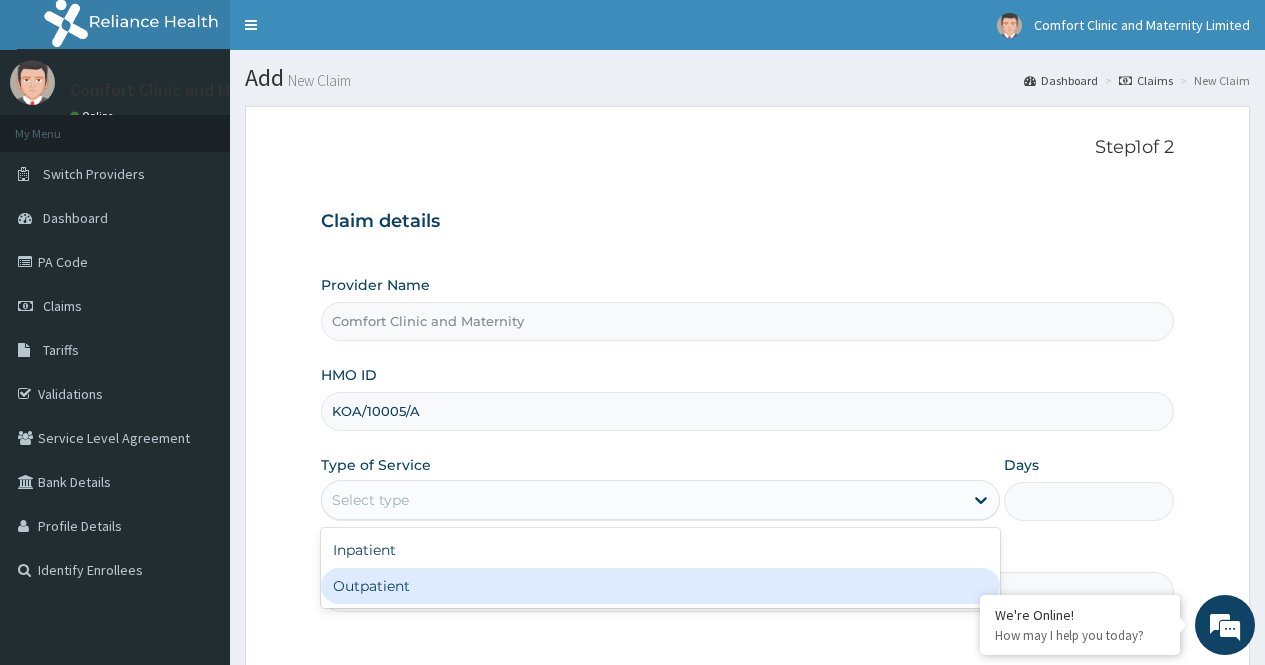 click on "Outpatient" at bounding box center [660, 586] 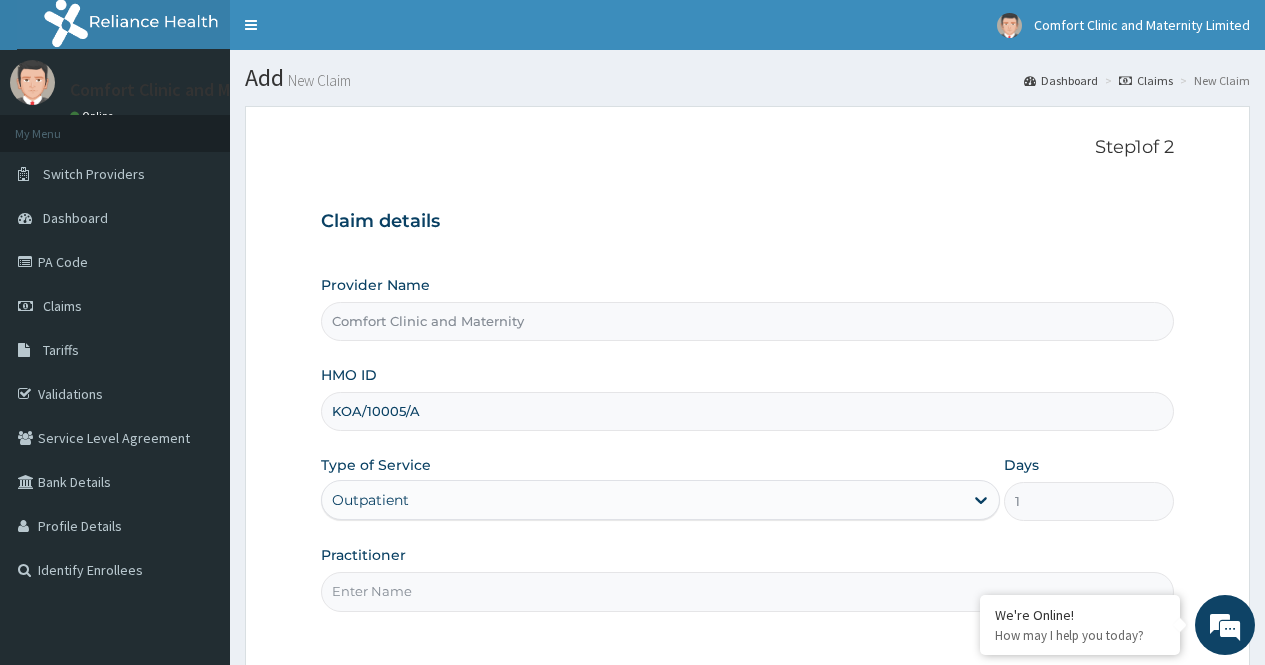 click on "Practitioner" at bounding box center (747, 591) 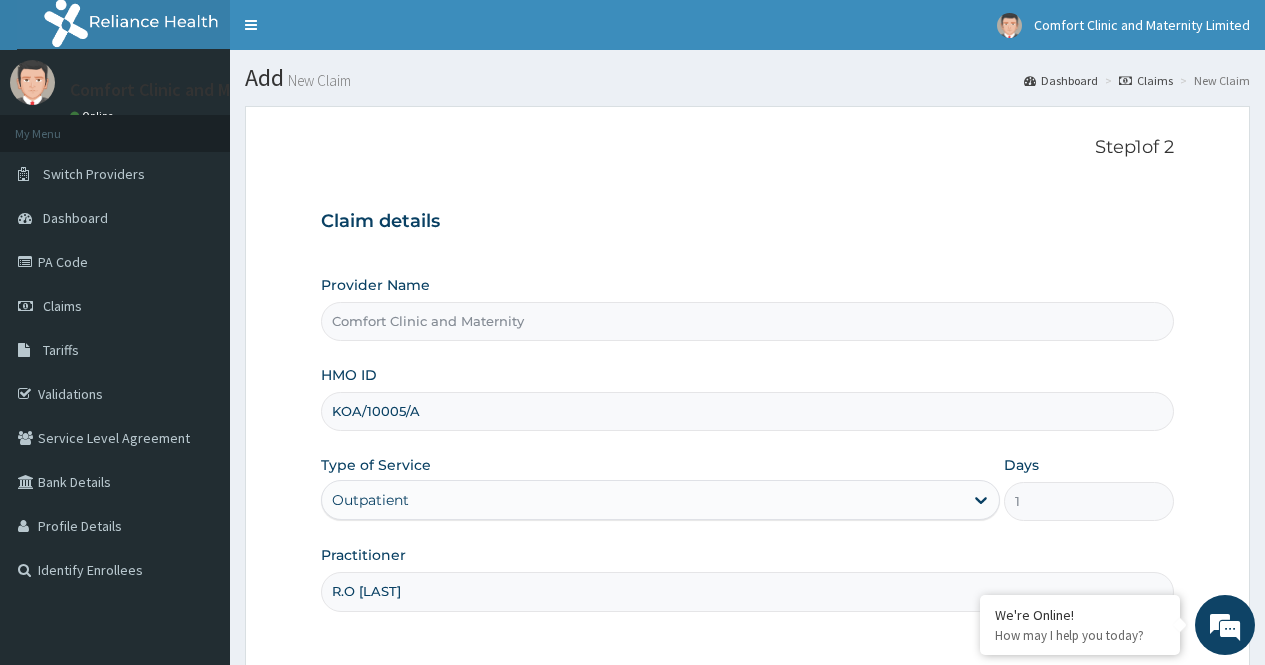 type on "R.O AJAYI" 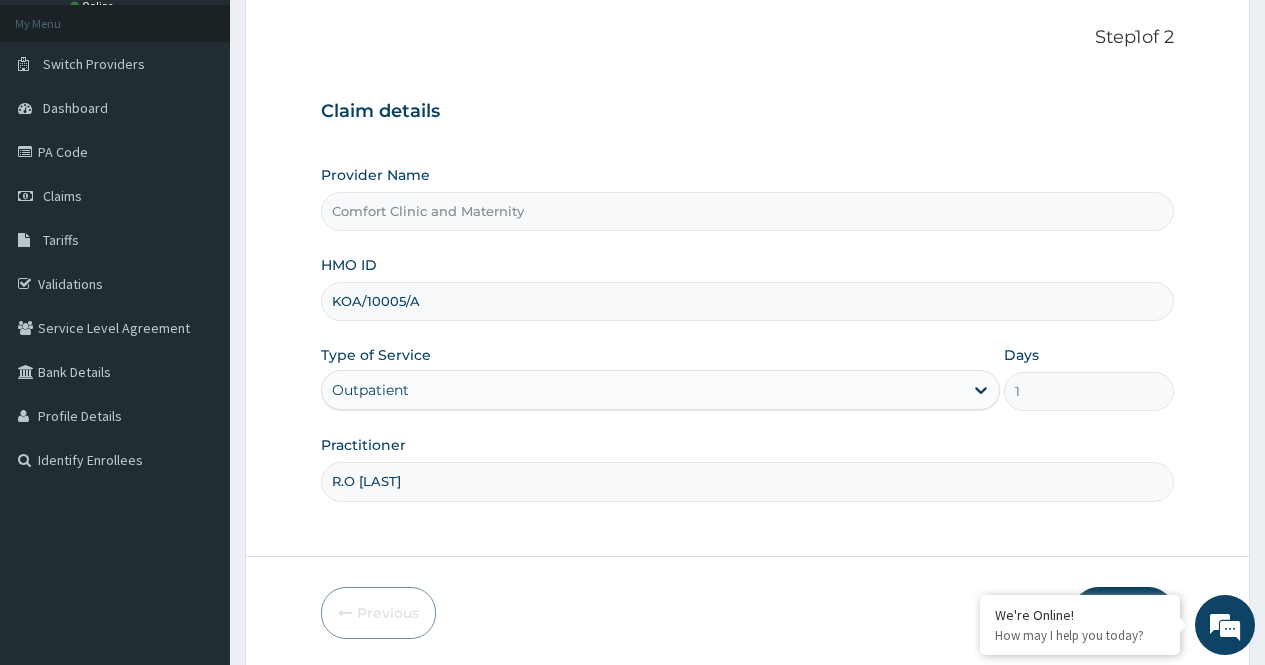 scroll, scrollTop: 181, scrollLeft: 0, axis: vertical 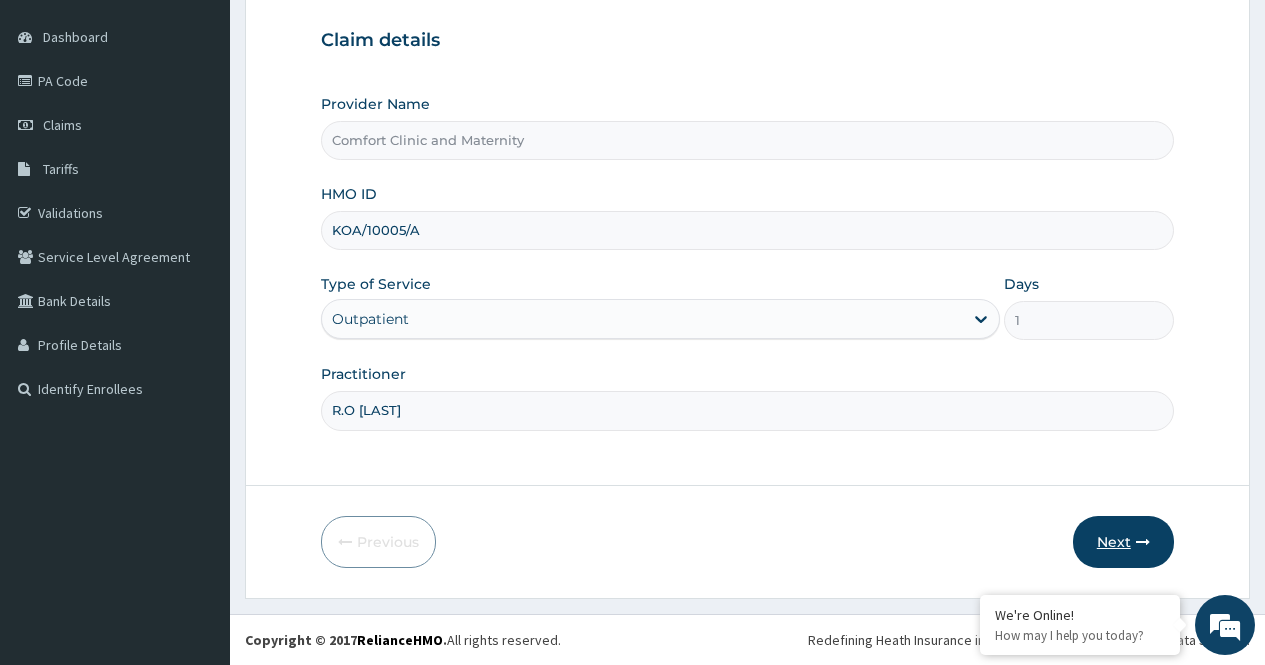 click on "Next" at bounding box center (1123, 542) 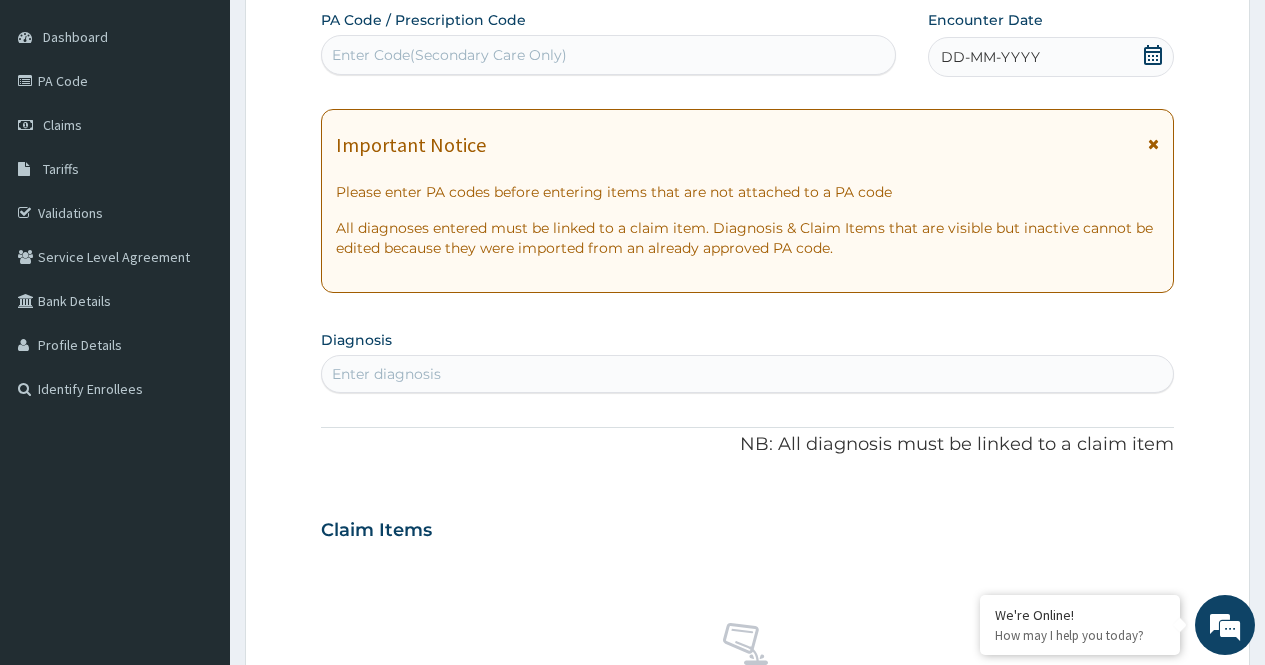 click on "Enter Code(Secondary Care Only)" at bounding box center (449, 55) 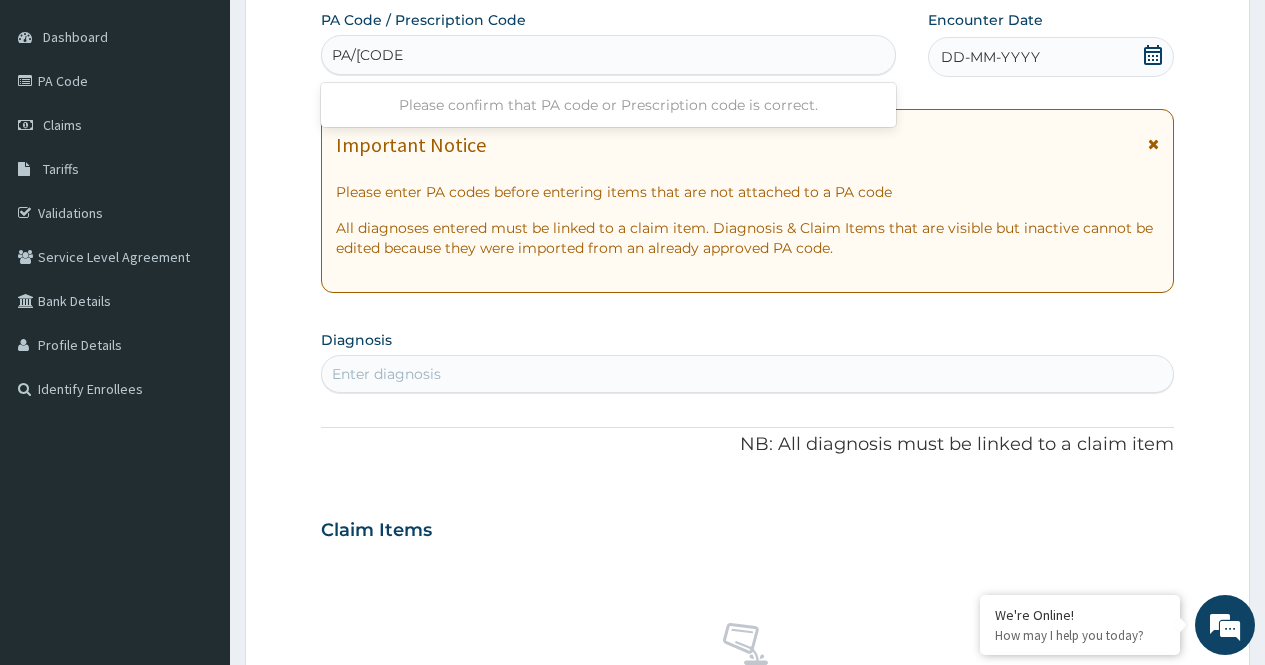 type on "PA/0F4E9F" 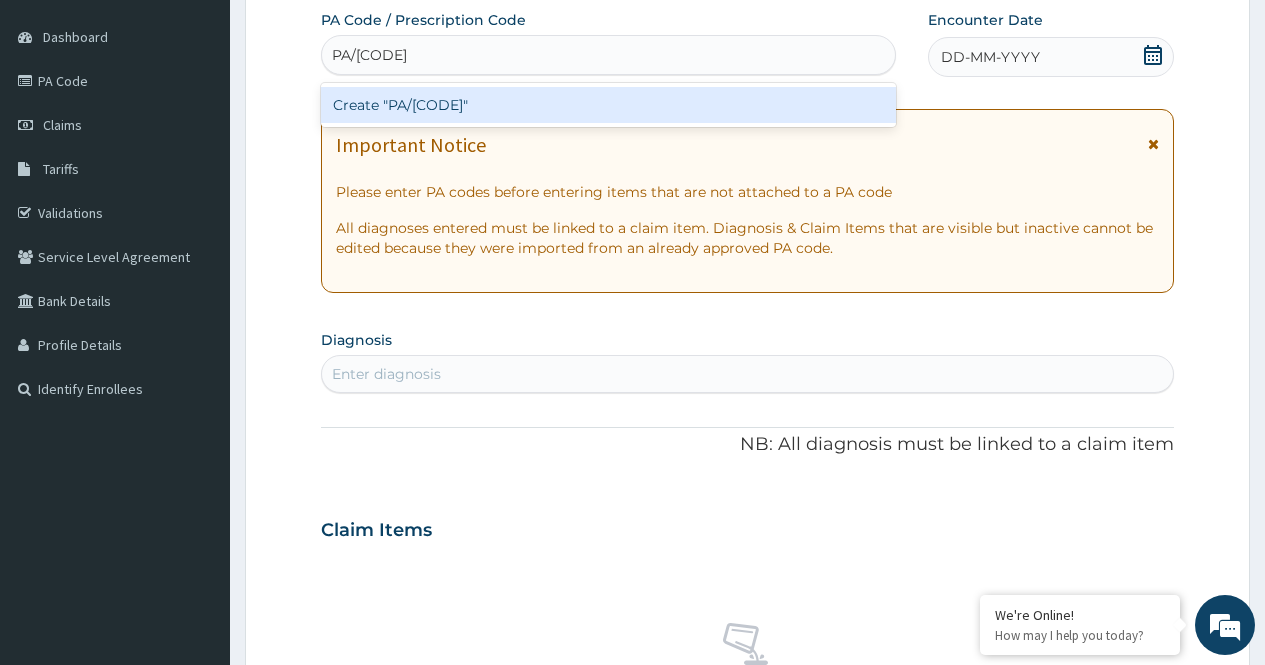 click on "Create "PA/0F4E9F"" at bounding box center [608, 105] 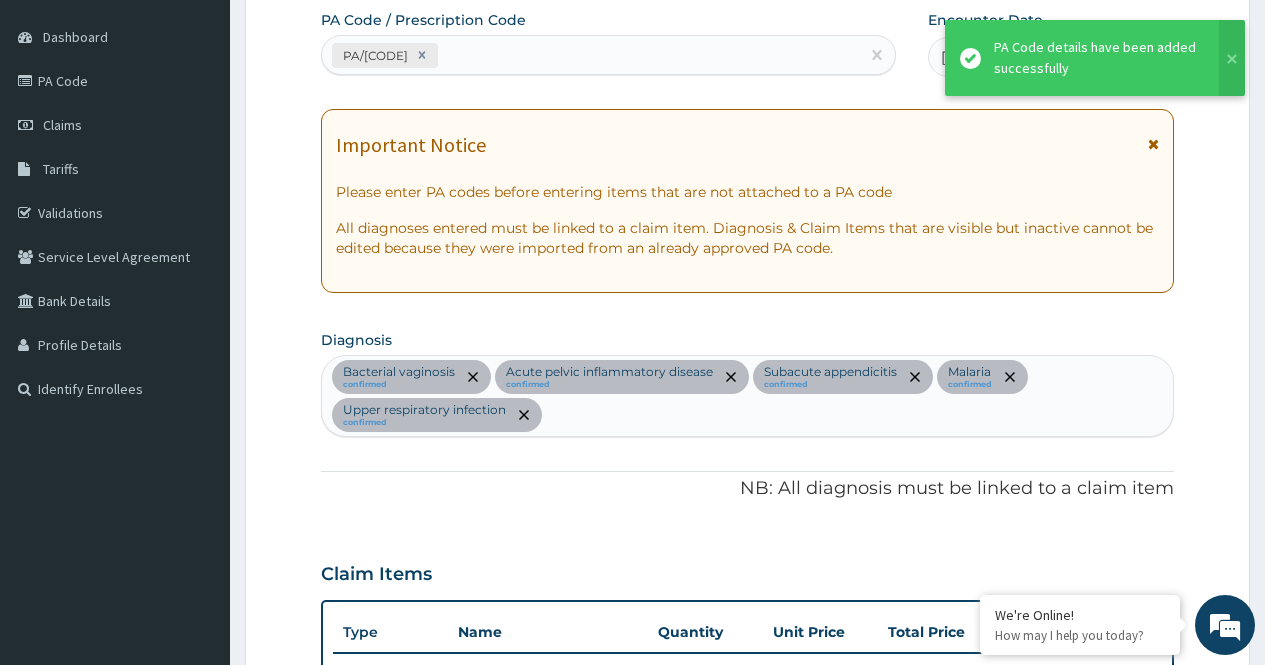 scroll, scrollTop: 1562, scrollLeft: 0, axis: vertical 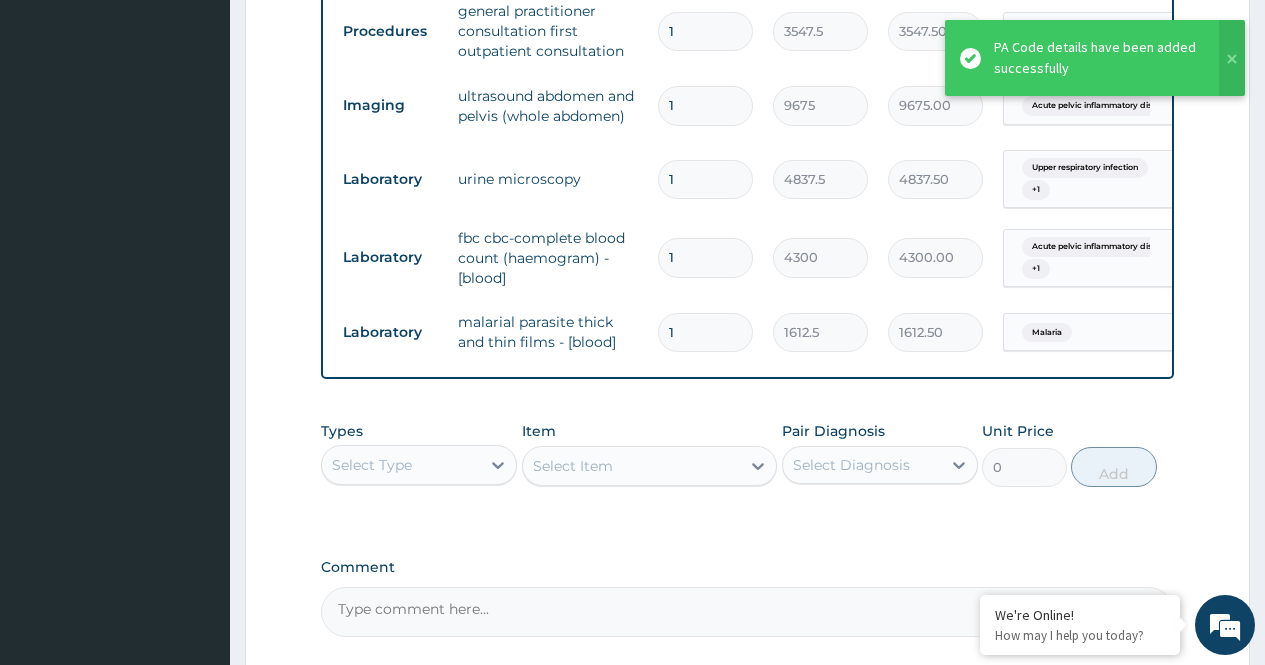 click on "PA Code / Prescription Code PA/0F4E9F Encounter Date 14-07-2025 Important Notice Please enter PA codes before entering items that are not attached to a PA code   All diagnoses entered must be linked to a claim item. Diagnosis & Claim Items that are visible but inactive cannot be edited because they were imported from an already approved PA code. Diagnosis Bacterial vaginosis confirmed Acute pelvic inflammatory disease confirmed Subacute appendicitis confirmed Malaria confirmed Upper respiratory infection confirmed NB: All diagnosis must be linked to a claim item Claim Items Type Name Quantity Unit Price Total Price Pair Diagnosis Actions Drugs diflucan 50mg 3 5321.25 15963.75 Bacterial vaginosis Delete Drugs amoksiklav 625mg 14 650.375 9105.25 Acute pelvic inflammatory dise...  + 1 Delete Drugs emzor paracetamol 500mg 18 23.65 425.70 Malaria Delete Drugs mycoten-plus vaginal cream 1 2365 2365.00 Acute pelvic inflammatory dise... Delete Drugs loratyn loratadine 10mg 10 88.6875 886.88 Delete Drugs klovinal 6  +" at bounding box center [747, -367] 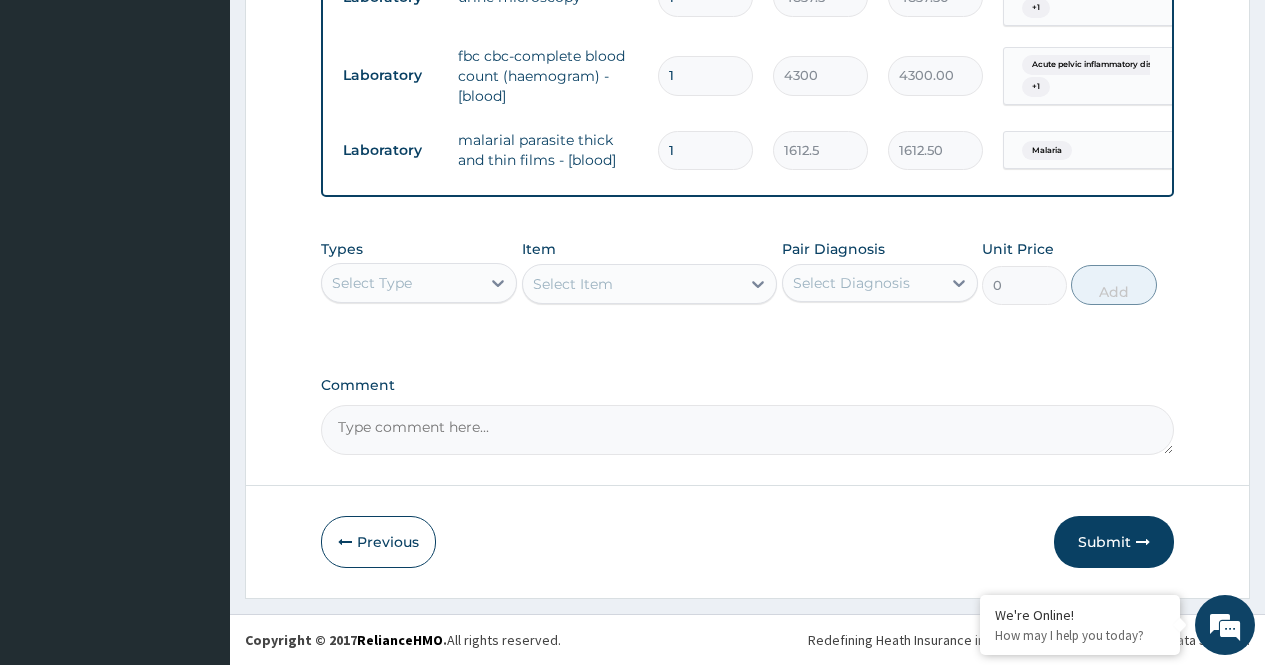 scroll, scrollTop: 1759, scrollLeft: 0, axis: vertical 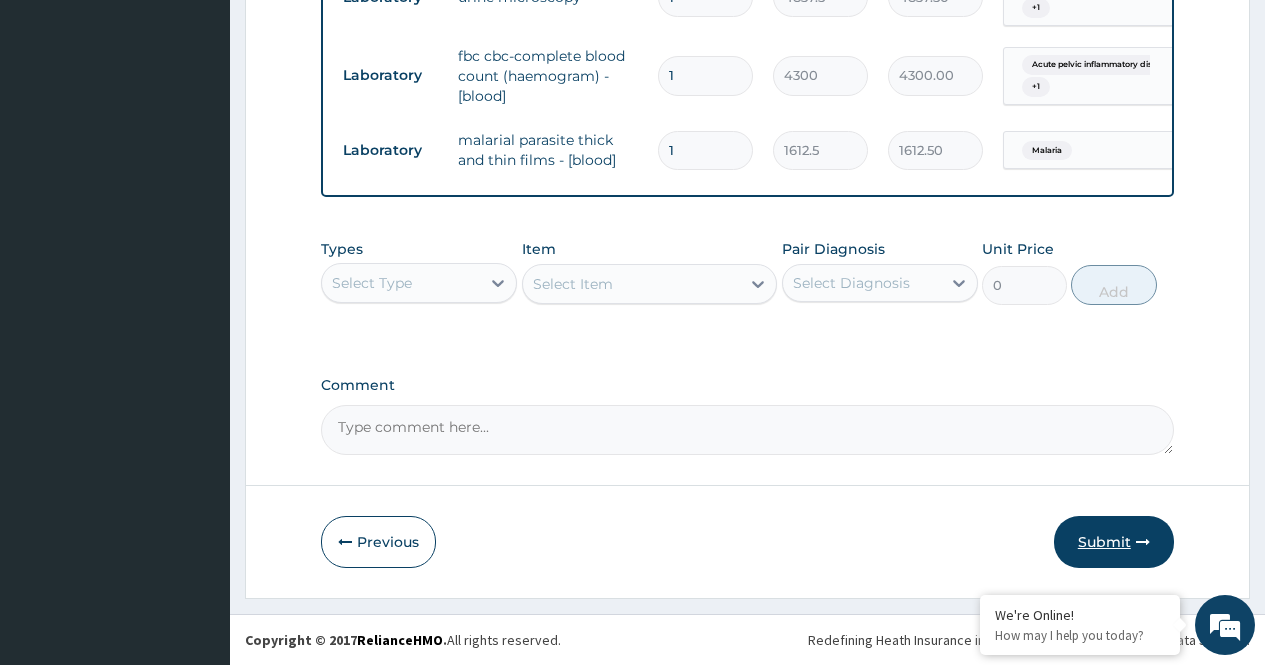 click on "Submit" at bounding box center (1114, 542) 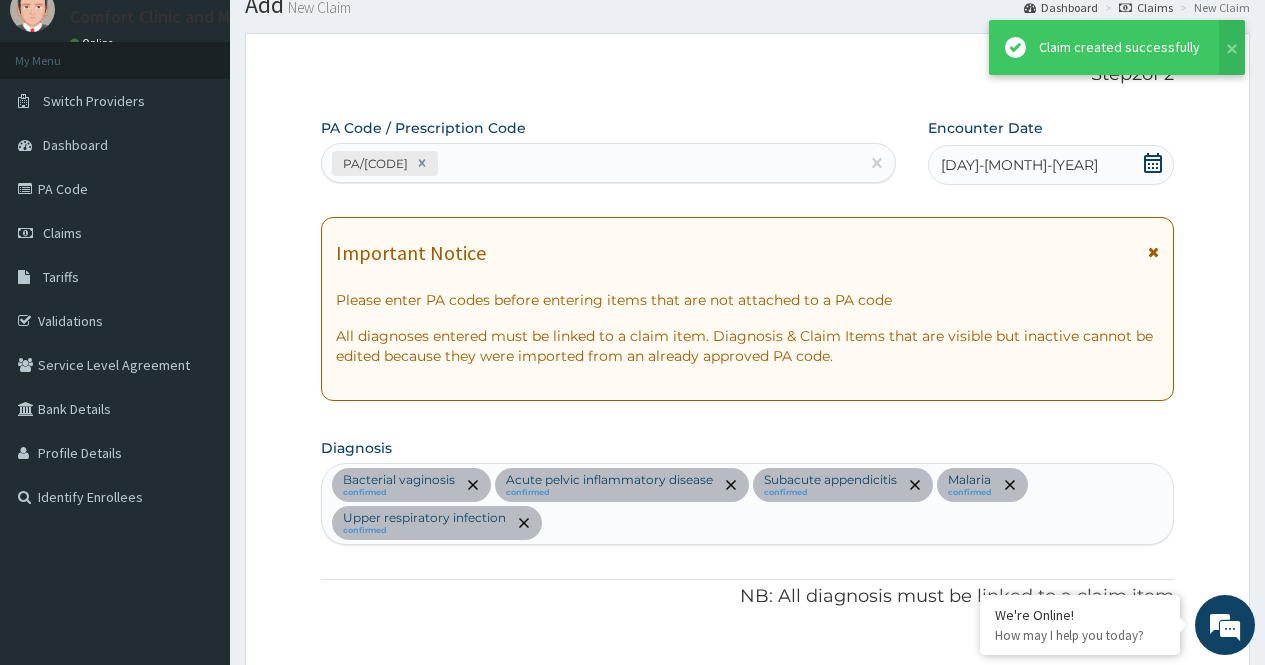 scroll, scrollTop: 1759, scrollLeft: 0, axis: vertical 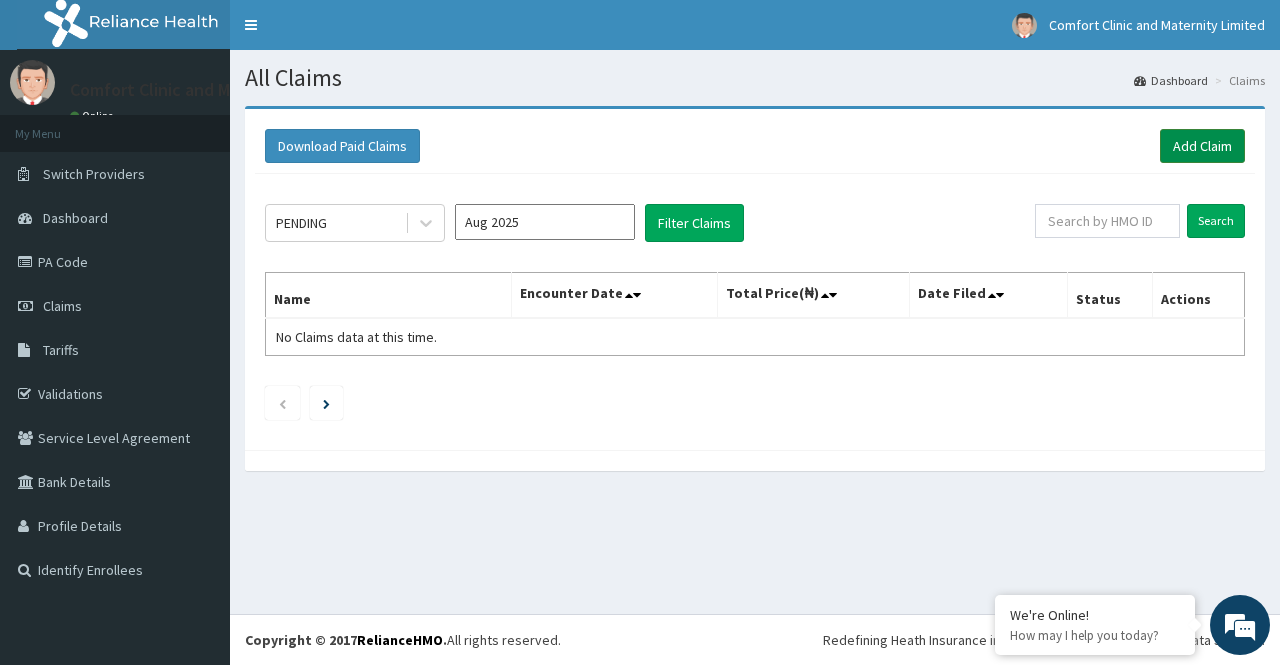 click on "Add Claim" at bounding box center [1202, 146] 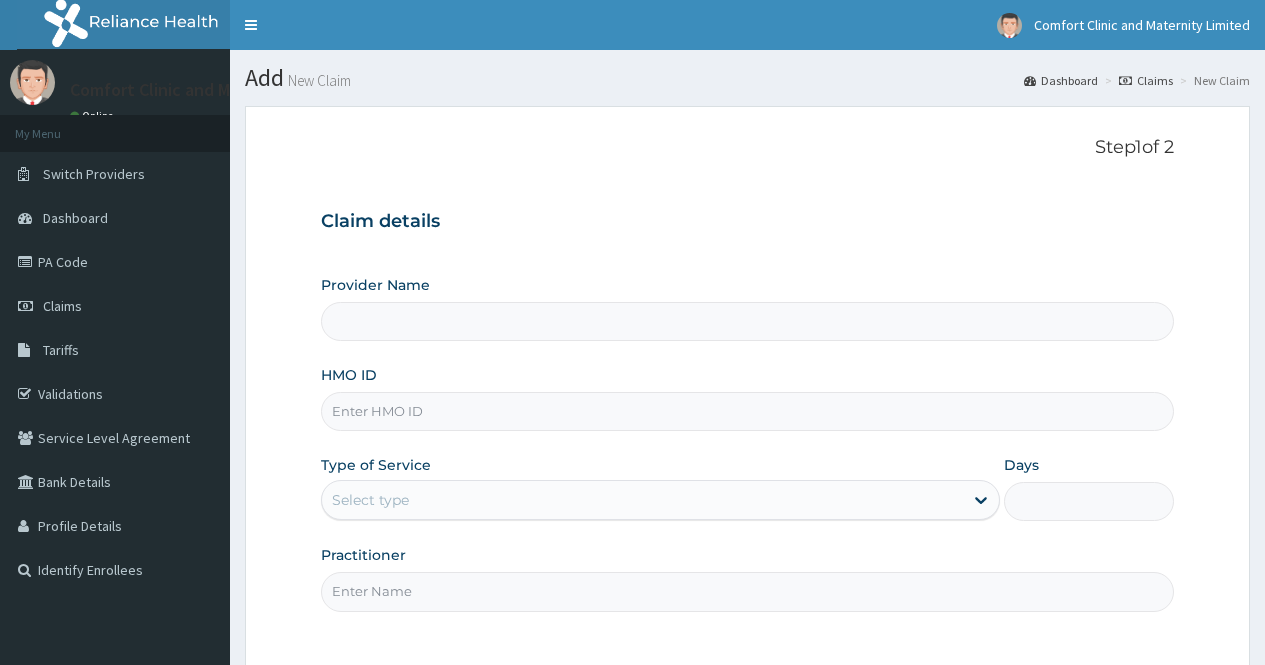 scroll, scrollTop: 0, scrollLeft: 0, axis: both 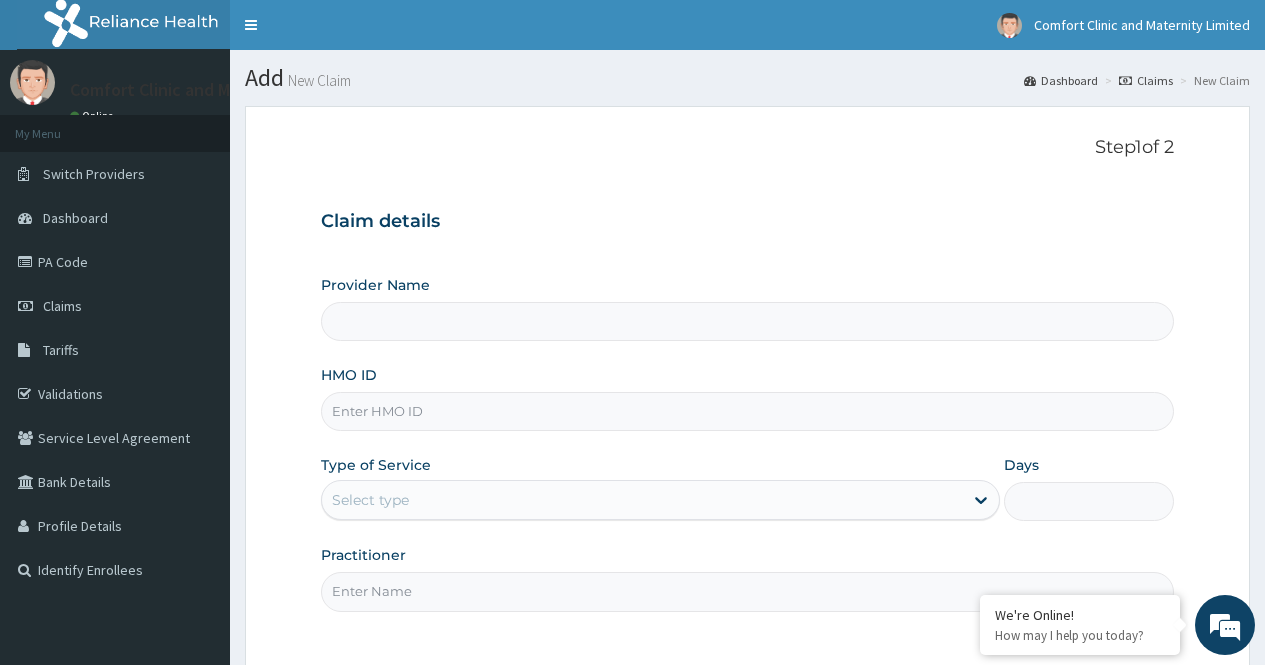 type on "Comfort Clinic and Maternity" 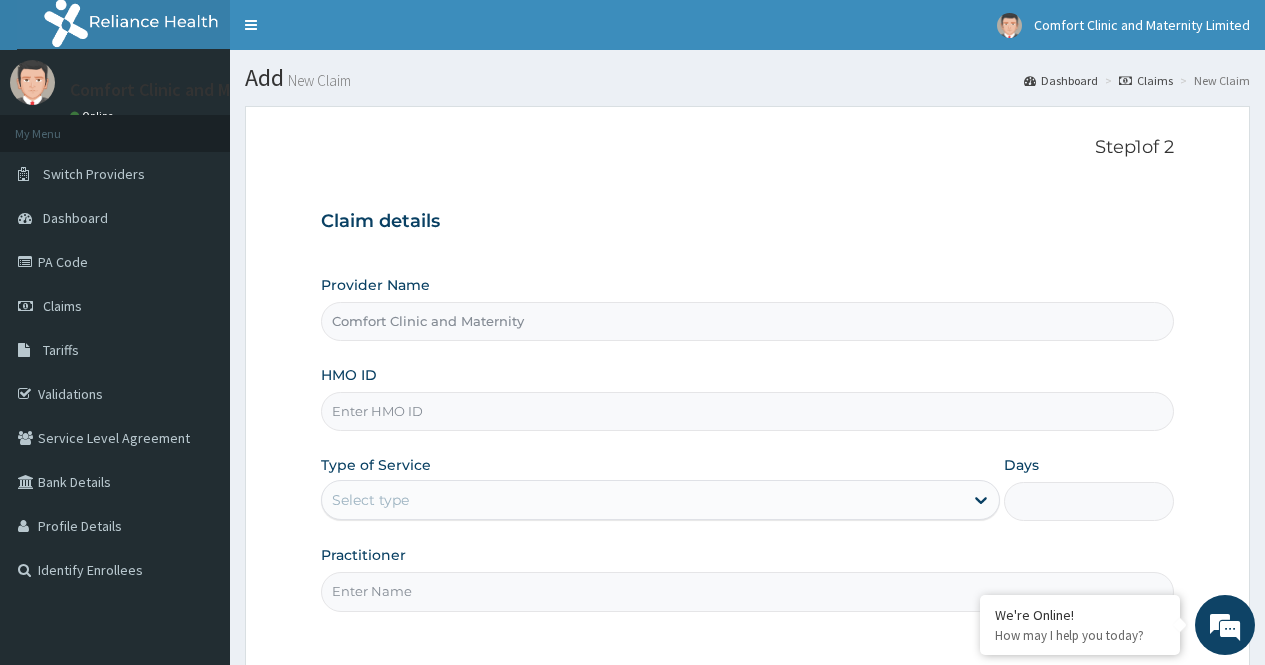 click on "HMO ID" at bounding box center (747, 411) 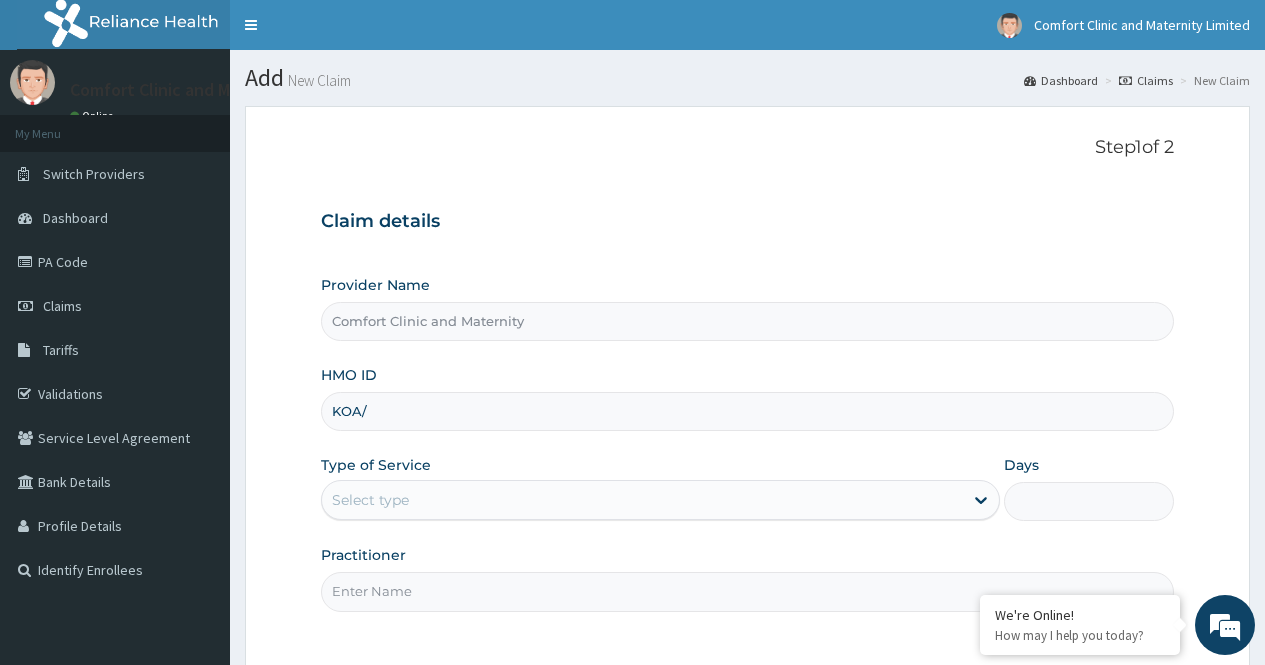 scroll, scrollTop: 0, scrollLeft: 0, axis: both 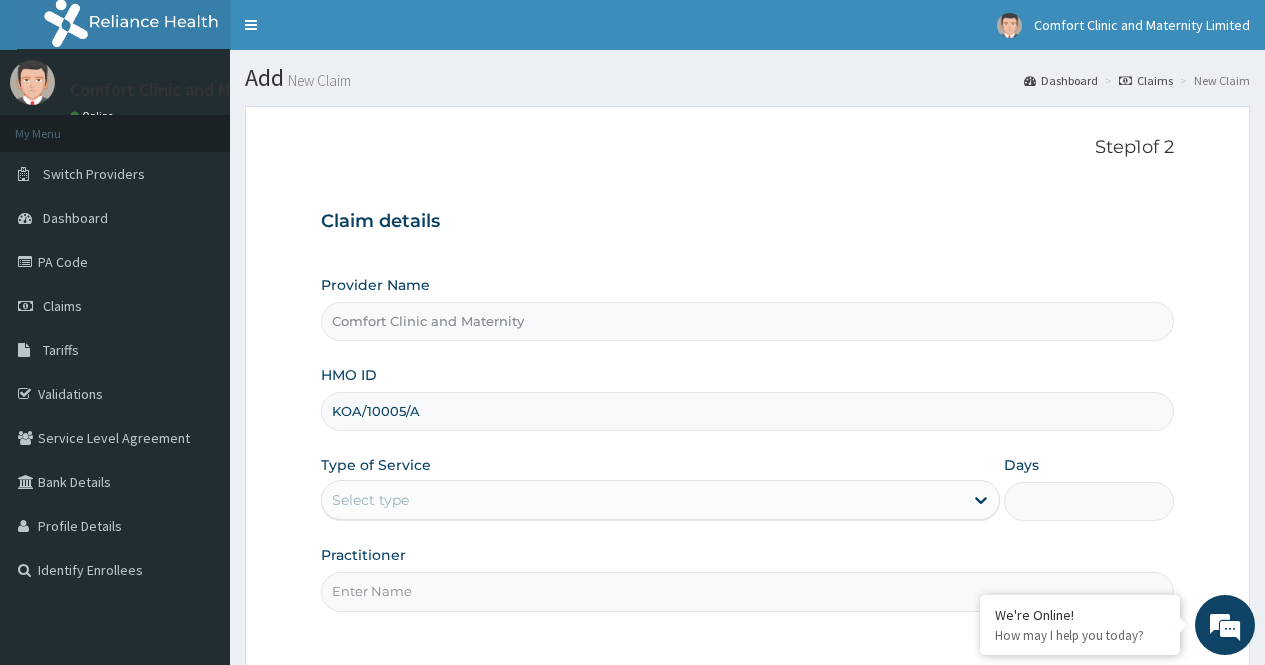 type on "KOA/10005/A" 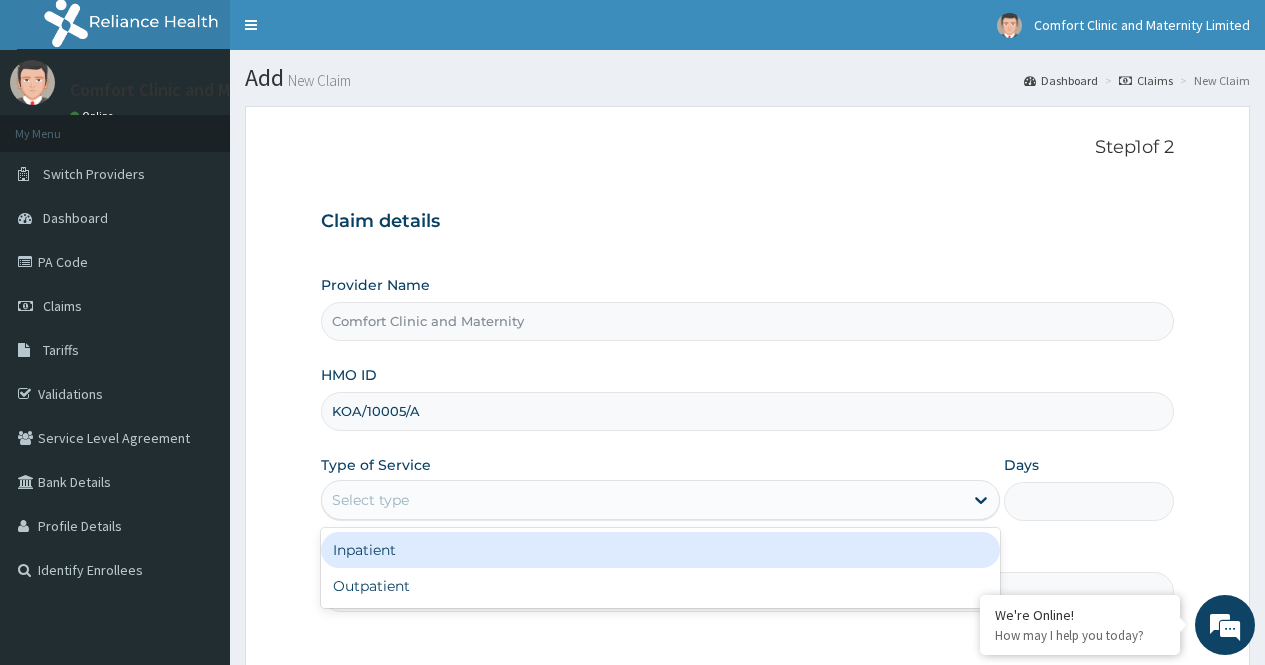 click on "Select type" at bounding box center (642, 500) 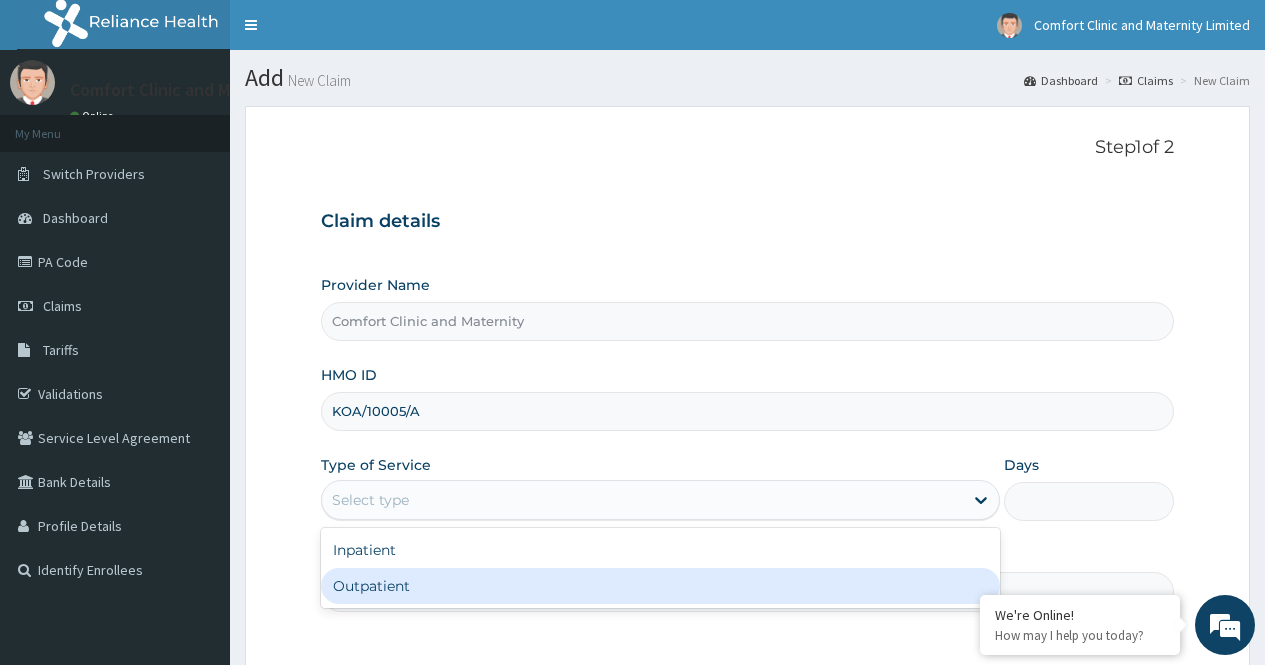 click on "Outpatient" at bounding box center (660, 586) 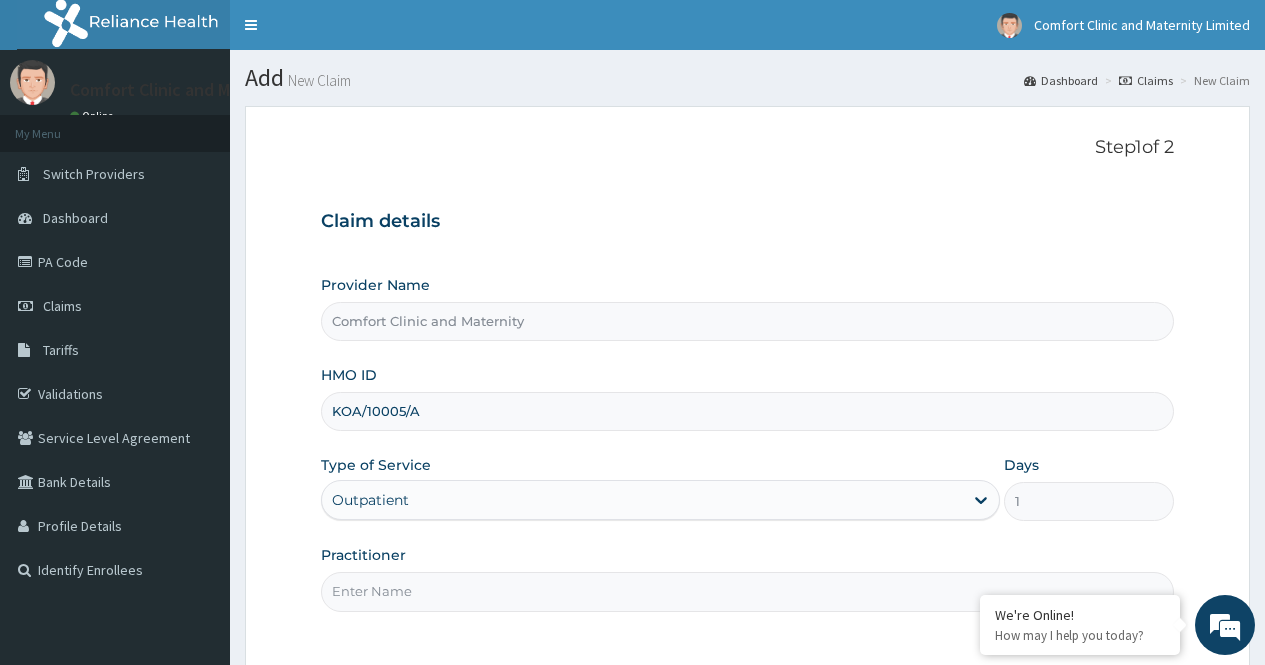 click on "Practitioner" at bounding box center [747, 591] 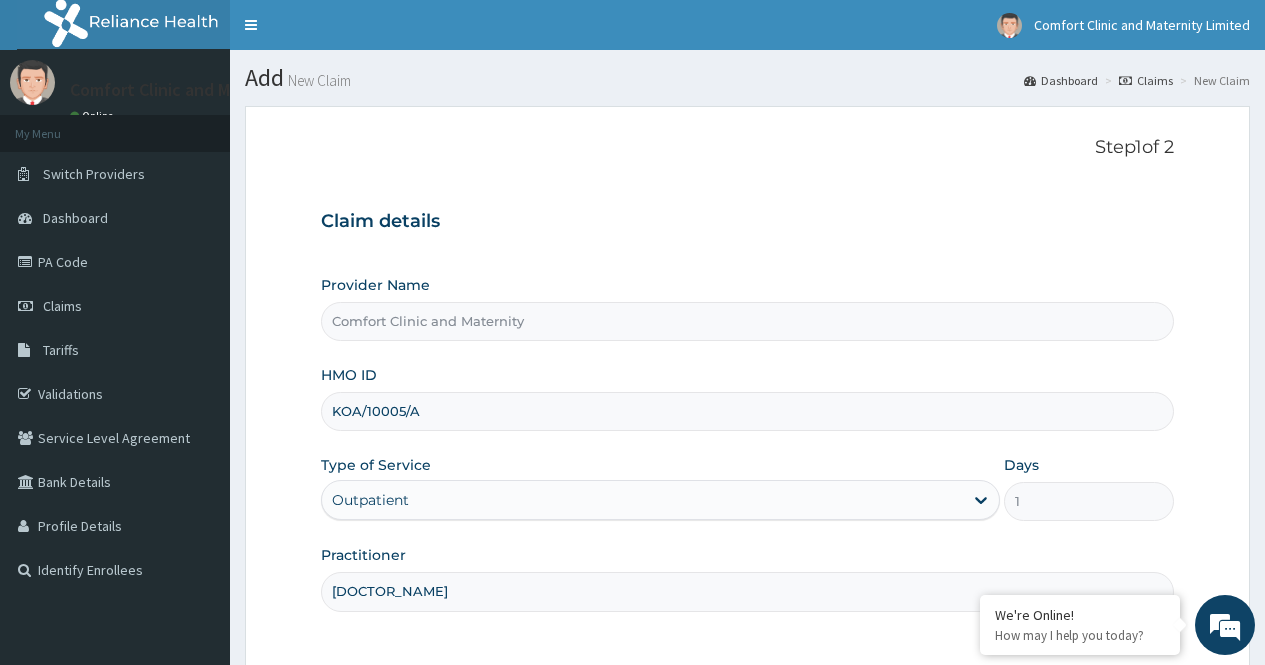 click on "Step  1  of 2 Claim details Provider Name Comfort Clinic and Maternity HMO ID KOA/10005/A Type of Service Outpatient Days 1 Practitioner [DOCTOR_NAME]" at bounding box center [747, 386] 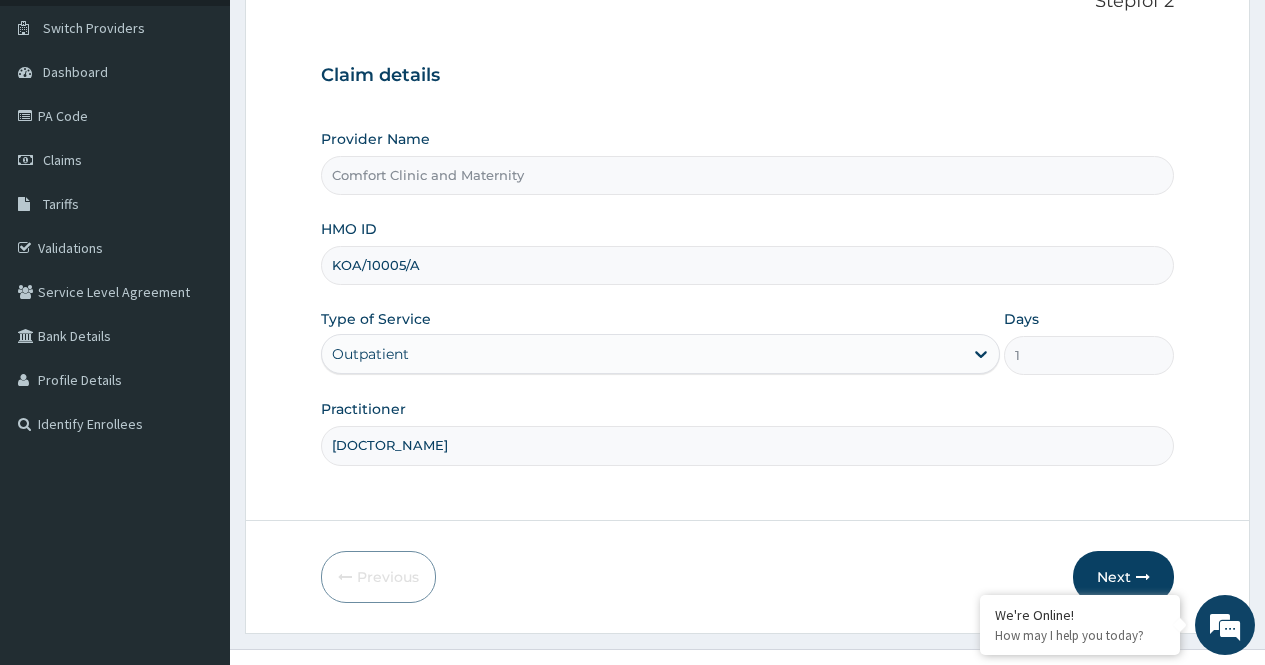 scroll, scrollTop: 181, scrollLeft: 0, axis: vertical 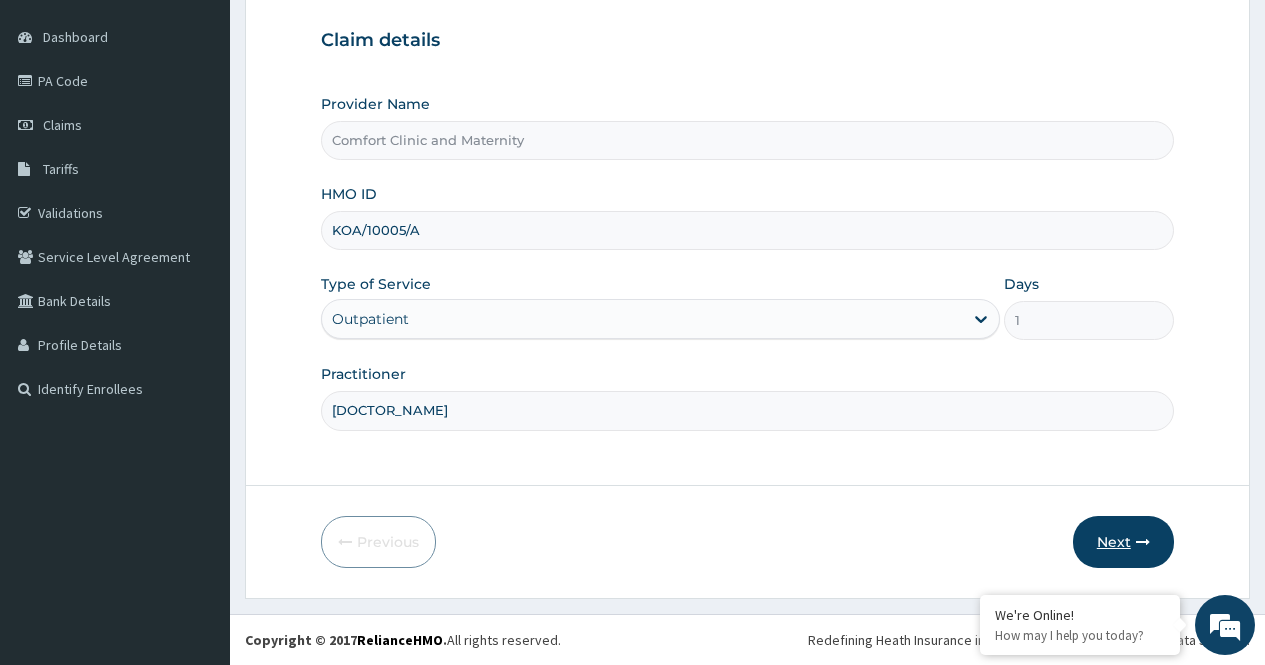 click on "Next" at bounding box center [1123, 542] 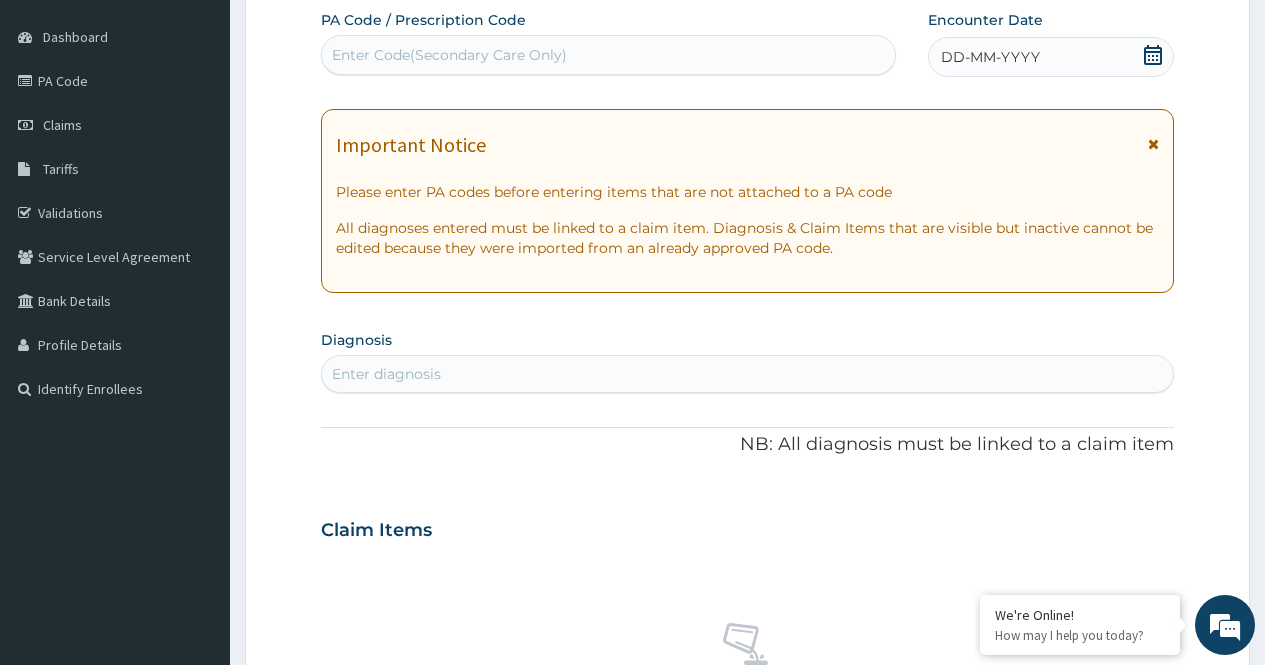 click on "Enter Code(Secondary Care Only)" at bounding box center (449, 55) 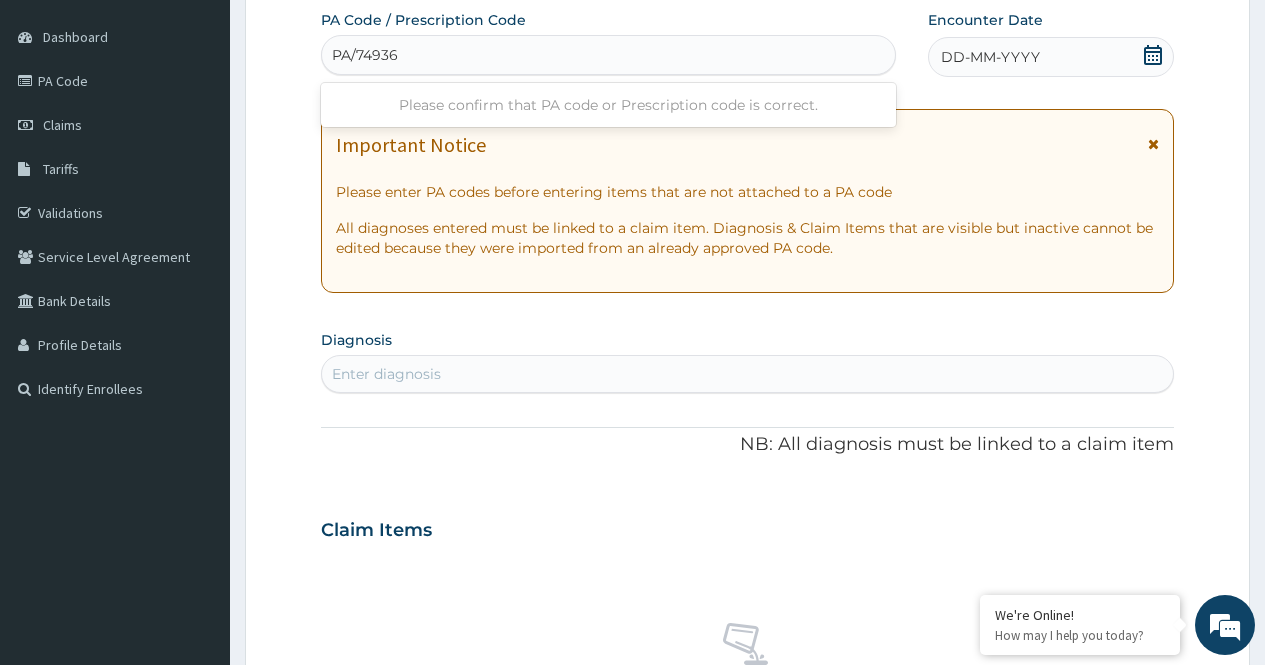 type on "PA/74936C" 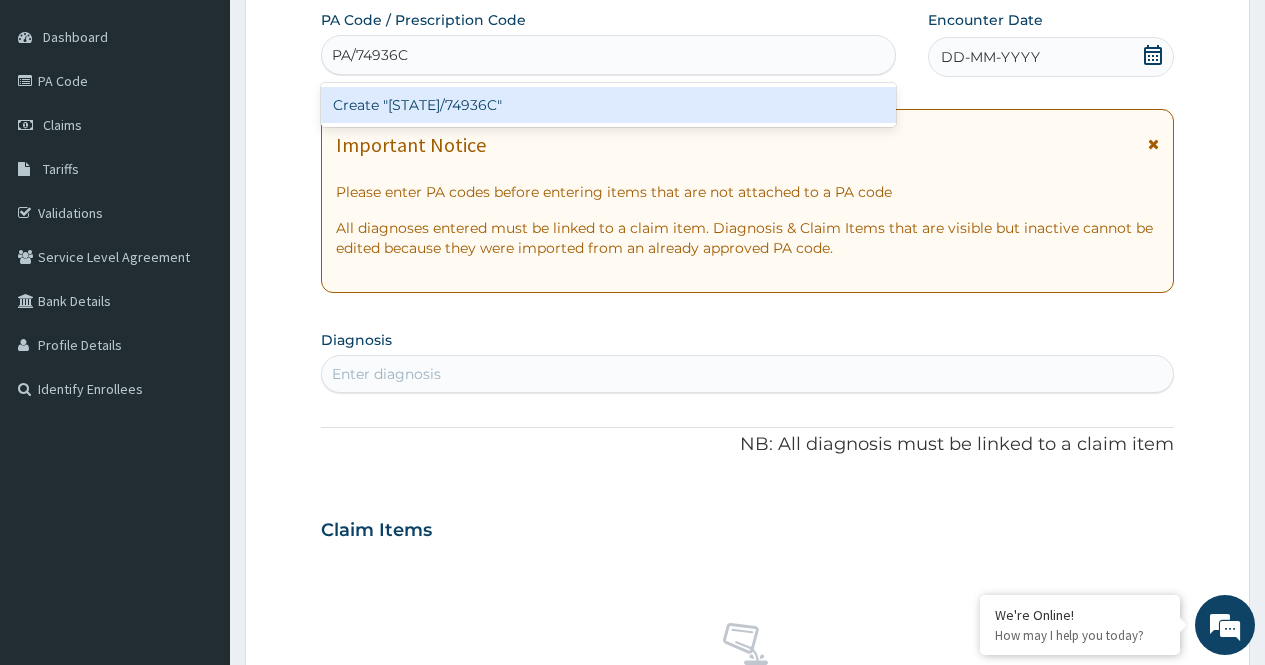 click on "Create "[STATE]/74936C"" at bounding box center (608, 105) 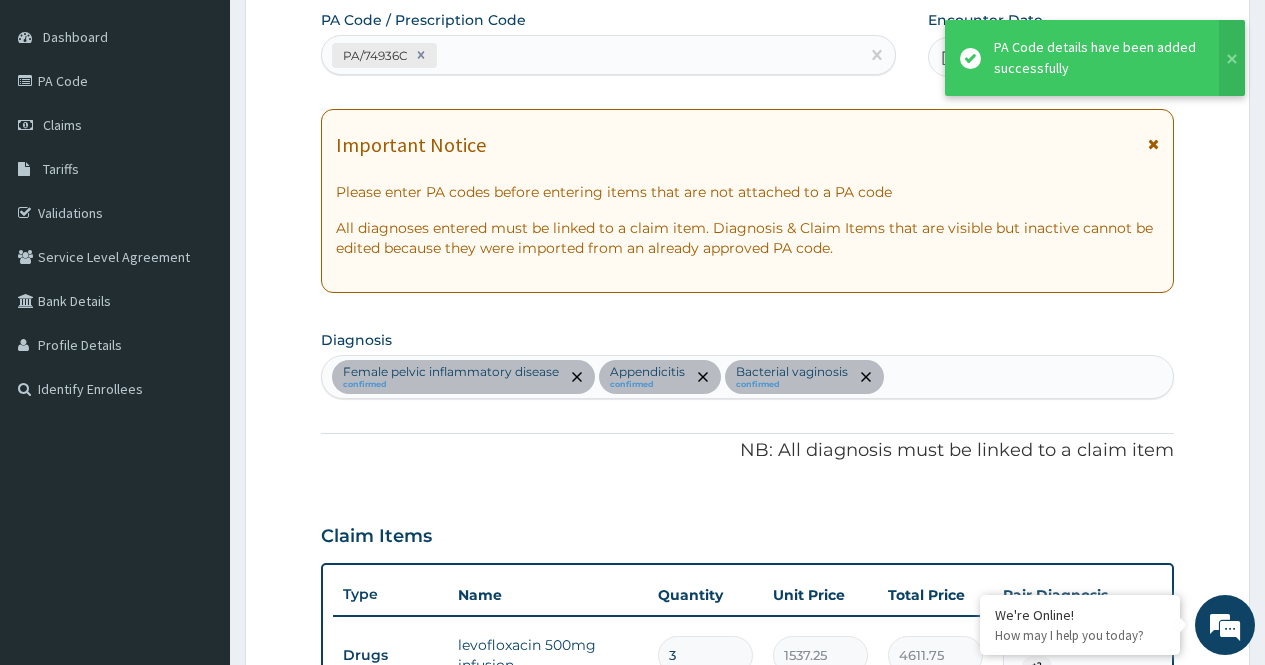 scroll, scrollTop: 738, scrollLeft: 0, axis: vertical 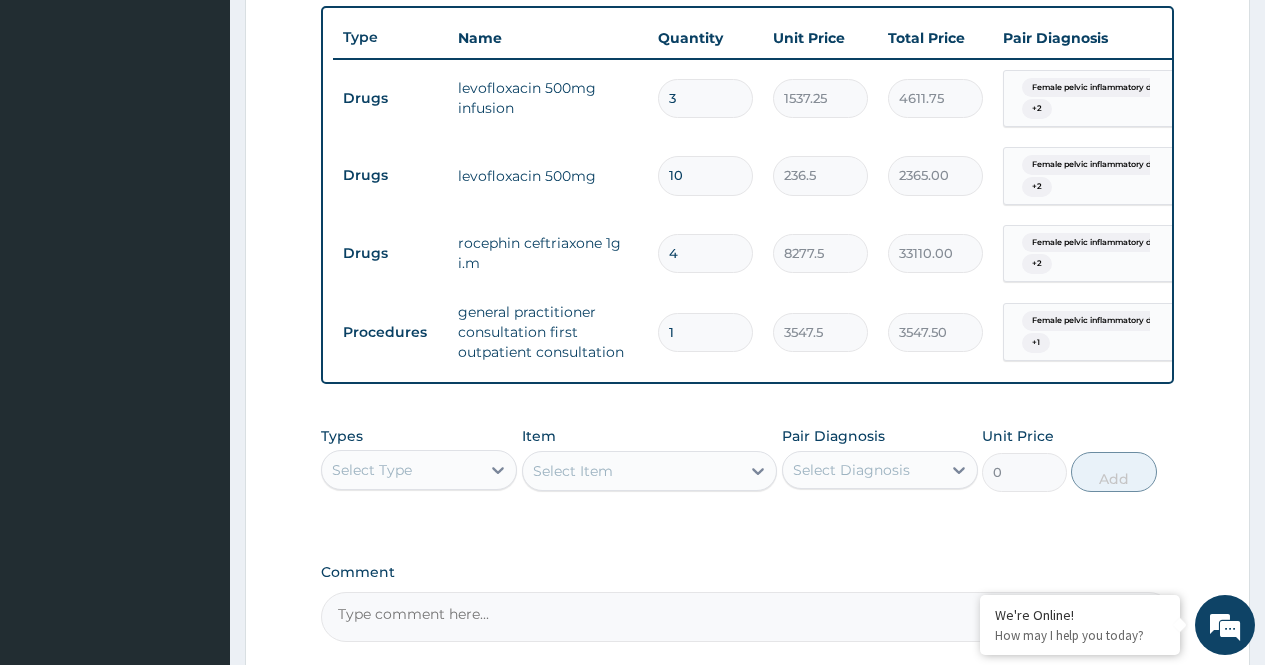 click on "PA Code / Prescription Code PA/74936C Encounter Date 19-07-2025 Important Notice Please enter PA codes before entering items that are not attached to a PA code   All diagnoses entered must be linked to a claim item. Diagnosis & Claim Items that are visible but inactive cannot be edited because they were imported from an already approved PA code. Diagnosis Female pelvic inflammatory disease confirmed Appendicitis confirmed Bacterial vaginosis confirmed NB: All diagnosis must be linked to a claim item Claim Items Type Name Quantity Unit Price Total Price Pair Diagnosis Actions Drugs levofloxacin 500mg infusion 3 1537.25 4611.75 Female pelvic inflammatory dis...  + 2 Delete Drugs levofloxacin 500mg 10 236.5 2365.00 Female pelvic inflammatory dis...  + 2 Delete Drugs rocephin ceftriaxone 1g i.m 4 8277.5 33110.00 Female pelvic inflammatory dis...  + 2 Delete Procedures general practitioner consultation first outpatient consultation 1 3547.5 3547.50 Female pelvic inflammatory dis...  + 1 Delete Types Select Type 0" at bounding box center [747, 47] 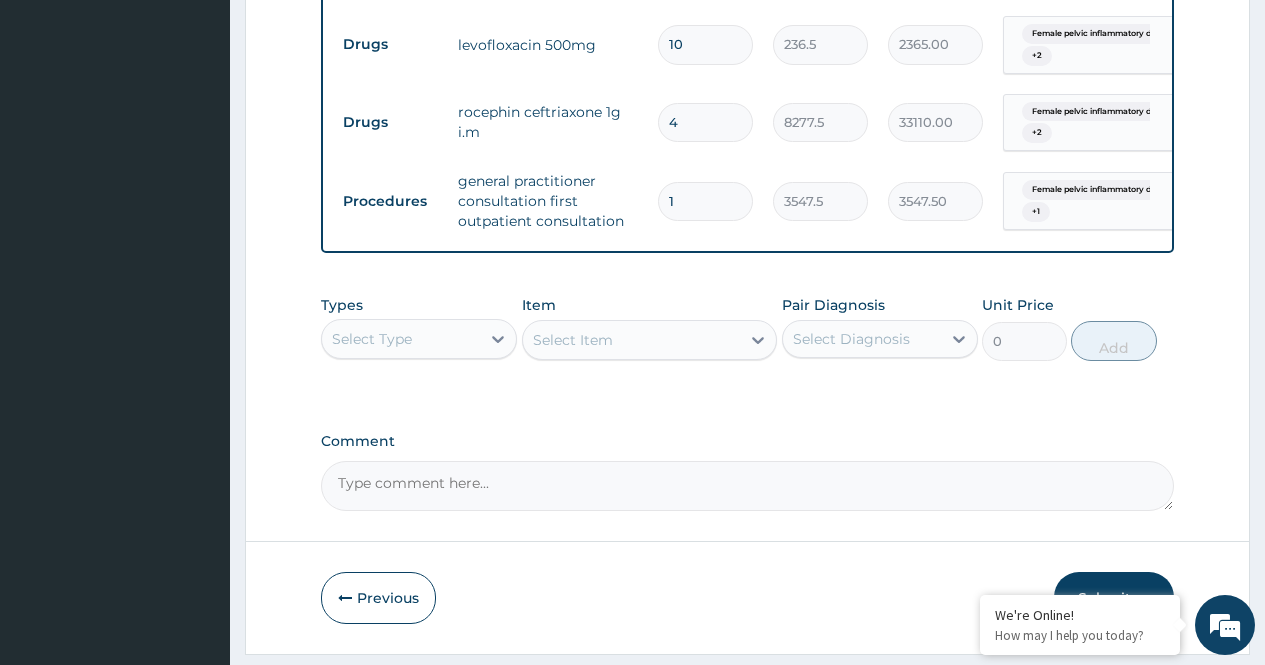 scroll, scrollTop: 940, scrollLeft: 0, axis: vertical 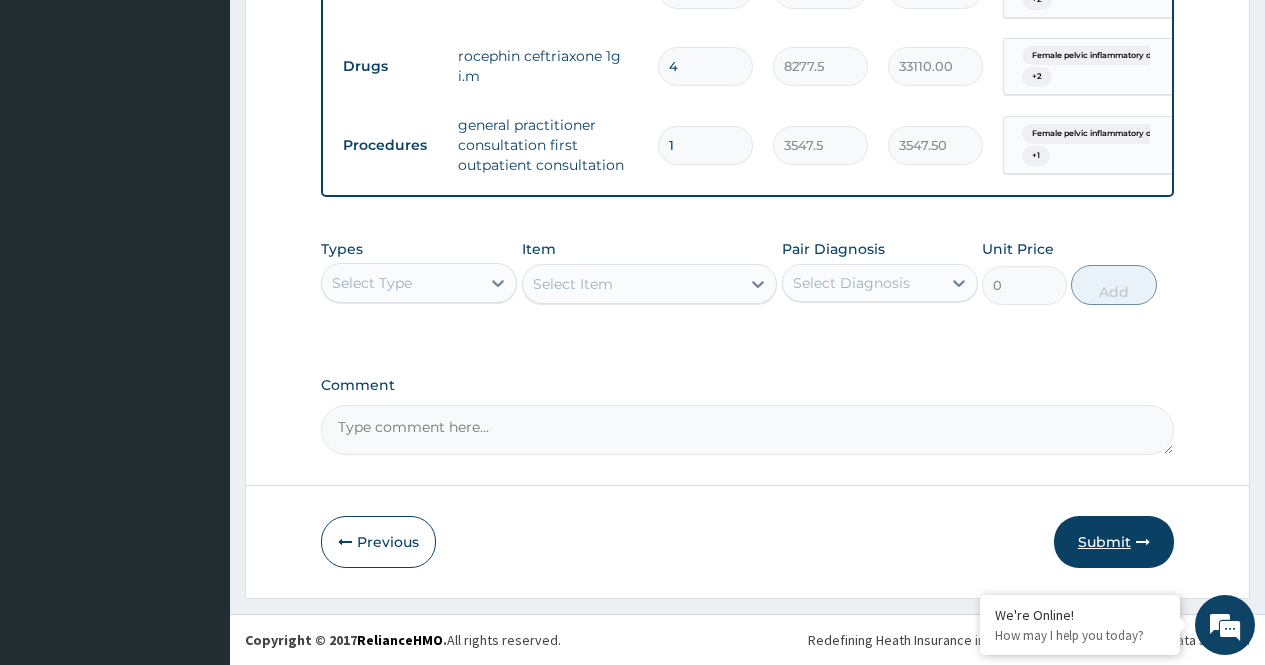 click on "Submit" at bounding box center [1114, 542] 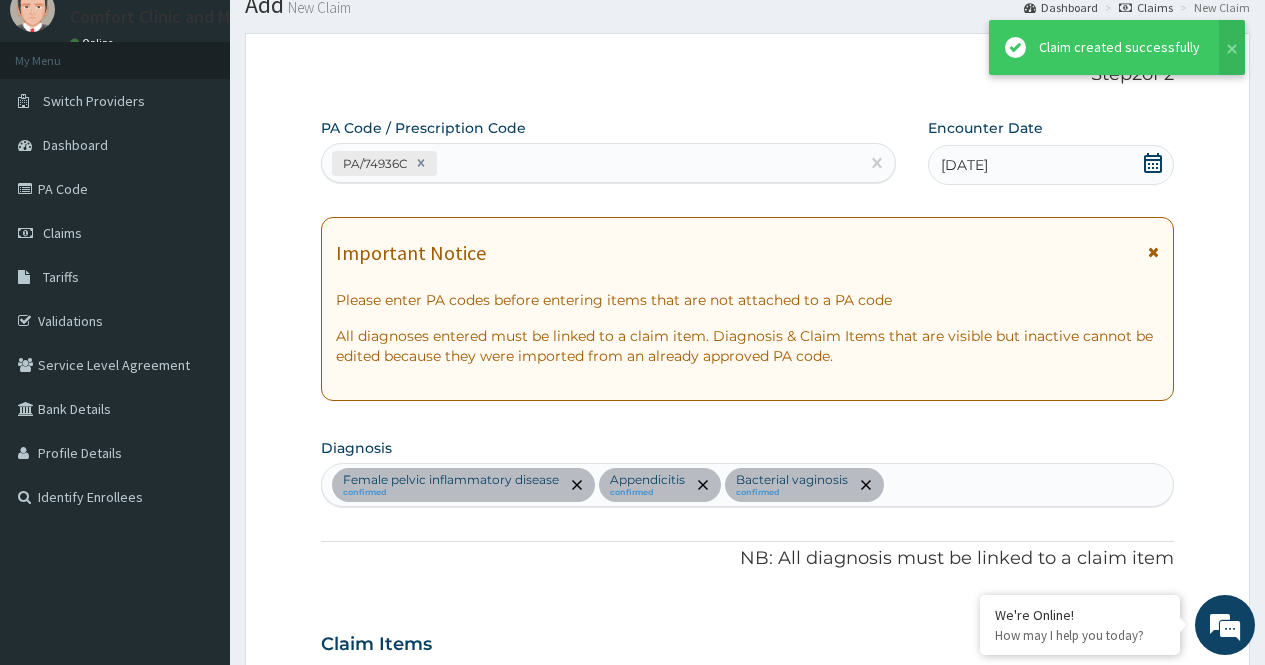 scroll, scrollTop: 940, scrollLeft: 0, axis: vertical 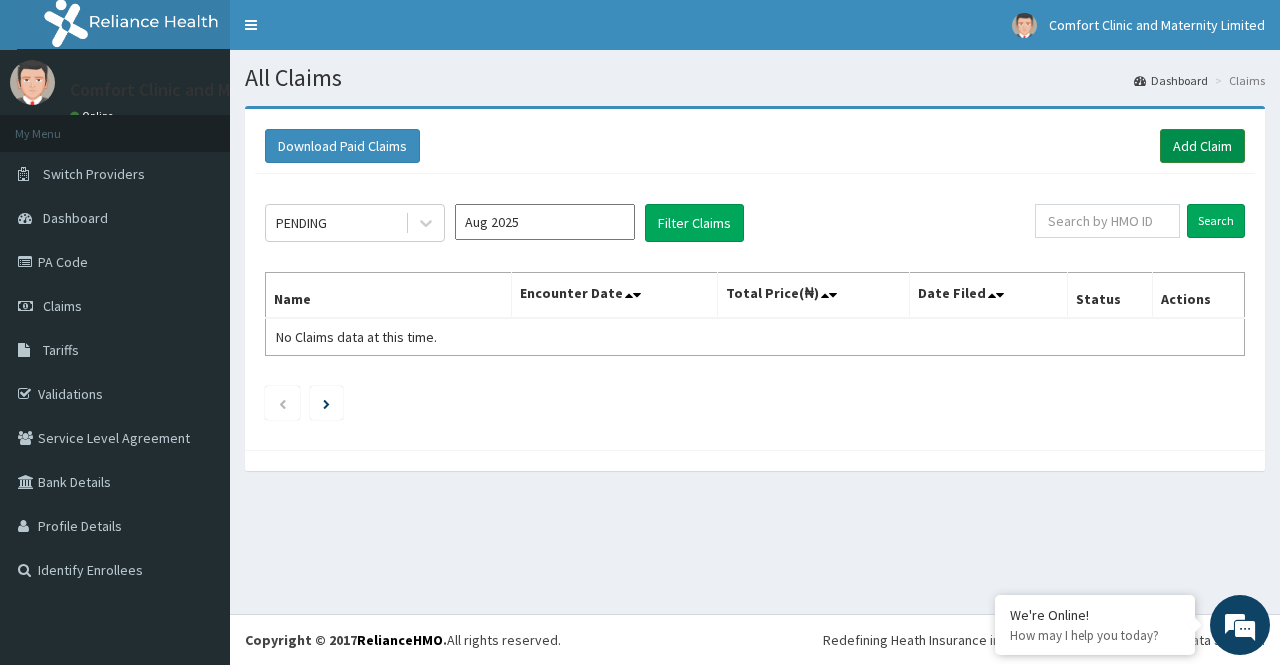 click on "Add Claim" at bounding box center (1202, 146) 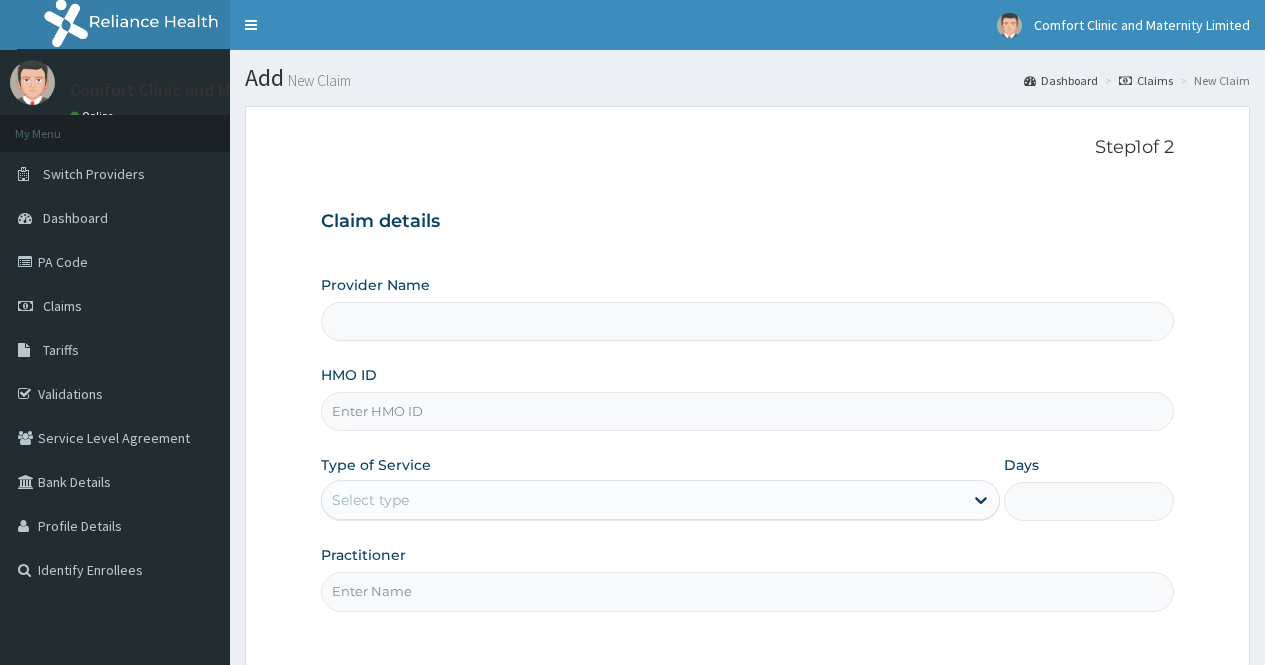 scroll, scrollTop: 0, scrollLeft: 0, axis: both 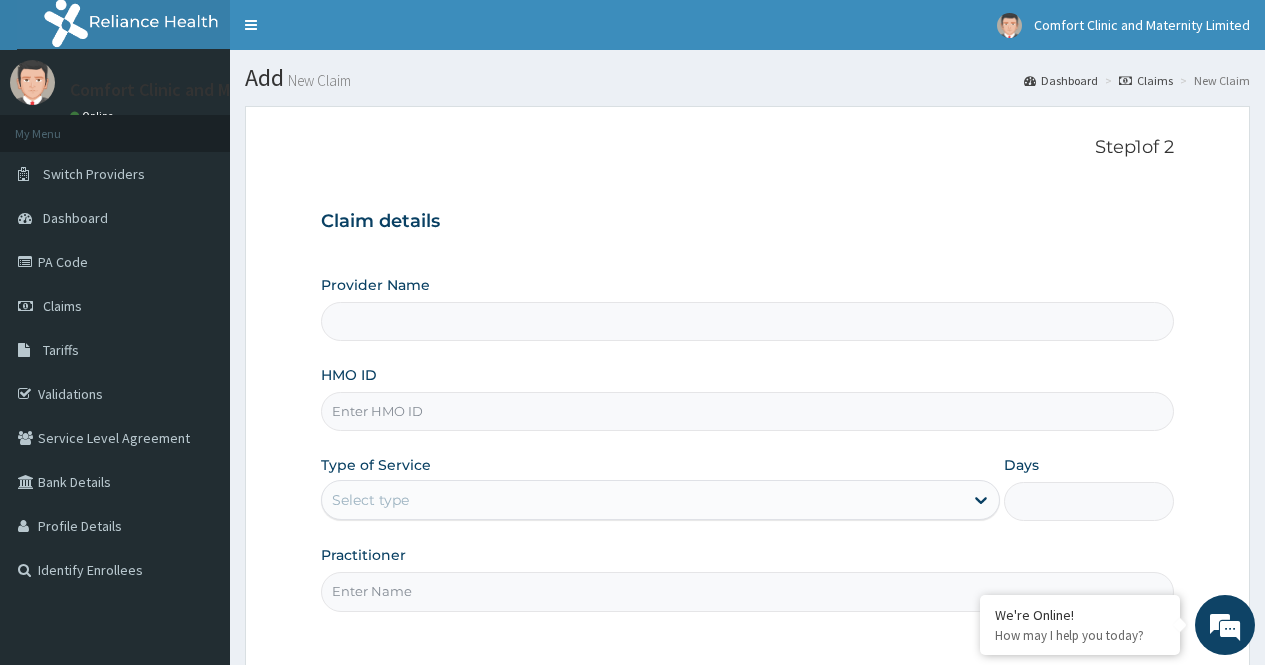 type on "Comfort Clinic and Maternity" 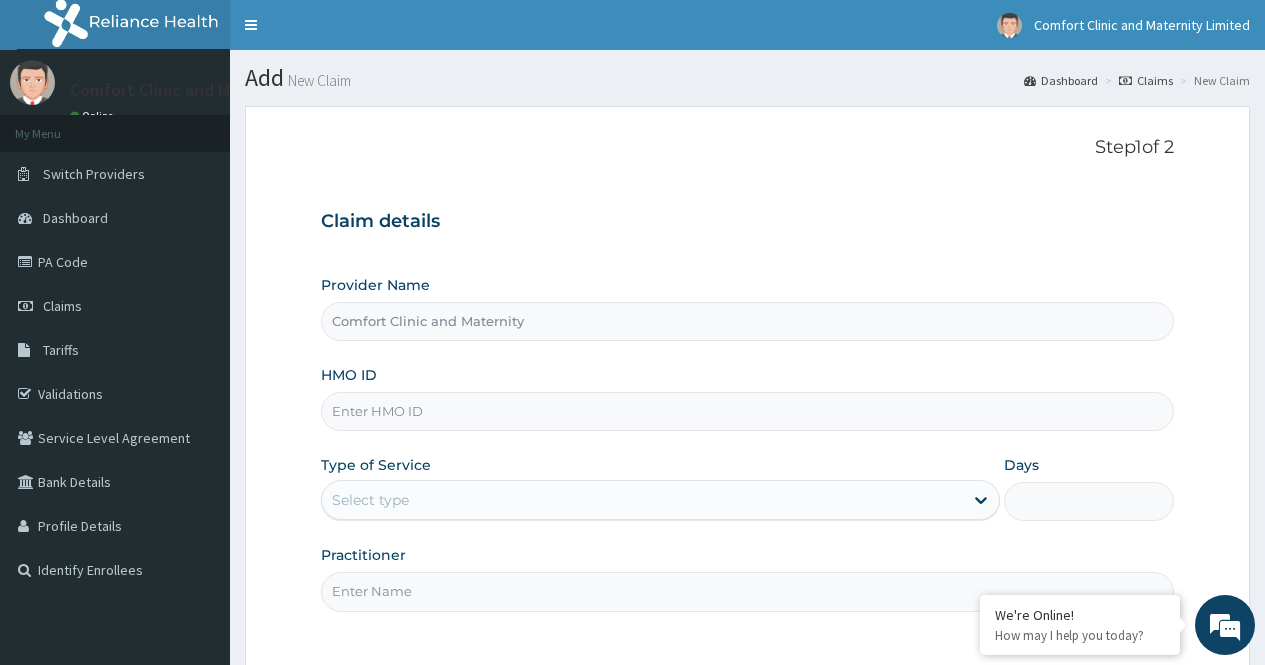 scroll, scrollTop: 0, scrollLeft: 0, axis: both 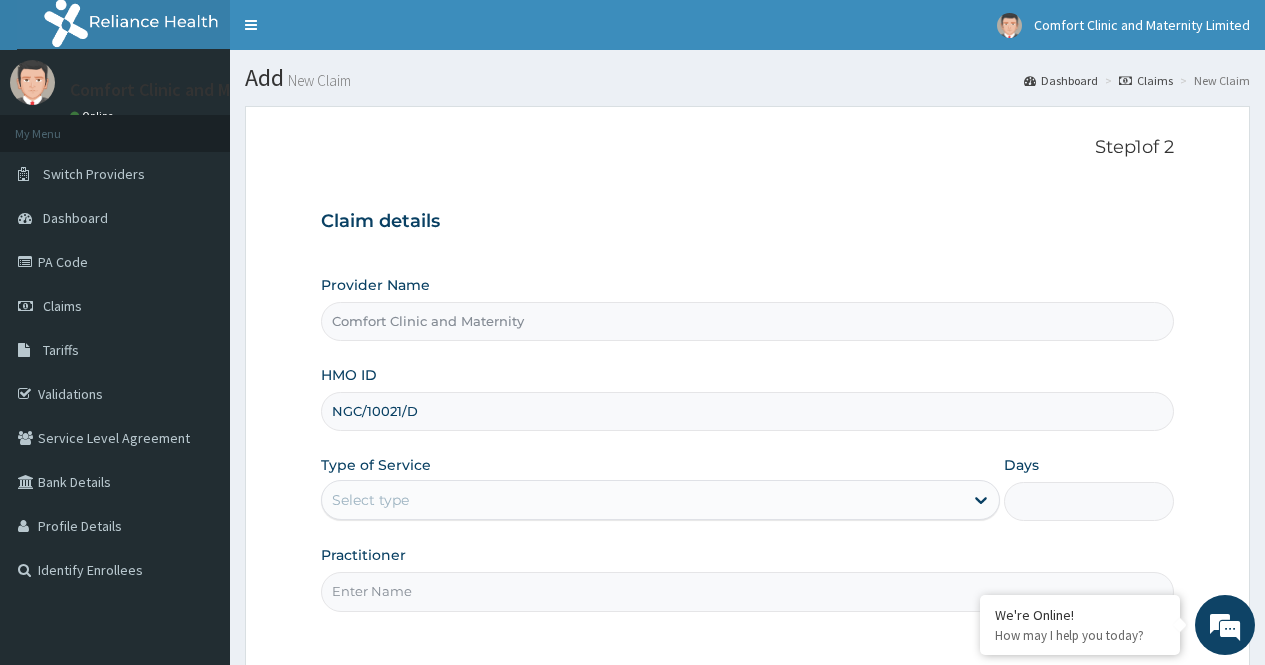 type on "NGC/10021/D" 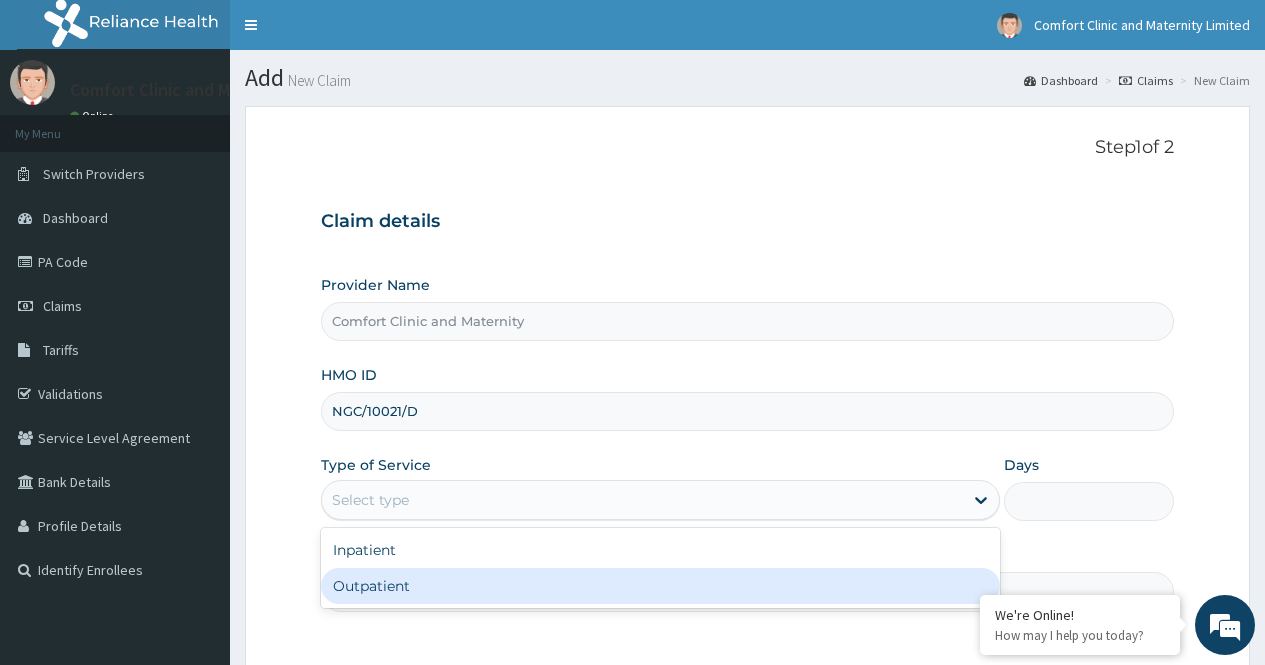 click on "Outpatient" at bounding box center [660, 586] 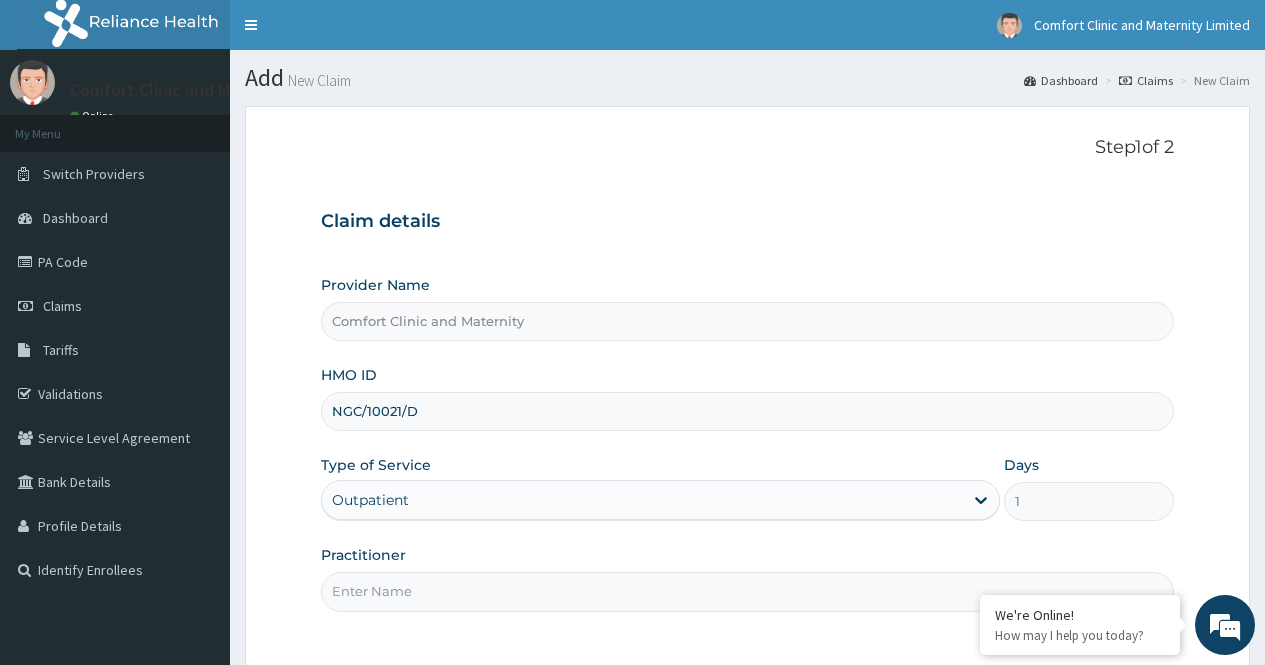 click on "Practitioner" at bounding box center (747, 591) 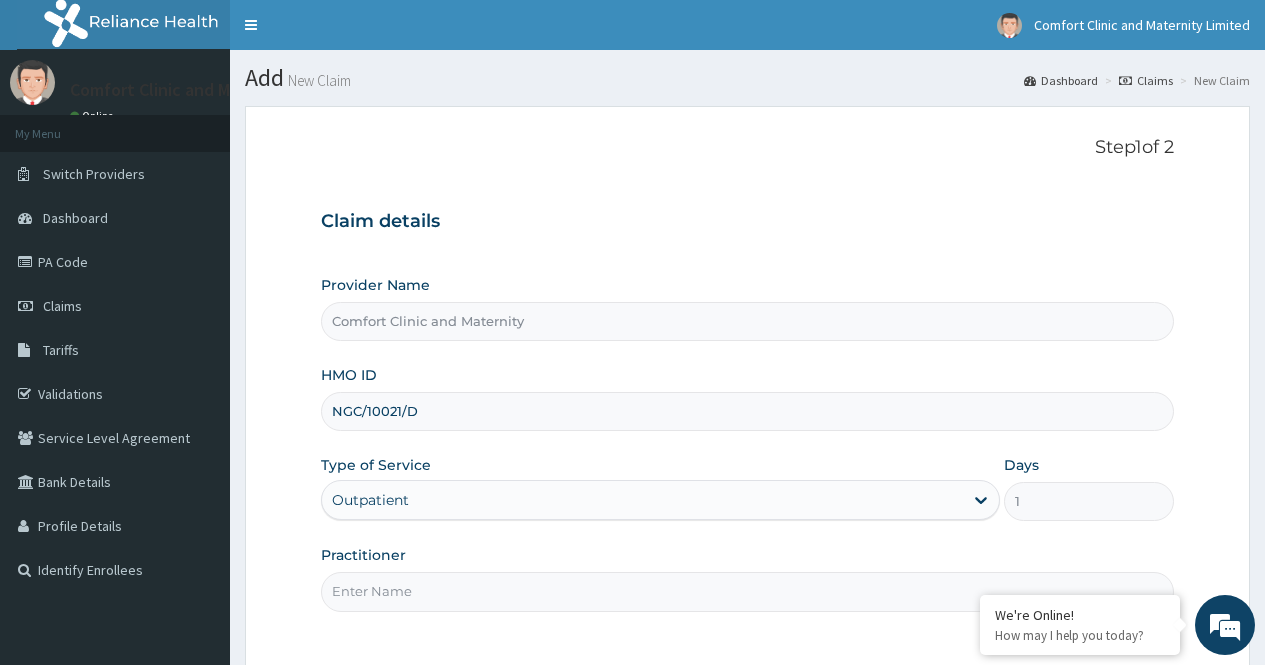 type on "[NAME]" 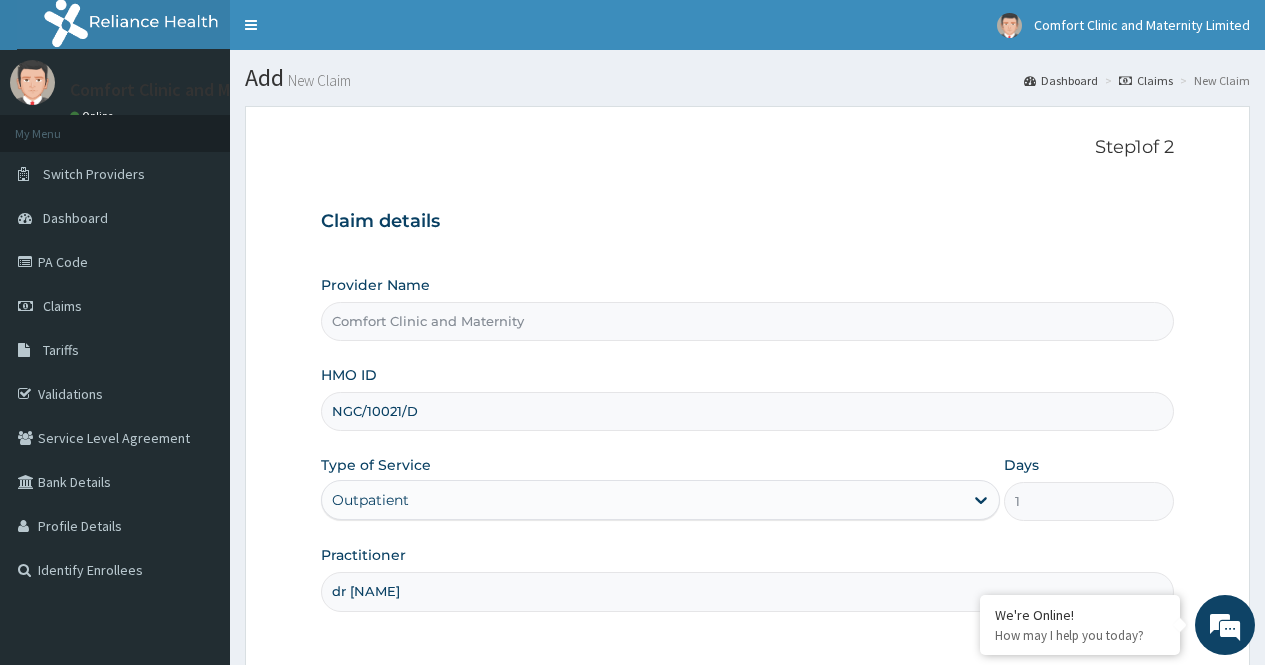 click on "Step  1  of 2 Claim details Provider Name Comfort Clinic and Maternity HMO ID NGC/10021/D Type of Service Outpatient Days 1 Practitioner dr afonne" at bounding box center (747, 386) 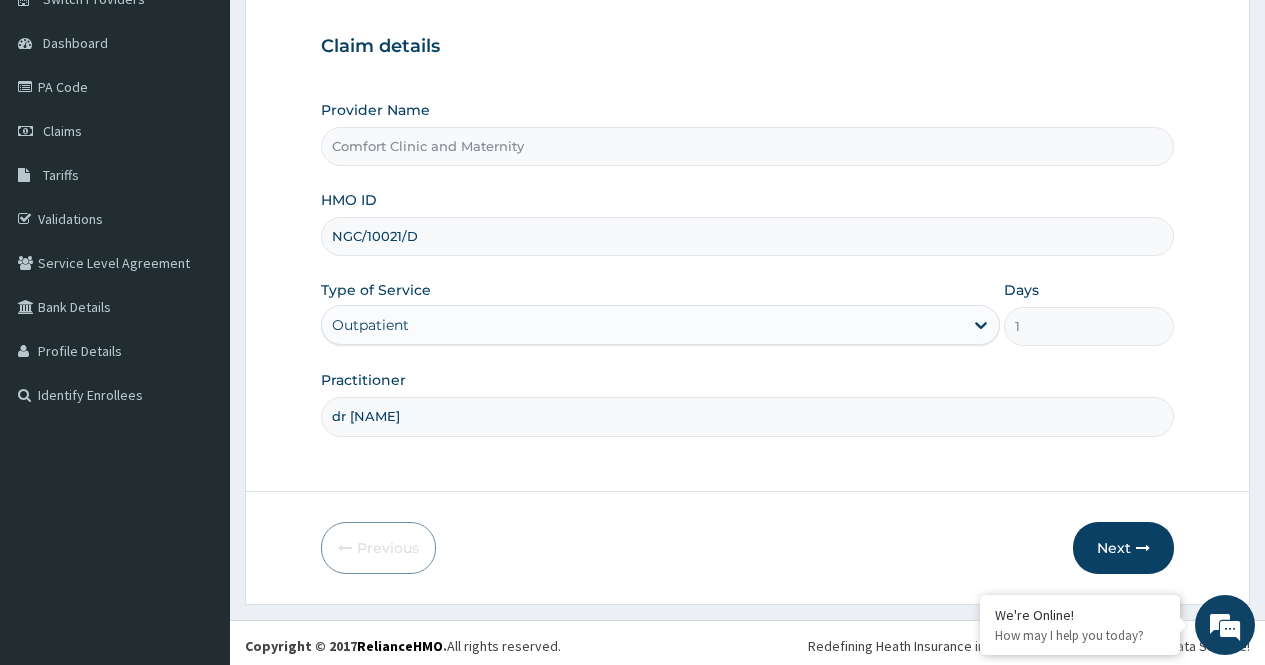 scroll, scrollTop: 181, scrollLeft: 0, axis: vertical 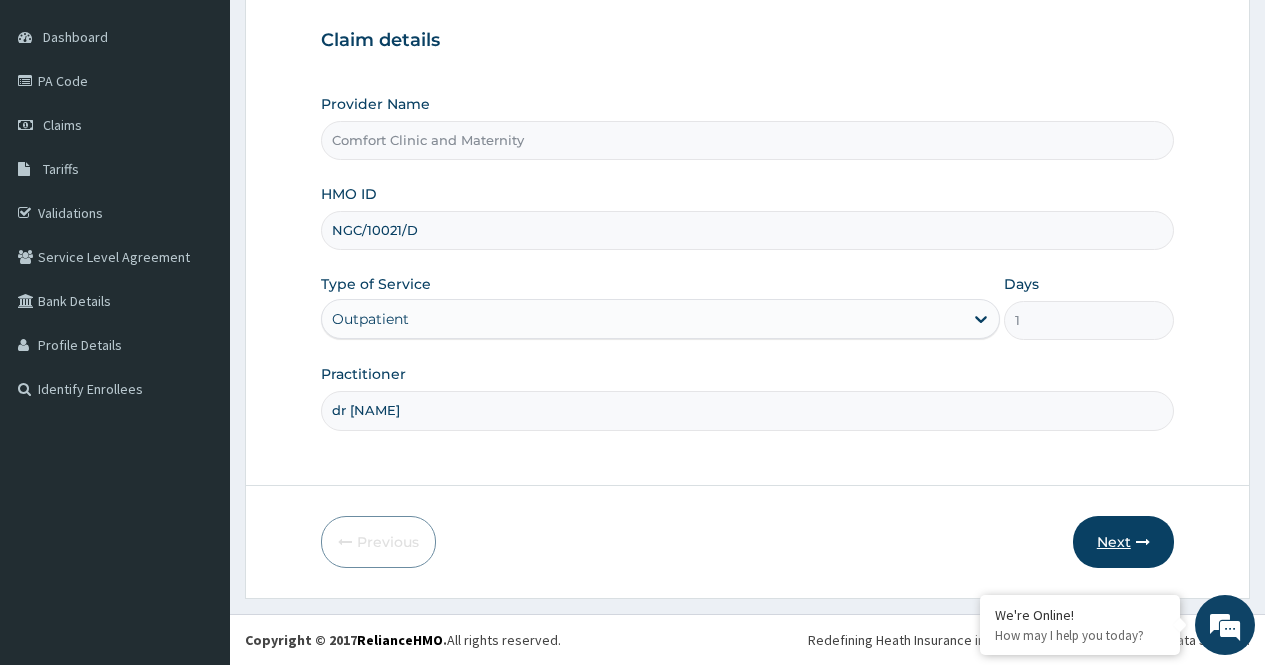 click on "Next" at bounding box center [1123, 542] 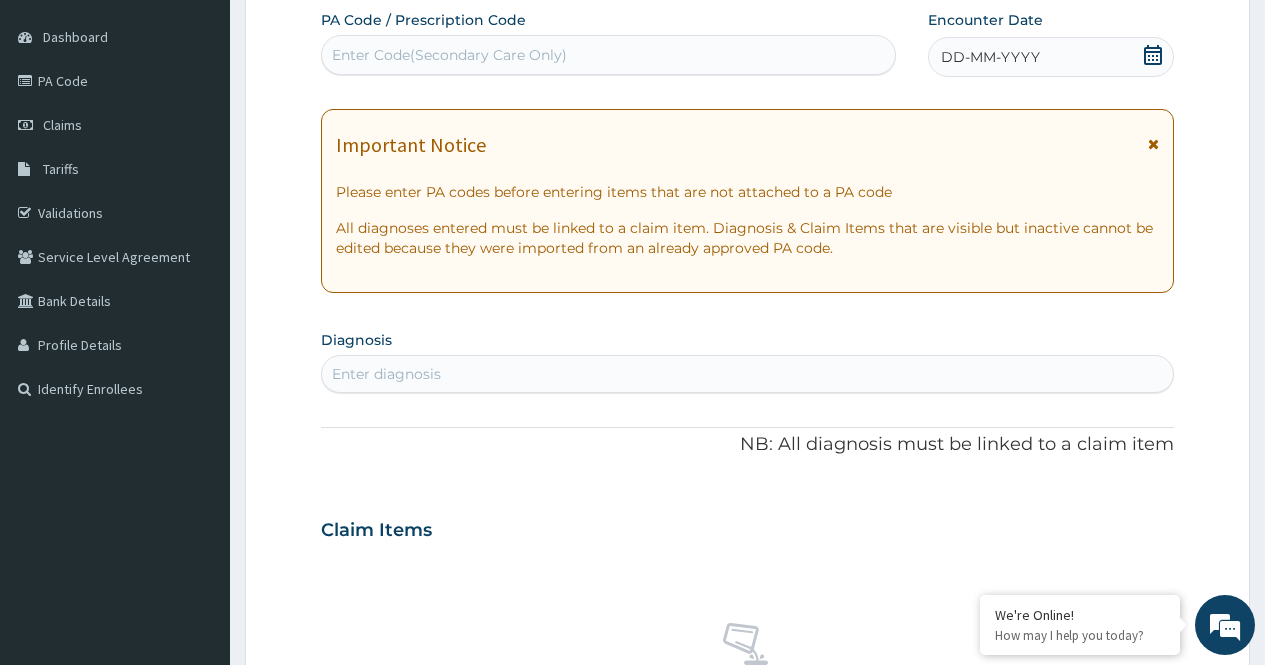 click on "Enter Code(Secondary Care Only)" at bounding box center (608, 55) 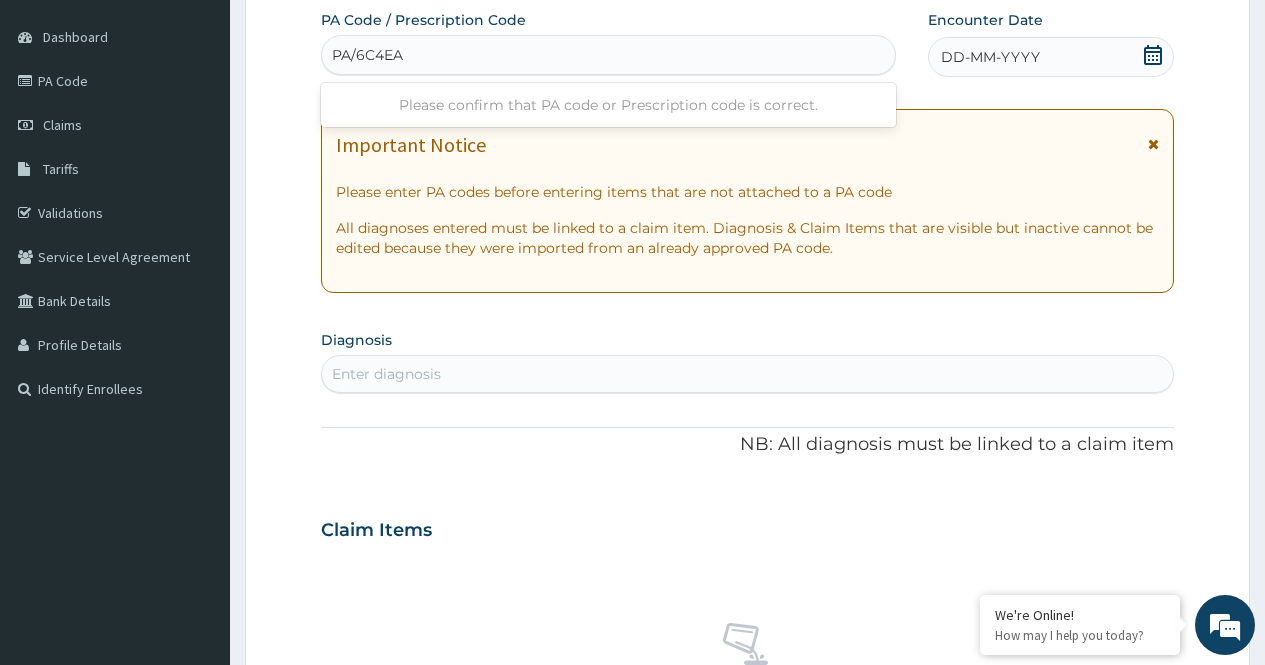 type on "PA/6C4EAF" 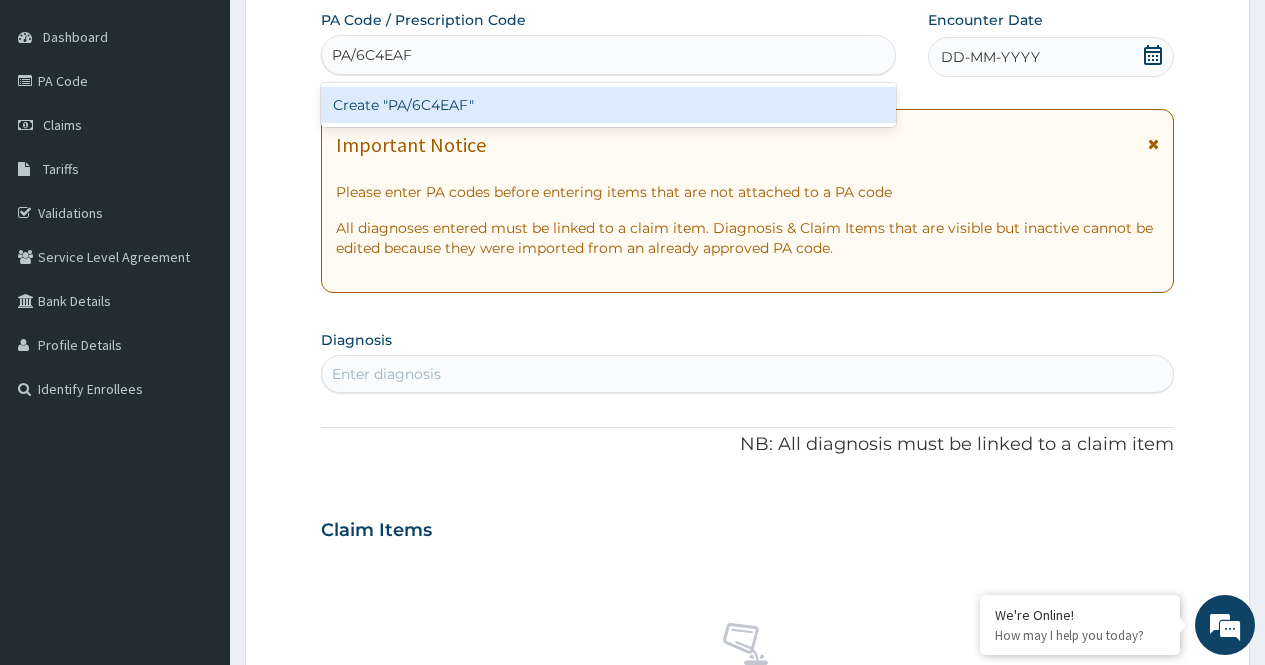 click on "Create "PA/6C4EAF"" at bounding box center (608, 105) 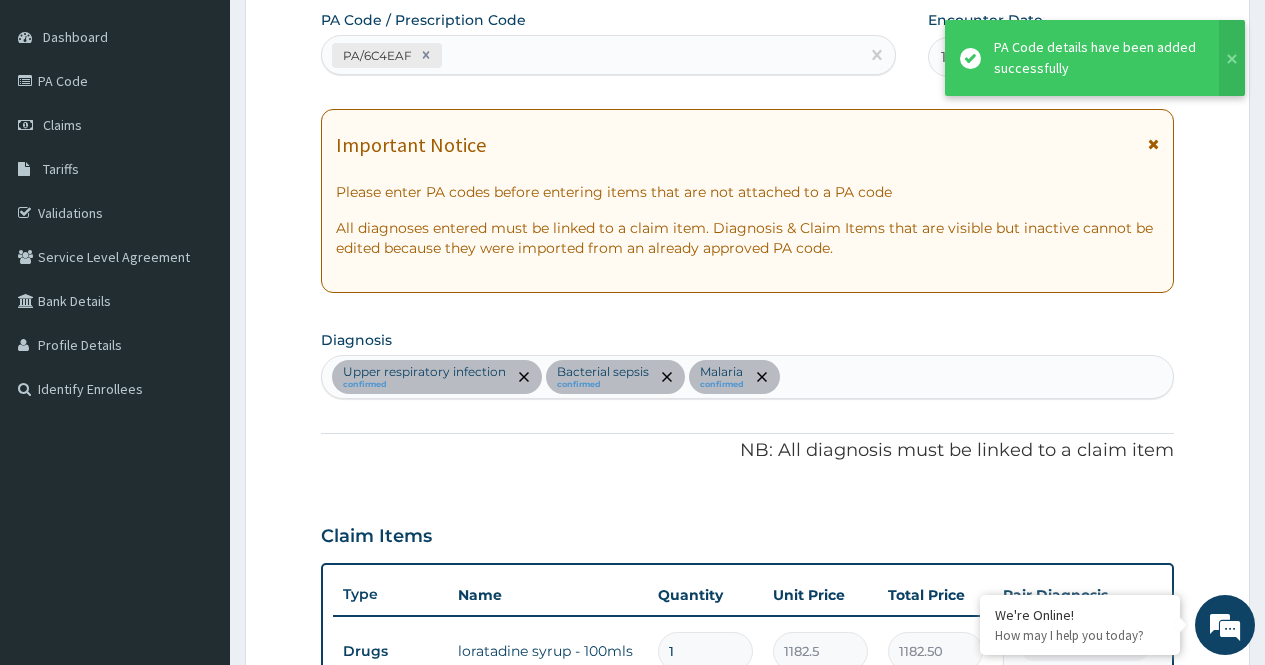 scroll, scrollTop: 1016, scrollLeft: 0, axis: vertical 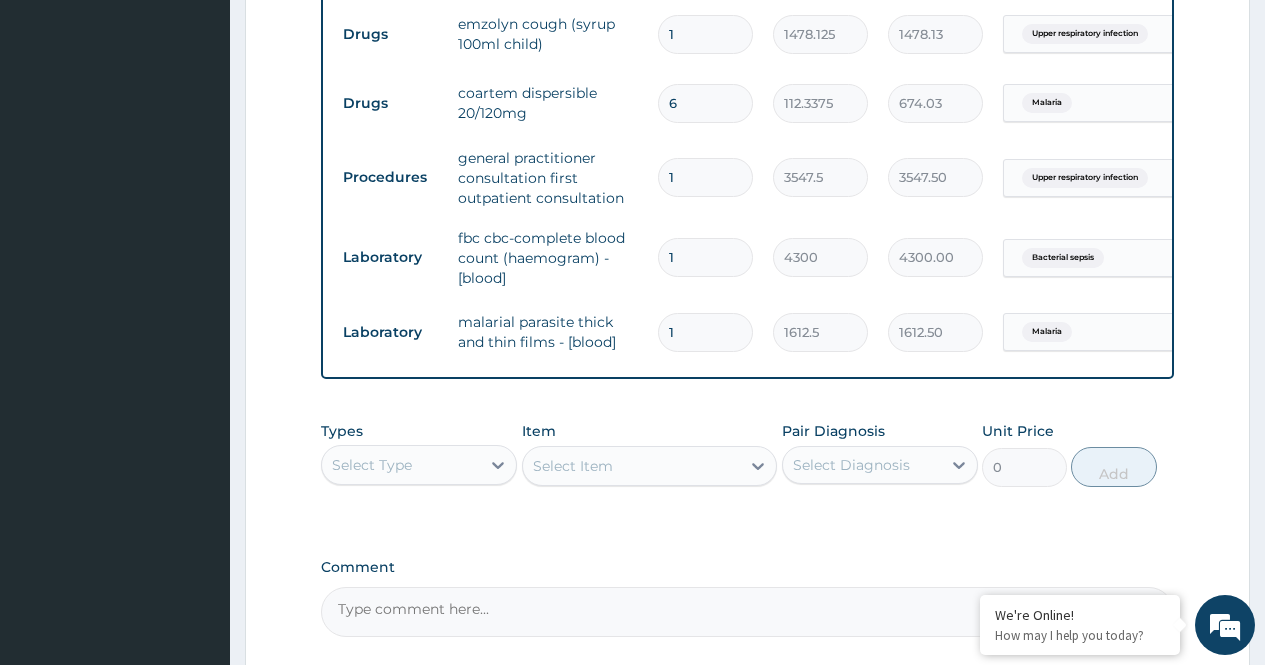 click on "emzolyn cough (syrup 100ml child)" at bounding box center [548, 34] 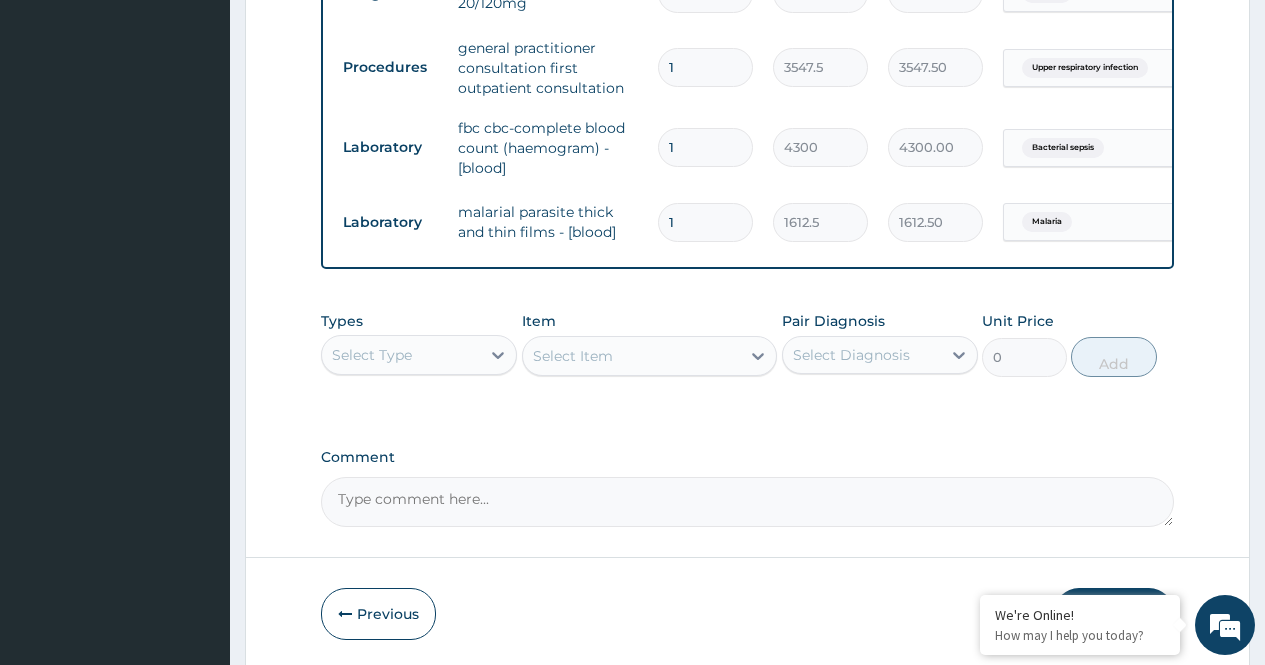 scroll, scrollTop: 1213, scrollLeft: 0, axis: vertical 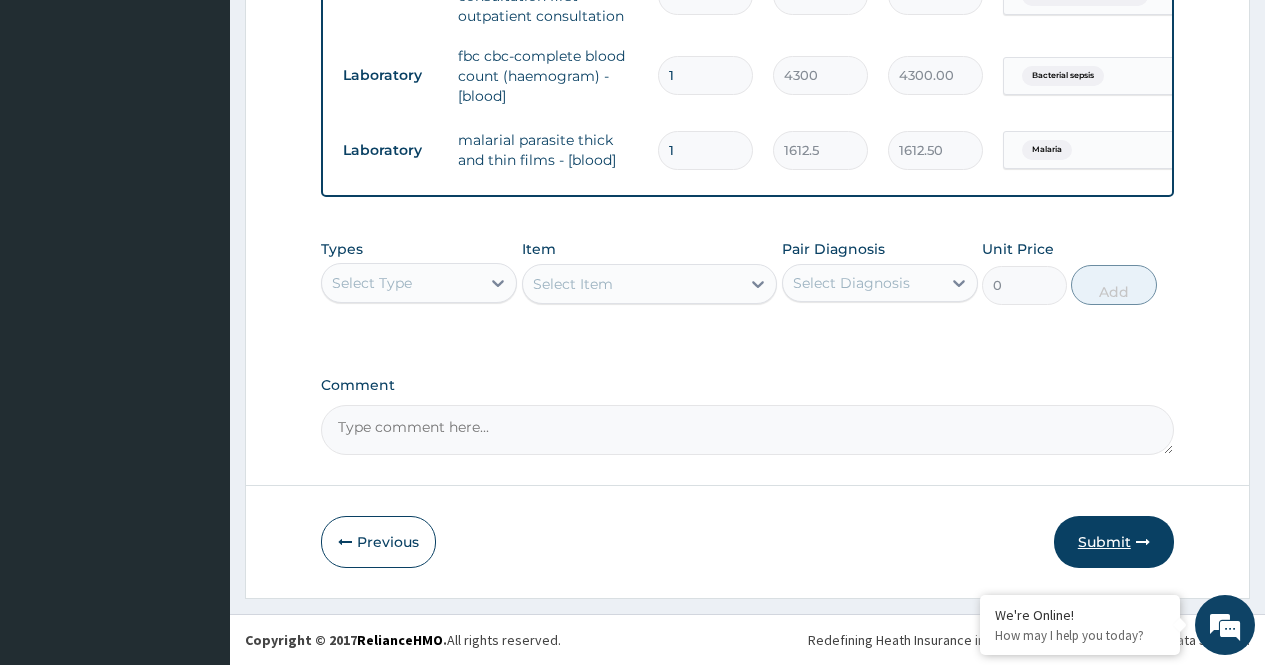 click on "Submit" at bounding box center (1114, 542) 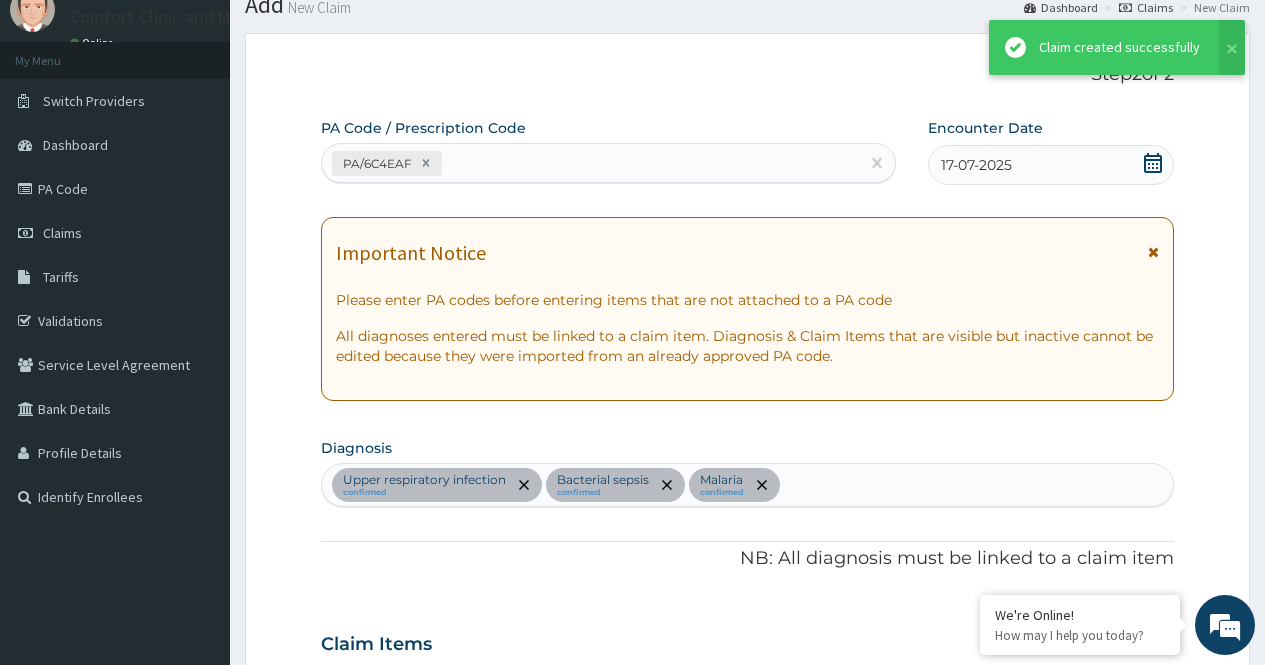 scroll, scrollTop: 1213, scrollLeft: 0, axis: vertical 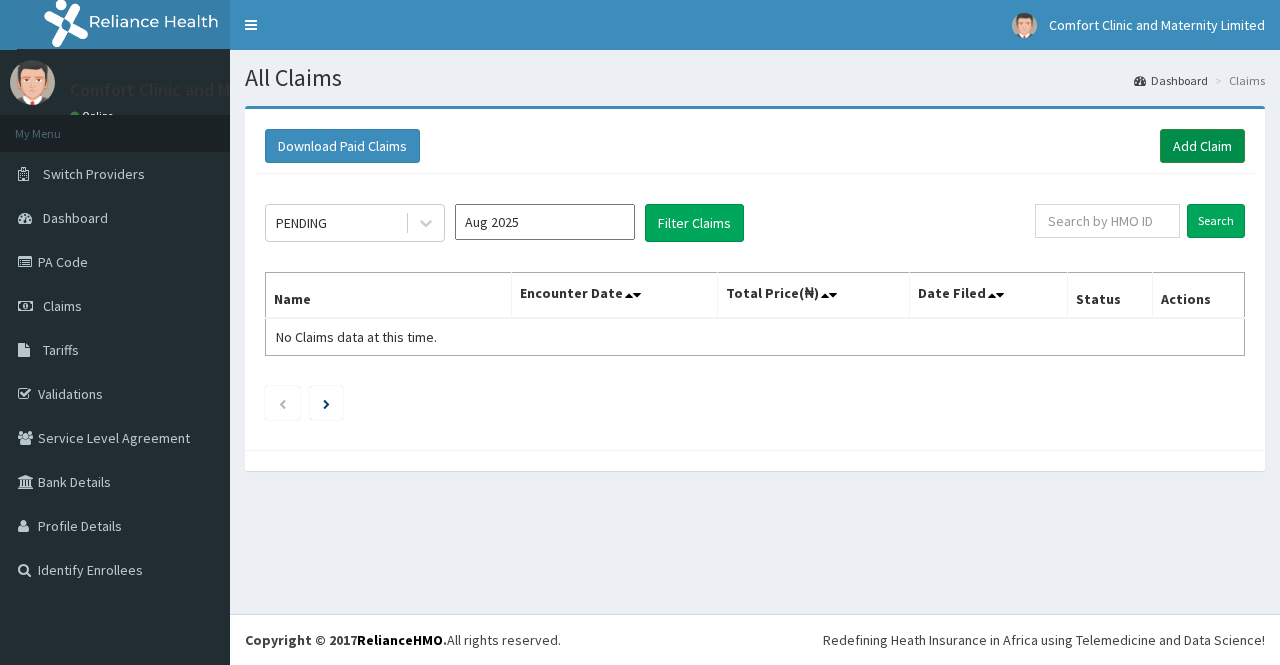 click on "Add Claim" at bounding box center [1202, 146] 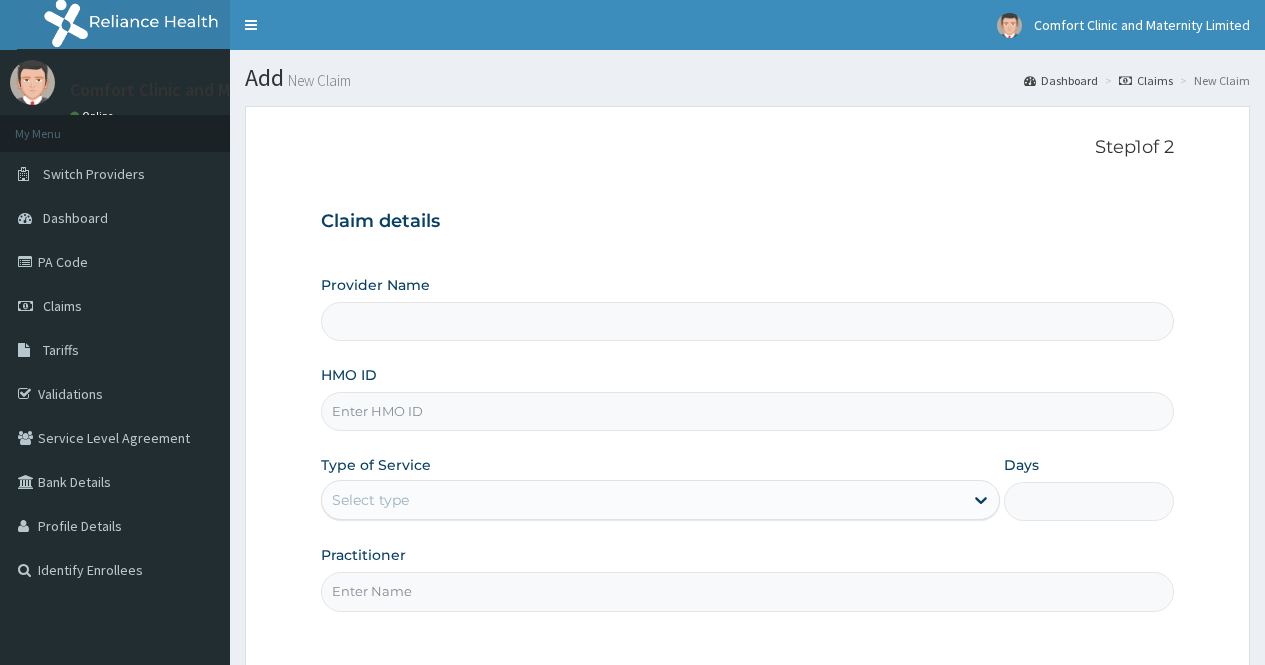 scroll, scrollTop: 0, scrollLeft: 0, axis: both 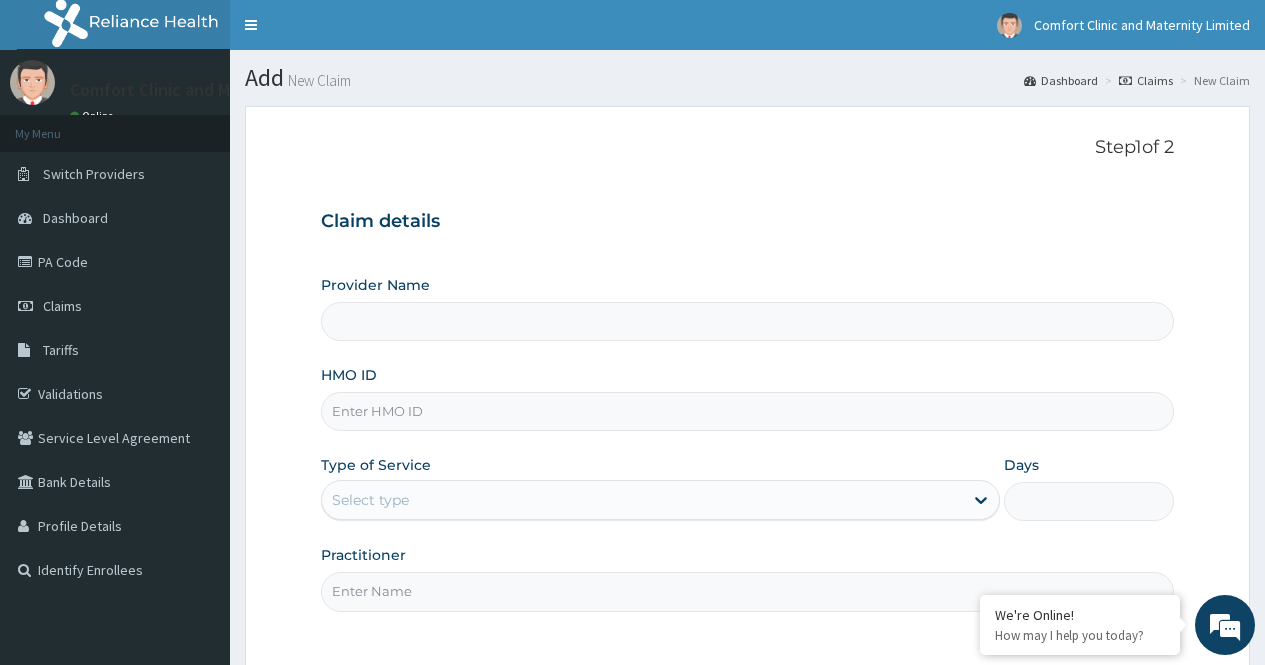 click on "HMO ID" at bounding box center (747, 411) 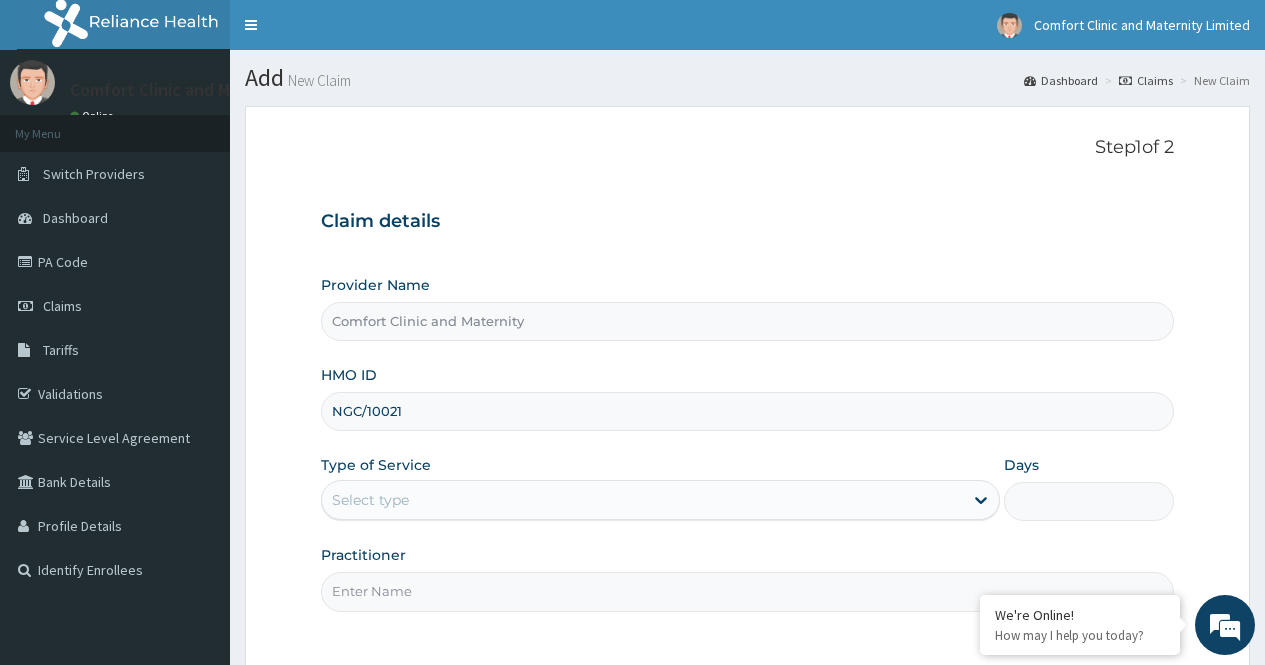scroll, scrollTop: 0, scrollLeft: 0, axis: both 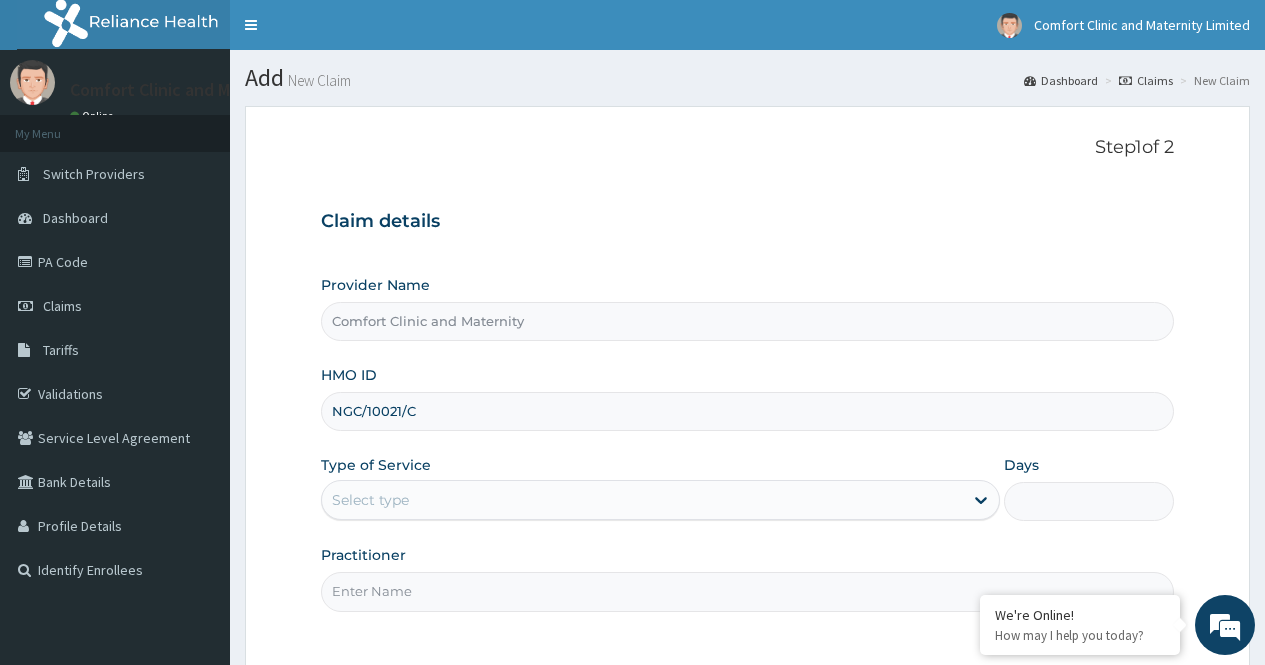 type on "NGC/10021/C" 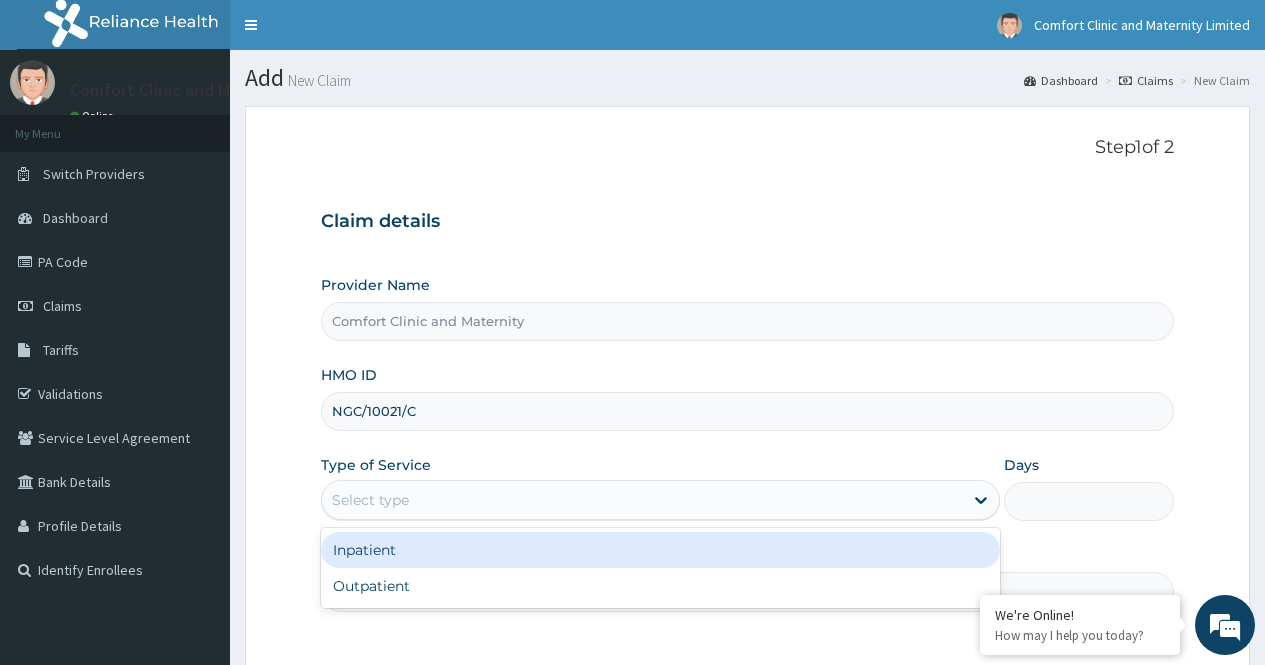 click on "Select type" at bounding box center (642, 500) 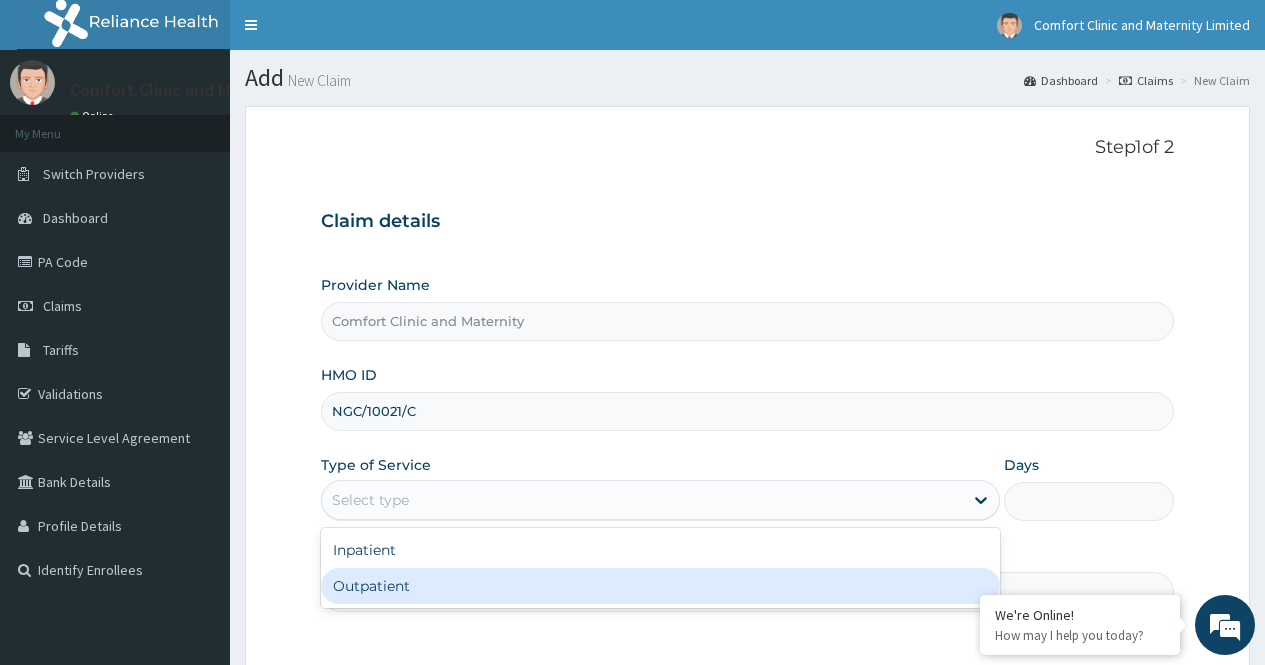 click on "Outpatient" at bounding box center (660, 586) 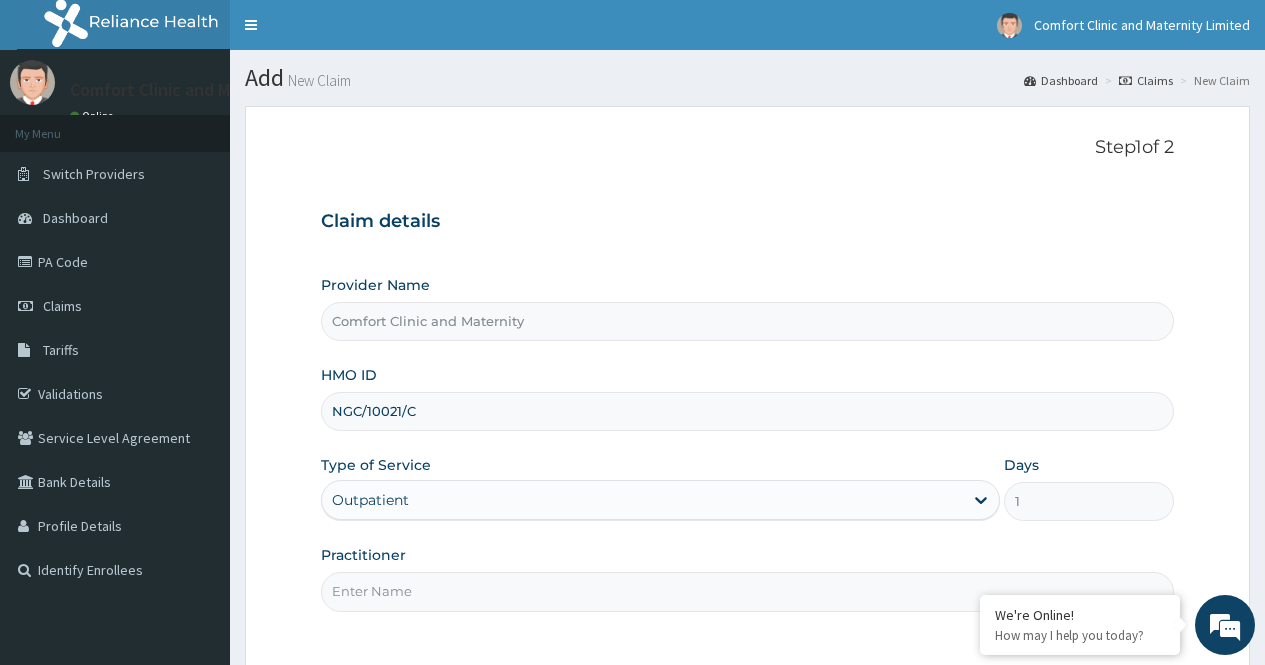 click on "Practitioner" at bounding box center [747, 591] 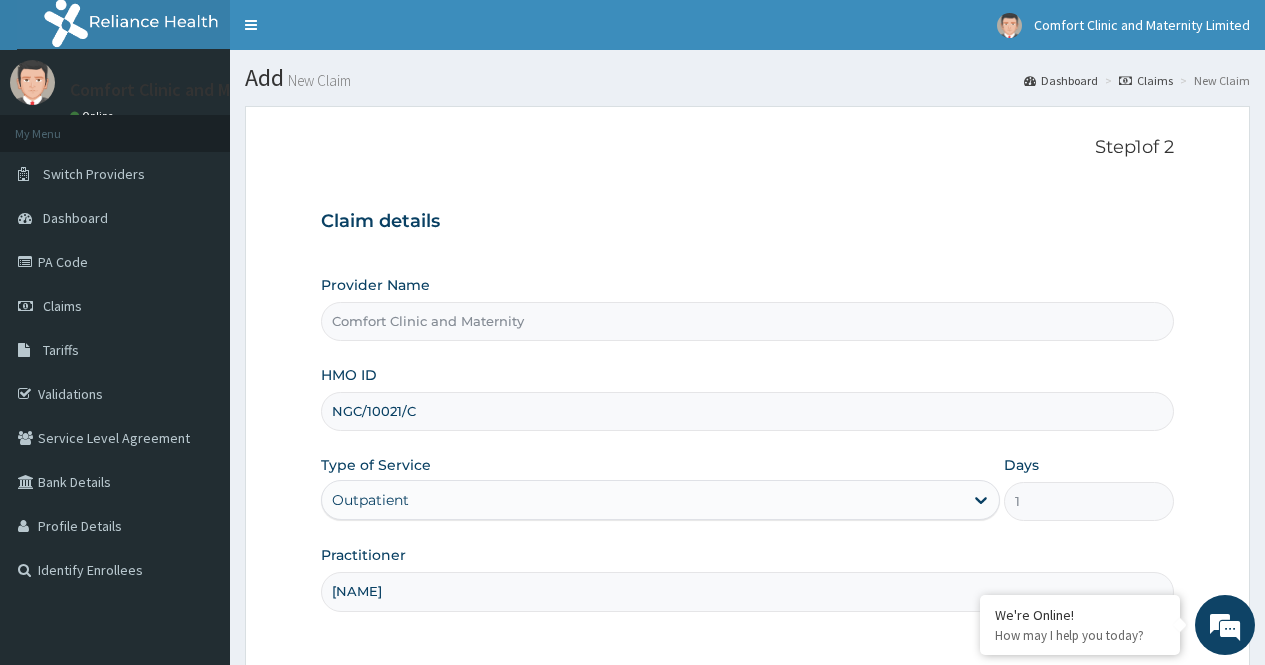 click on "Step  1  of 2 Claim details Provider Name Comfort Clinic and Maternity HMO ID NGC/10021/C Type of Service Outpatient Days 1 Practitioner dr afonne     Previous   Next" at bounding box center [747, 443] 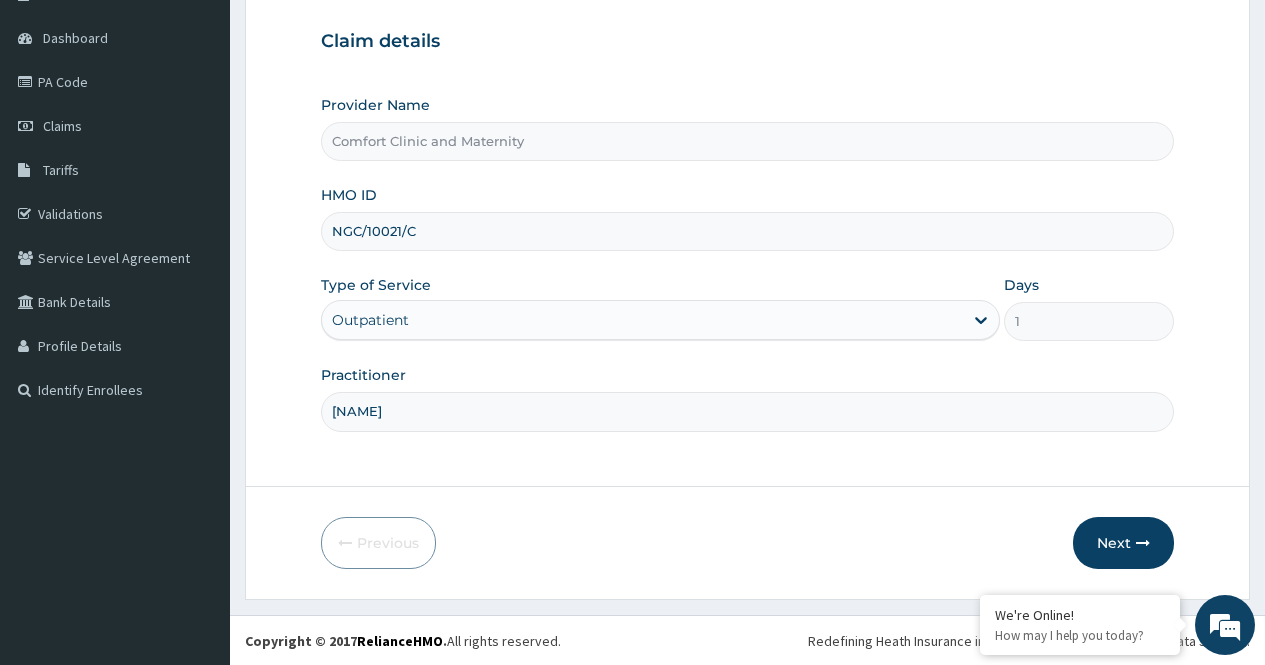 scroll, scrollTop: 181, scrollLeft: 0, axis: vertical 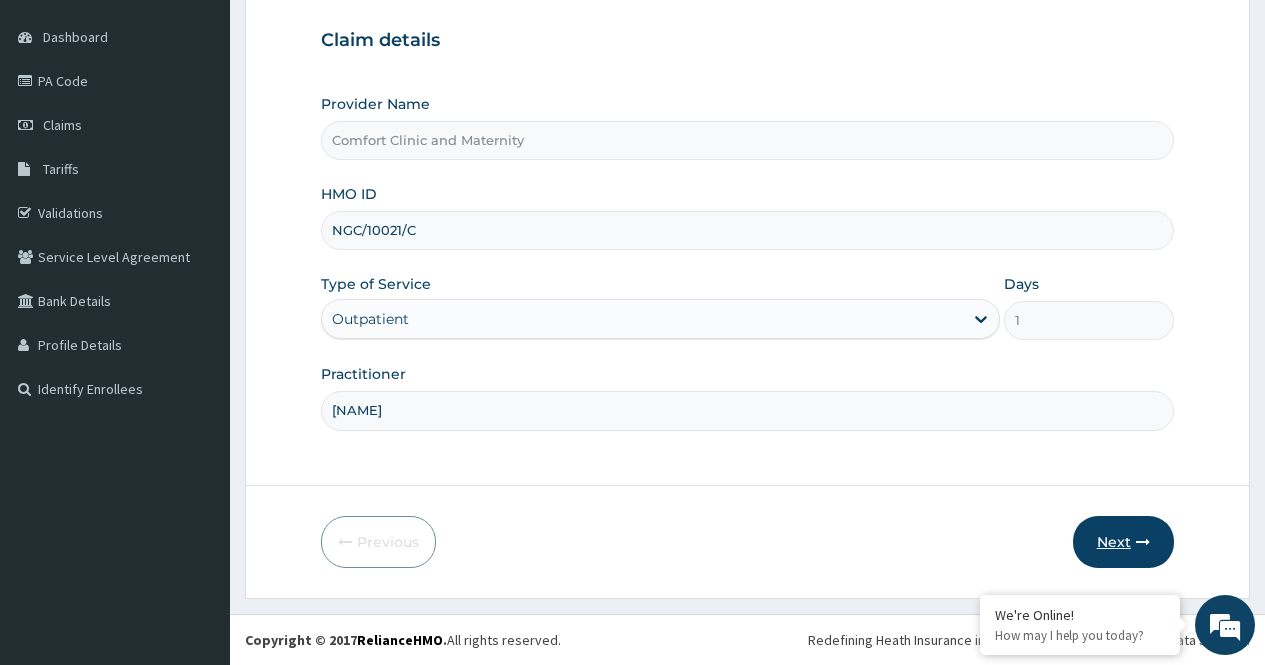 click at bounding box center (1143, 542) 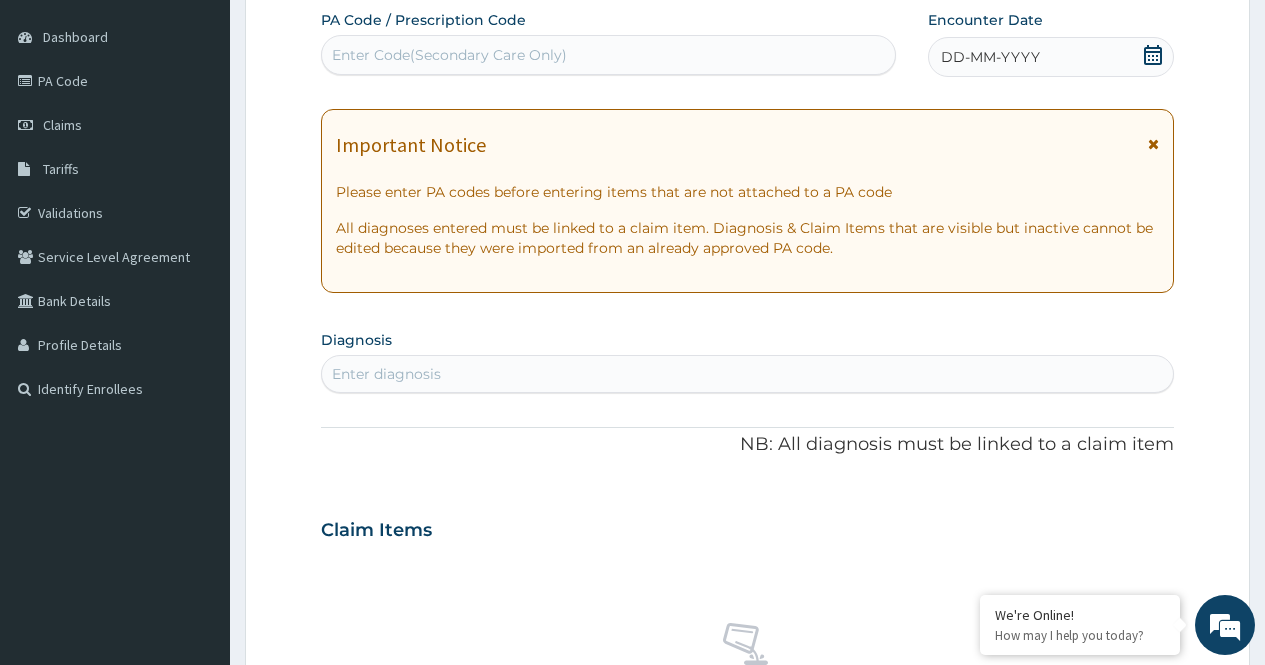 click on "Enter Code(Secondary Care Only)" at bounding box center (608, 55) 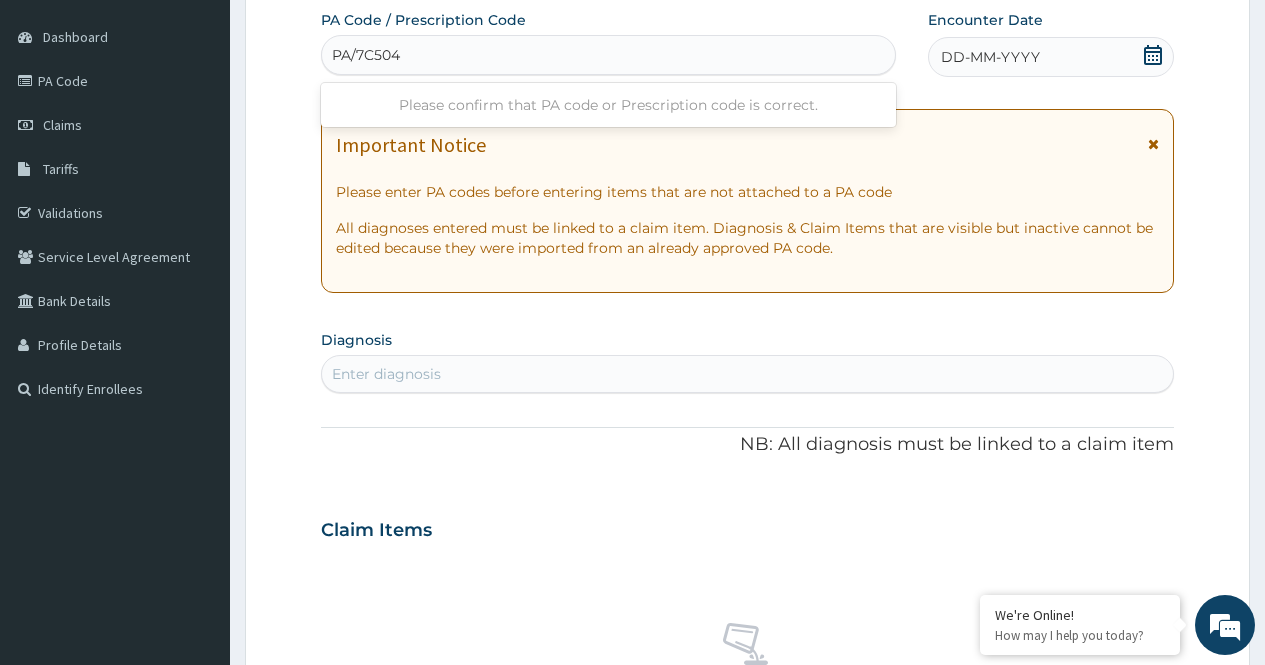 type on "PA/7C504A" 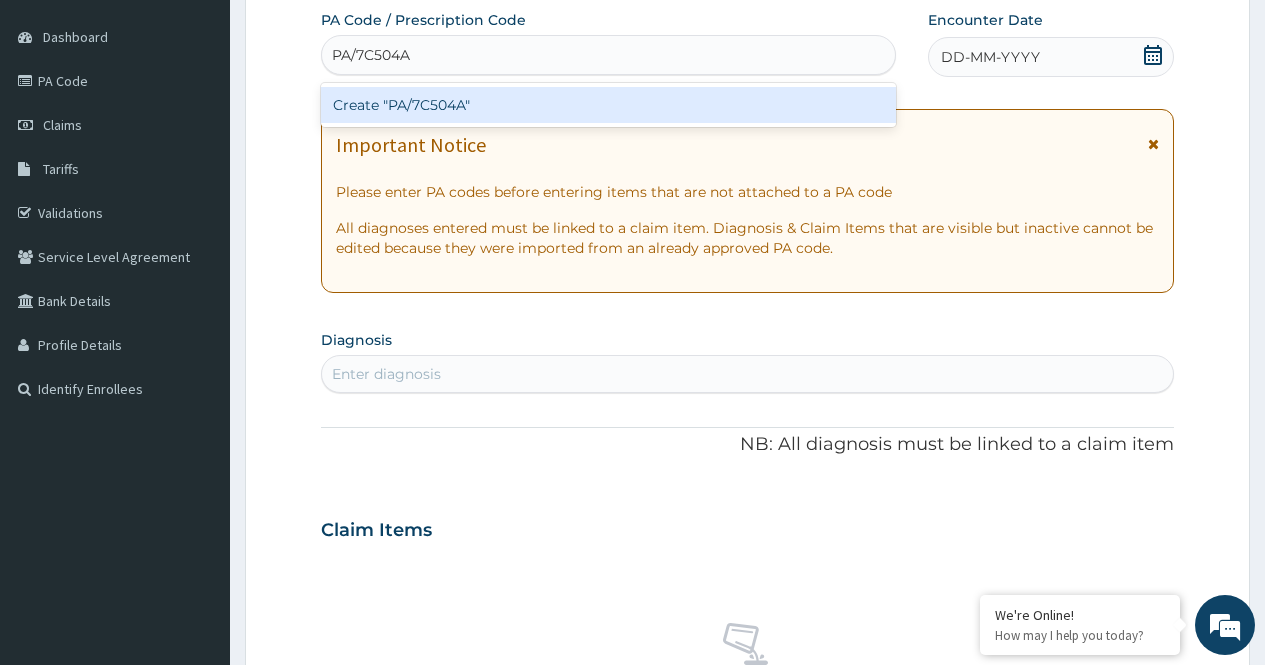 click on "Create "PA/7C504A"" at bounding box center [608, 105] 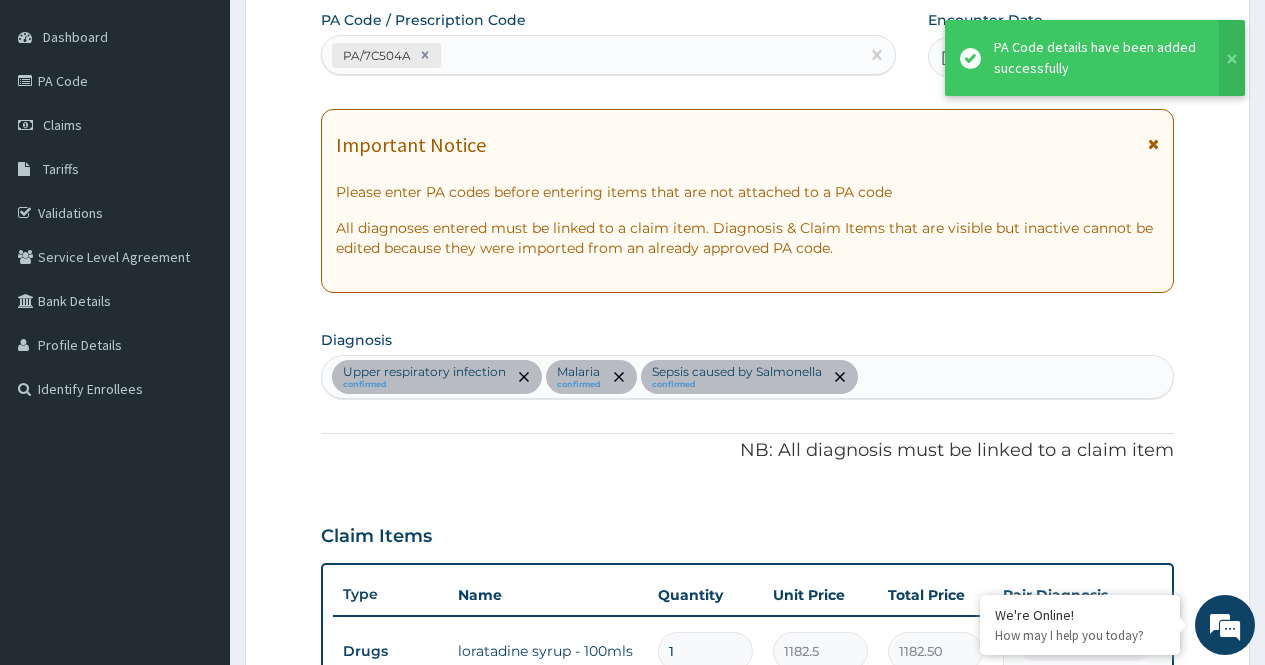 scroll, scrollTop: 930, scrollLeft: 0, axis: vertical 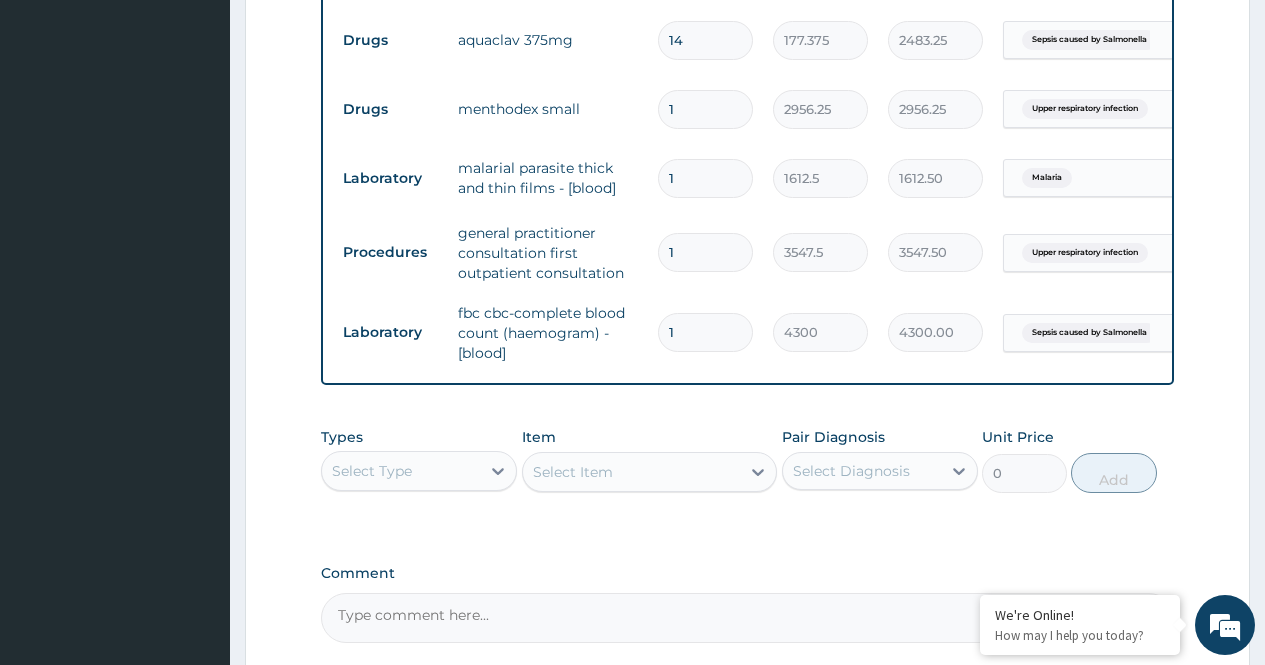 click on "Types Select Type Item Select Item Pair Diagnosis Select Diagnosis Unit Price 0 Add" at bounding box center (747, 460) 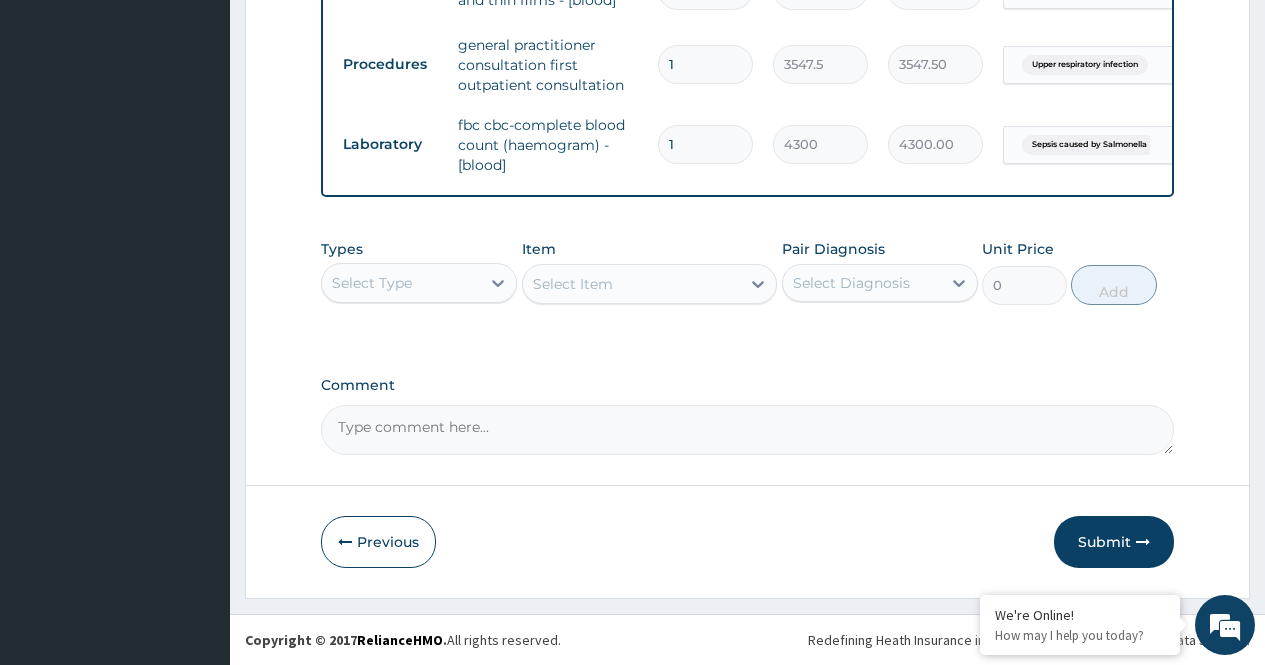 scroll, scrollTop: 1133, scrollLeft: 0, axis: vertical 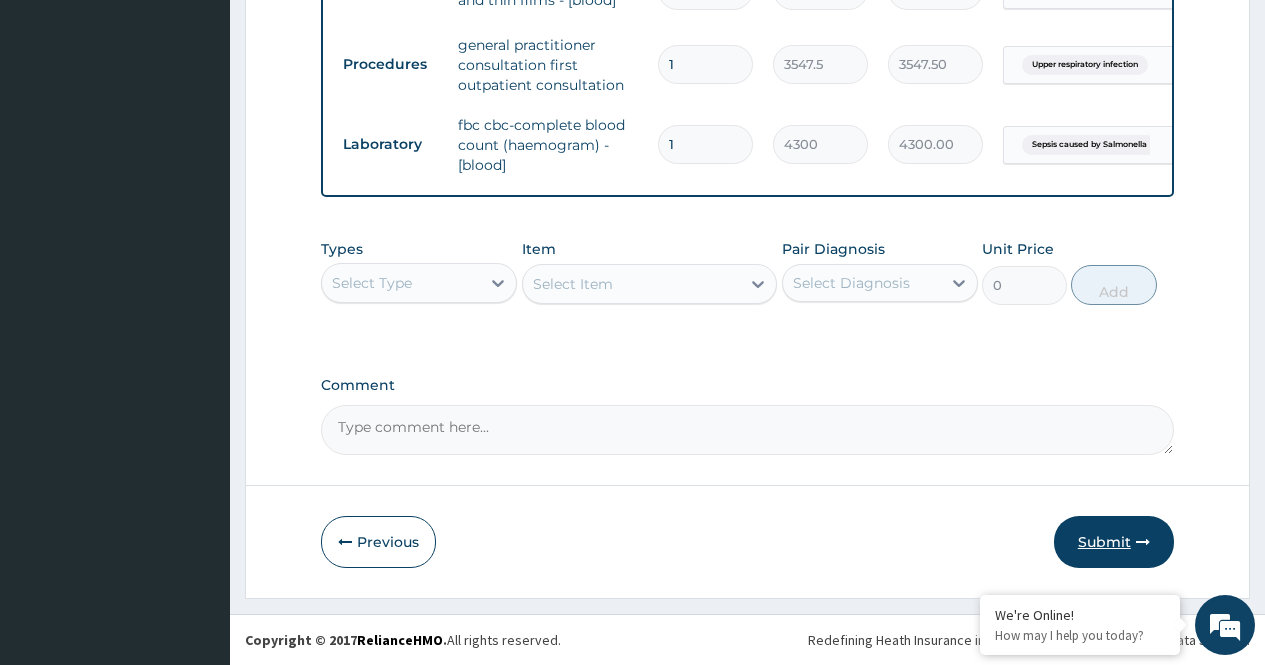 click on "Submit" at bounding box center [1114, 542] 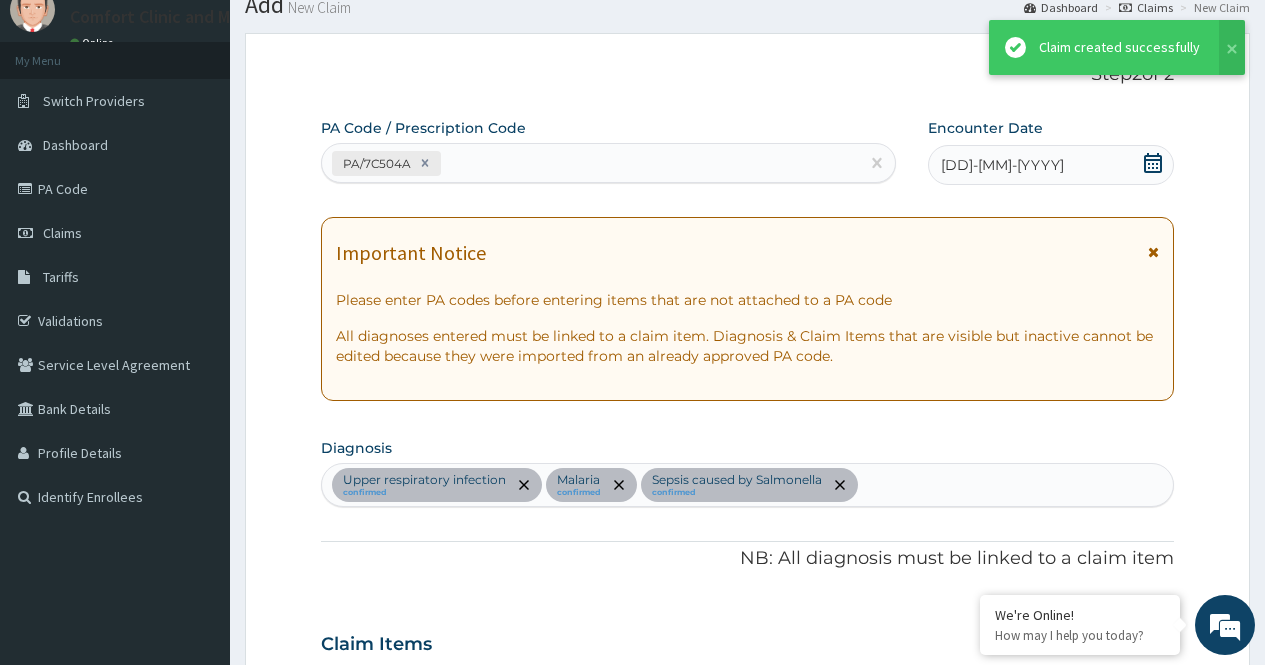 scroll, scrollTop: 1133, scrollLeft: 0, axis: vertical 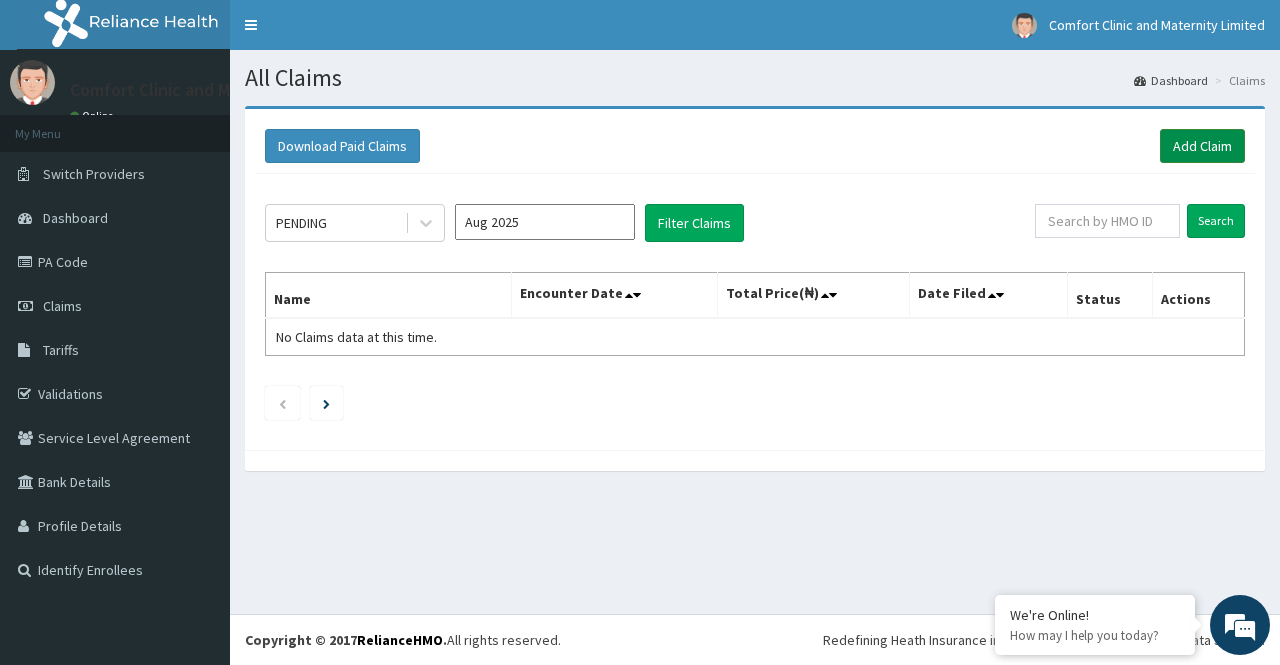 click on "Add Claim" at bounding box center [1202, 146] 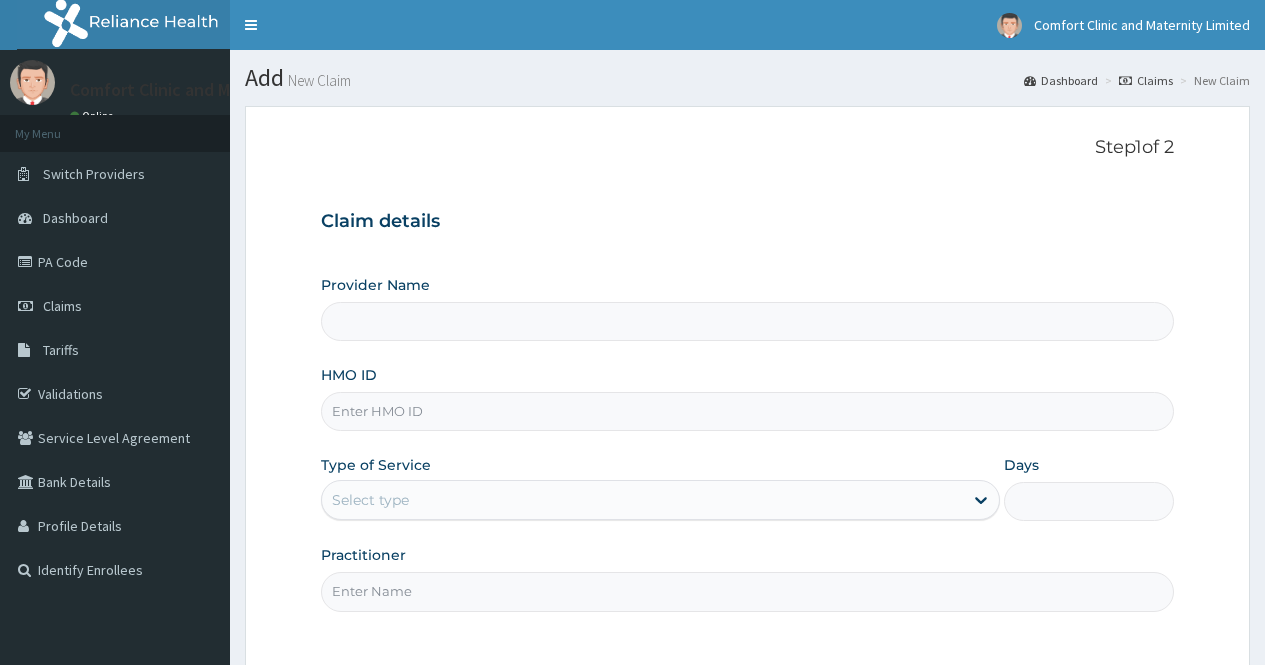 scroll, scrollTop: 0, scrollLeft: 0, axis: both 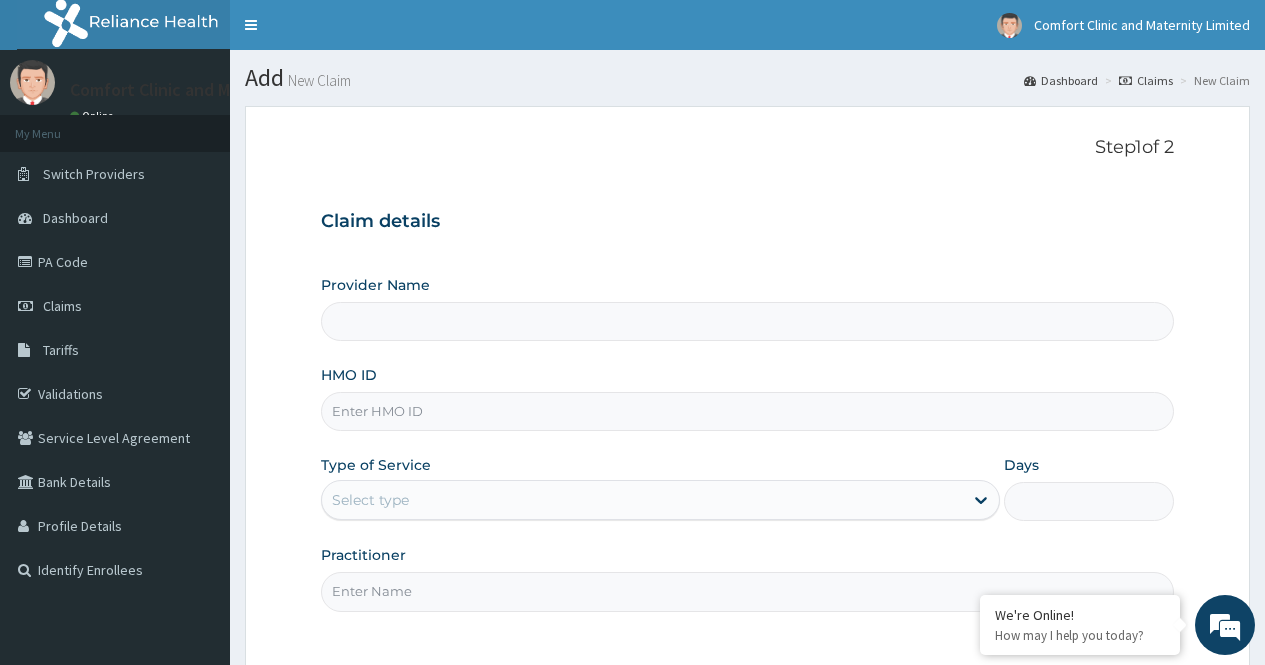 type on "Comfort Clinic and Maternity" 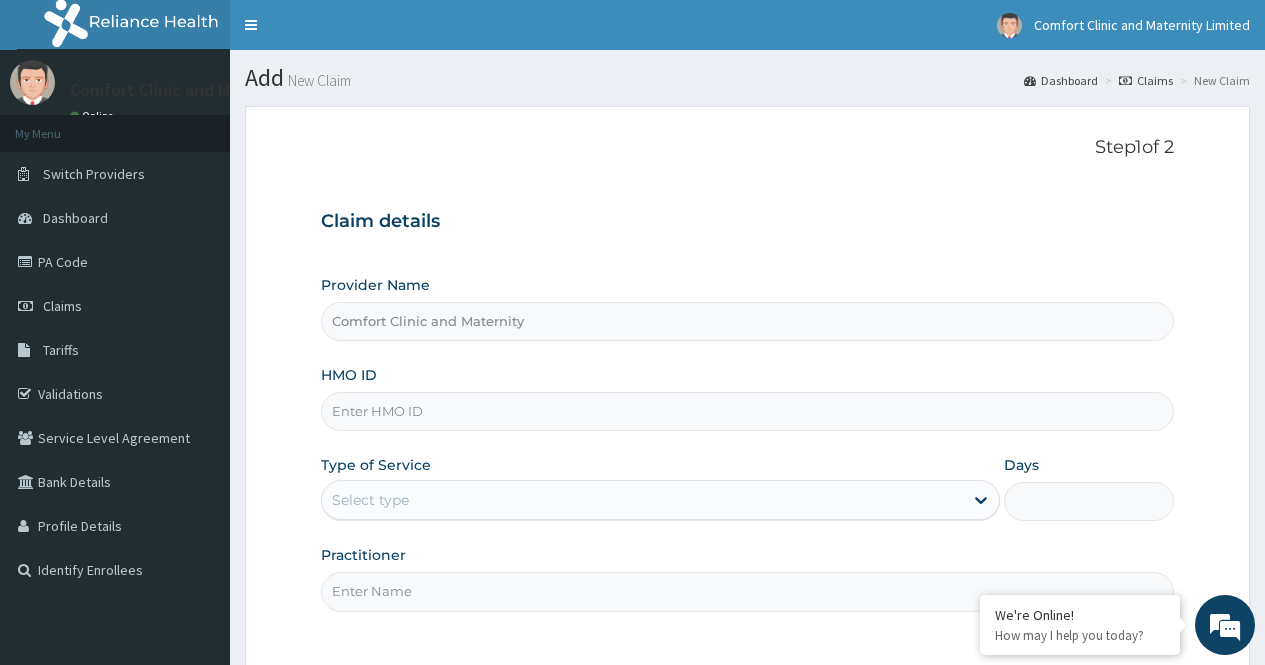 click on "HMO ID" at bounding box center (747, 411) 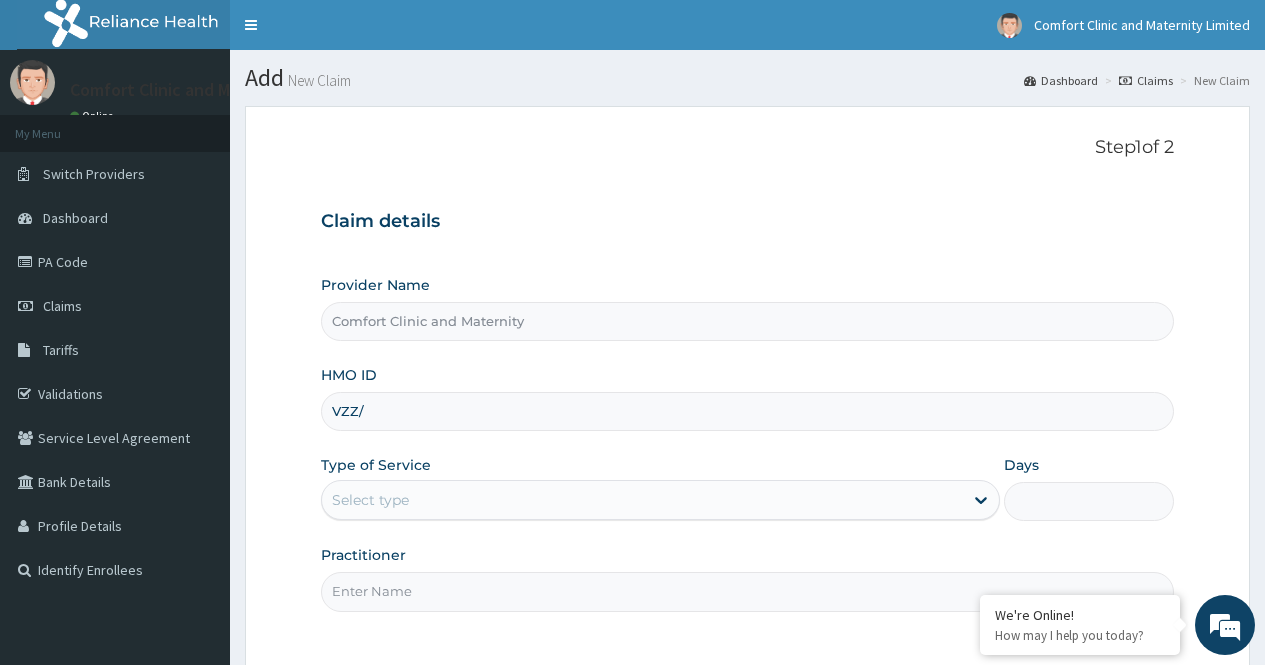 scroll, scrollTop: 0, scrollLeft: 0, axis: both 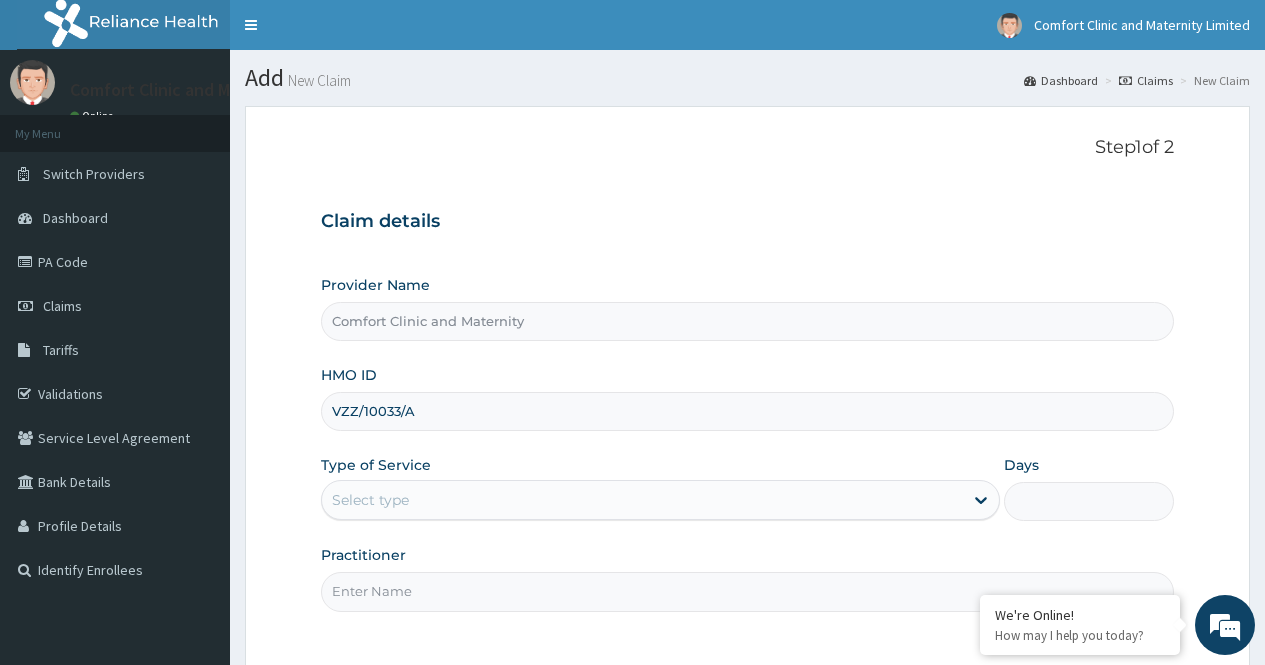 type on "VZZ/10033/A" 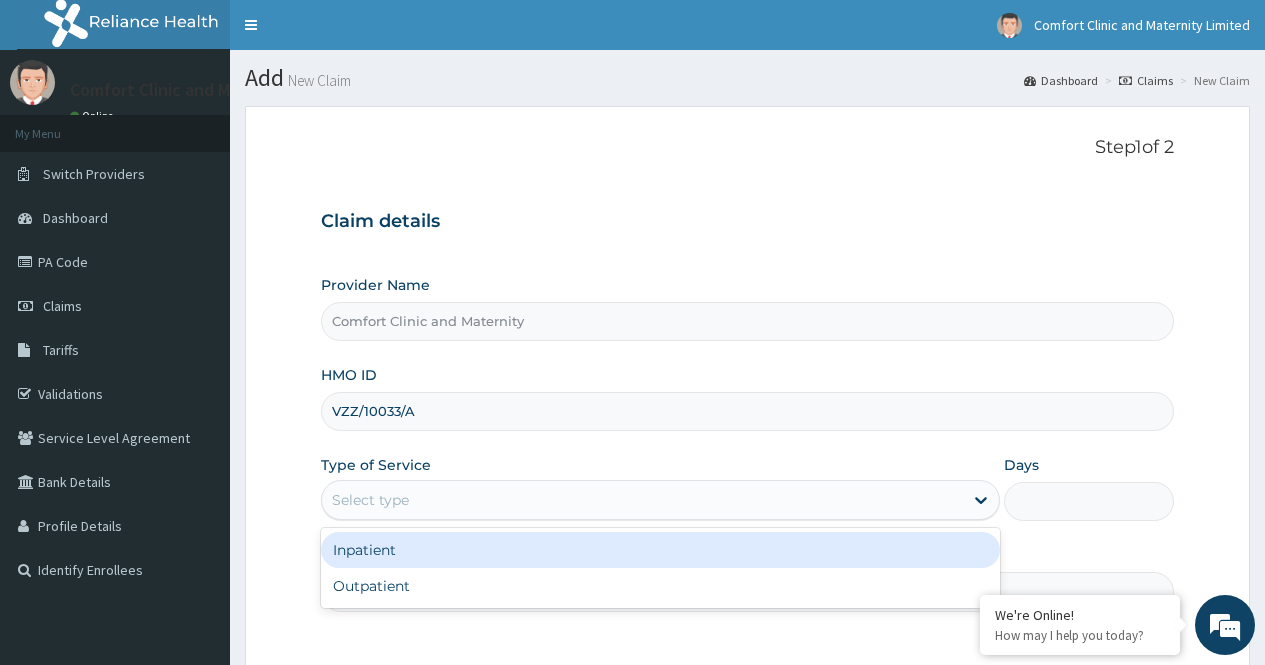 click on "Inpatient" at bounding box center [660, 550] 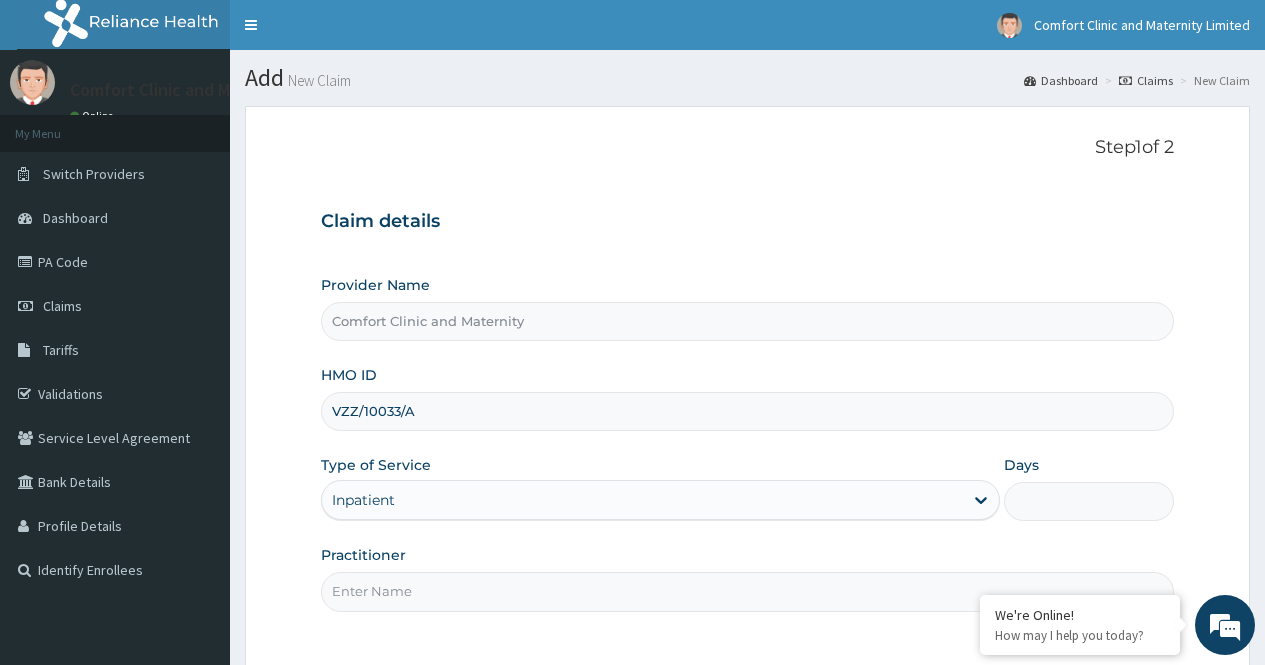 click on "Practitioner" at bounding box center [747, 591] 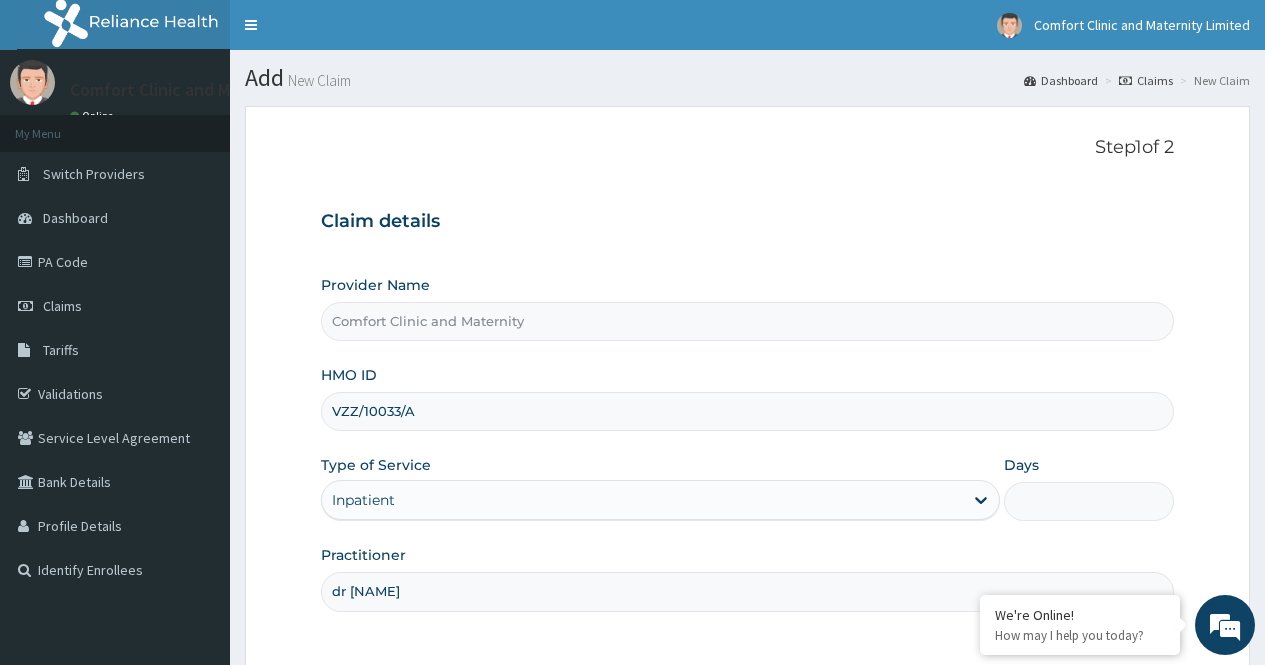 click on "Days" at bounding box center (1089, 501) 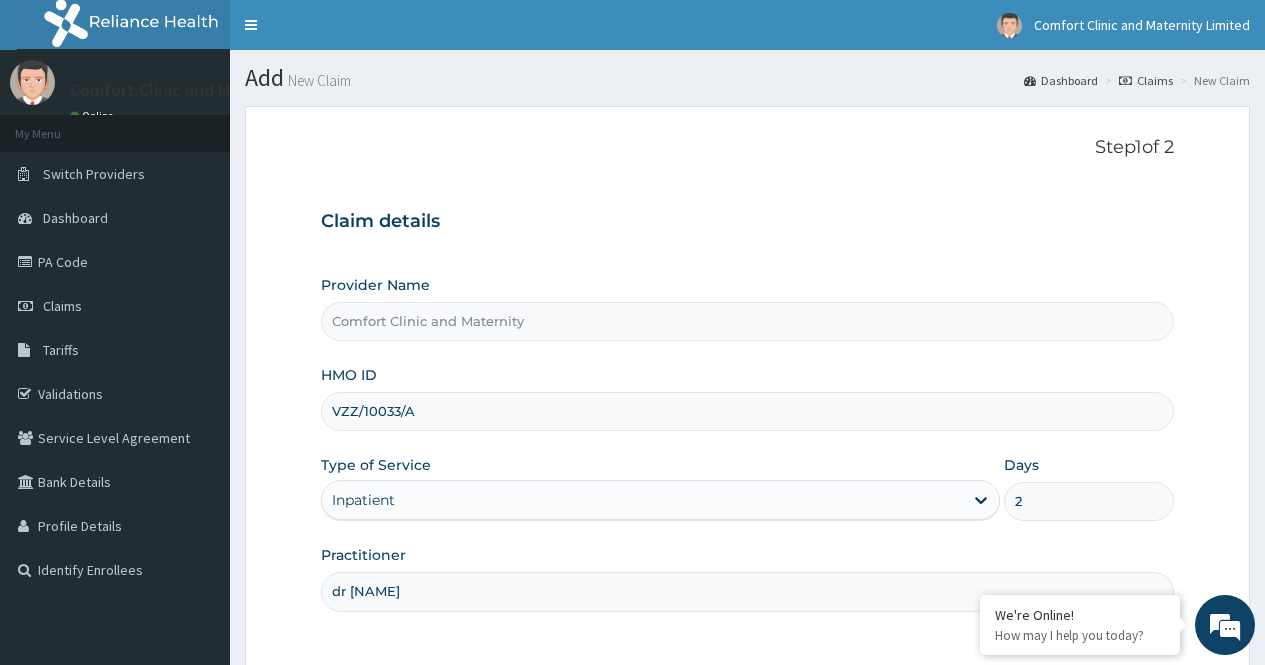 click on "Step  1  of 2 Claim details Provider Name Comfort Clinic and Maternity HMO ID VZZ/10033/A Type of Service Inpatient Days 2 Practitioner dr afonne" at bounding box center (747, 386) 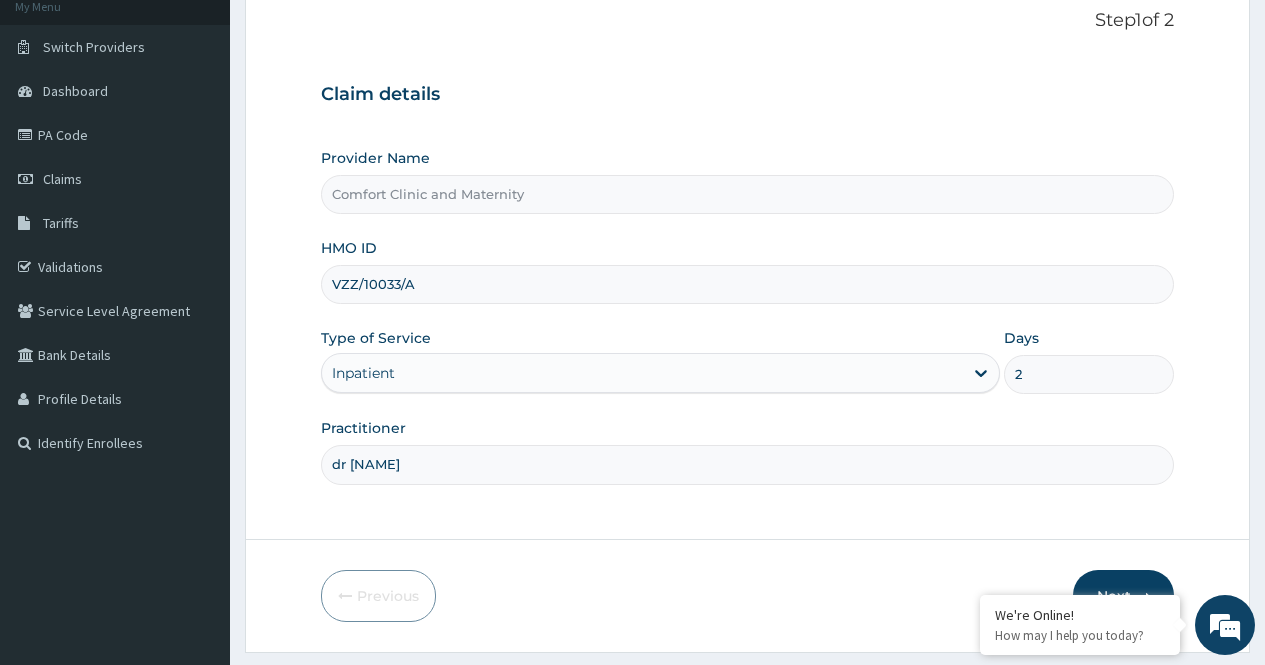scroll, scrollTop: 181, scrollLeft: 0, axis: vertical 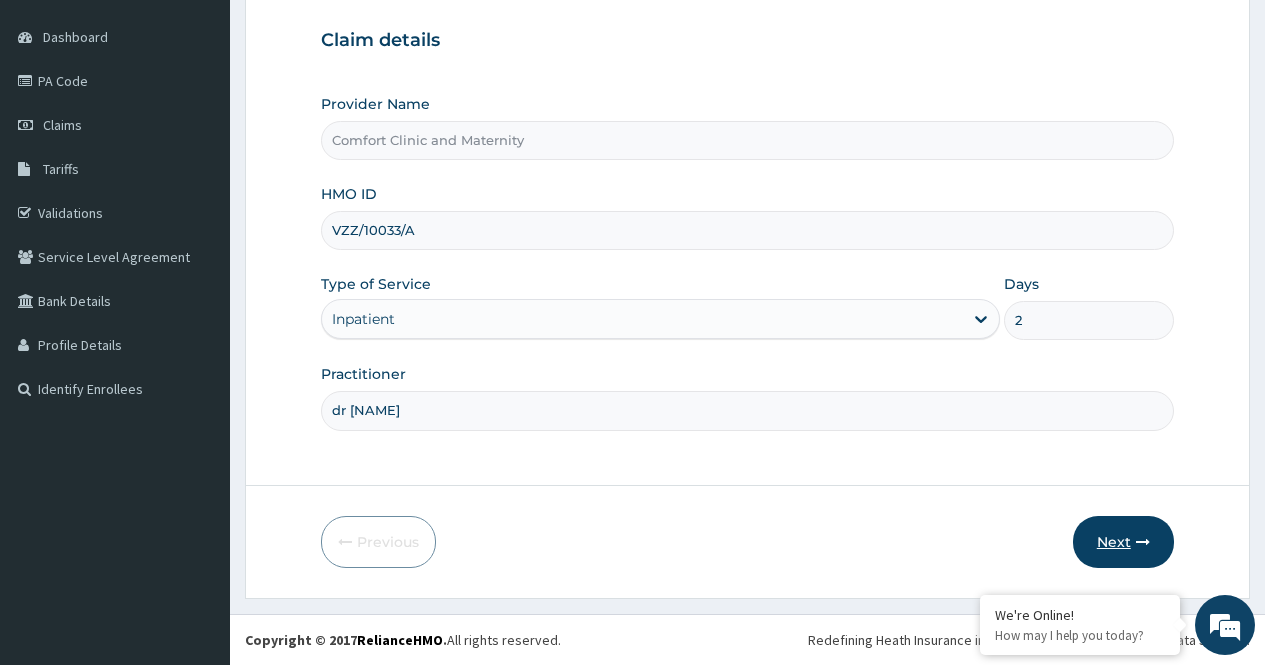 click on "Next" at bounding box center [1123, 542] 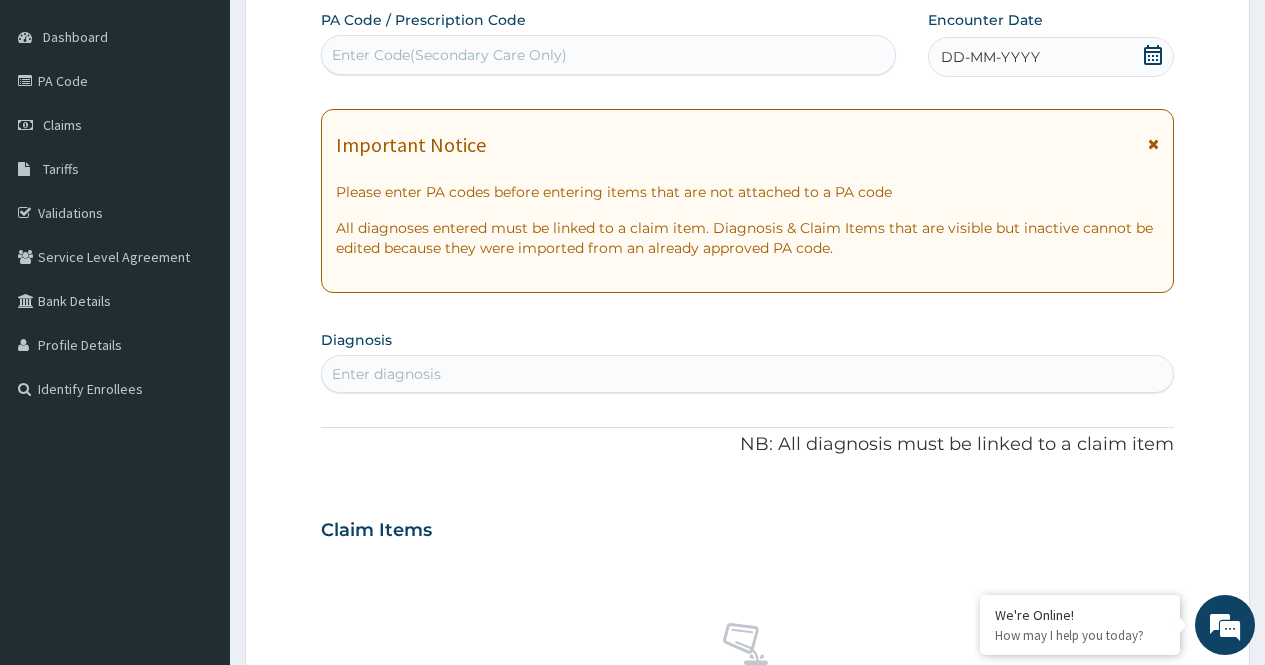 click on "Enter Code(Secondary Care Only)" at bounding box center [608, 55] 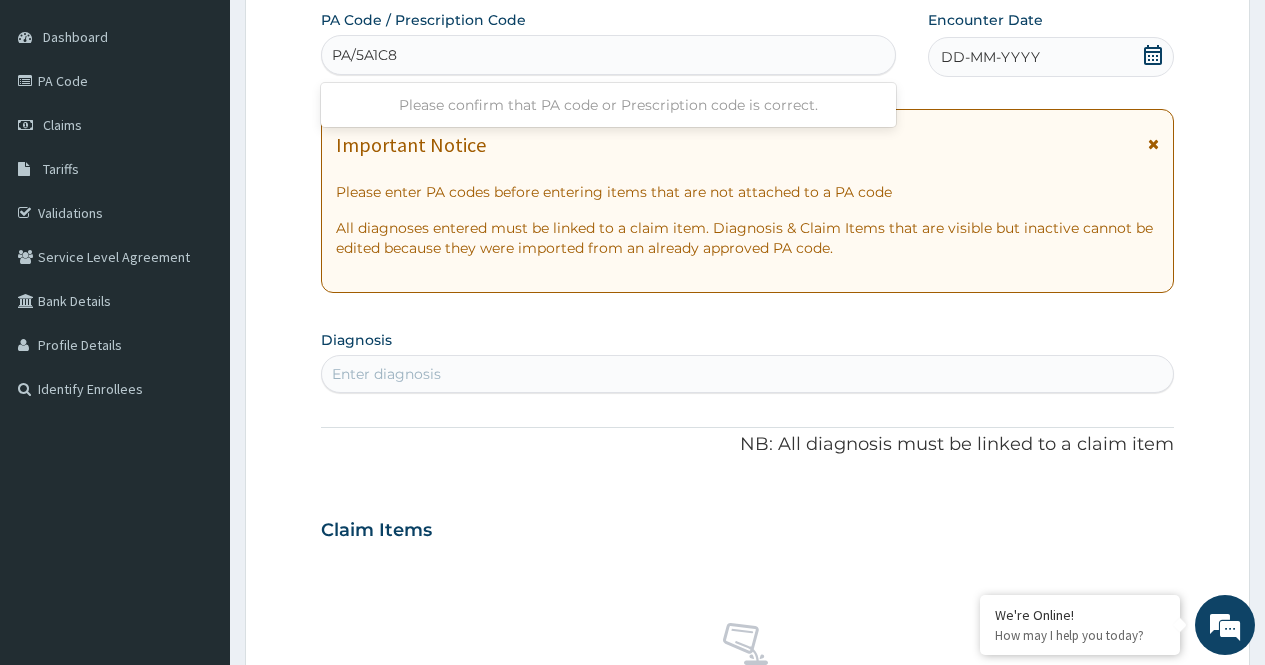 type on "PA/5A1C87" 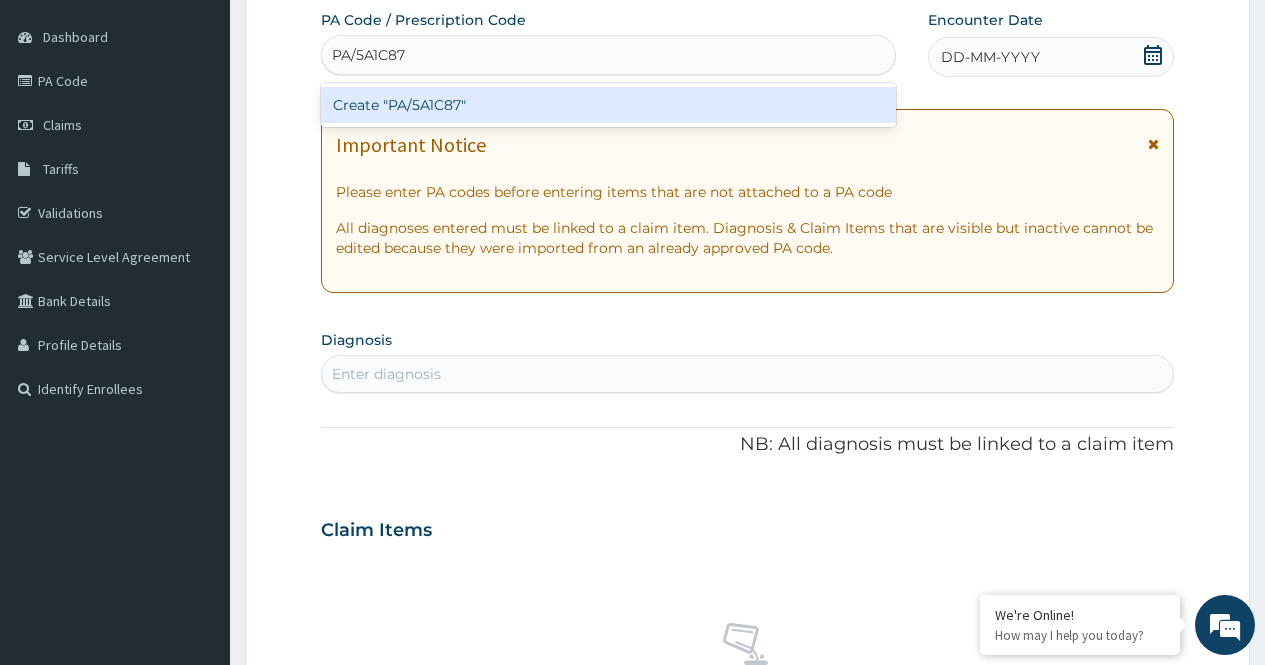 click on "Create "PA/5A1C87"" at bounding box center (608, 105) 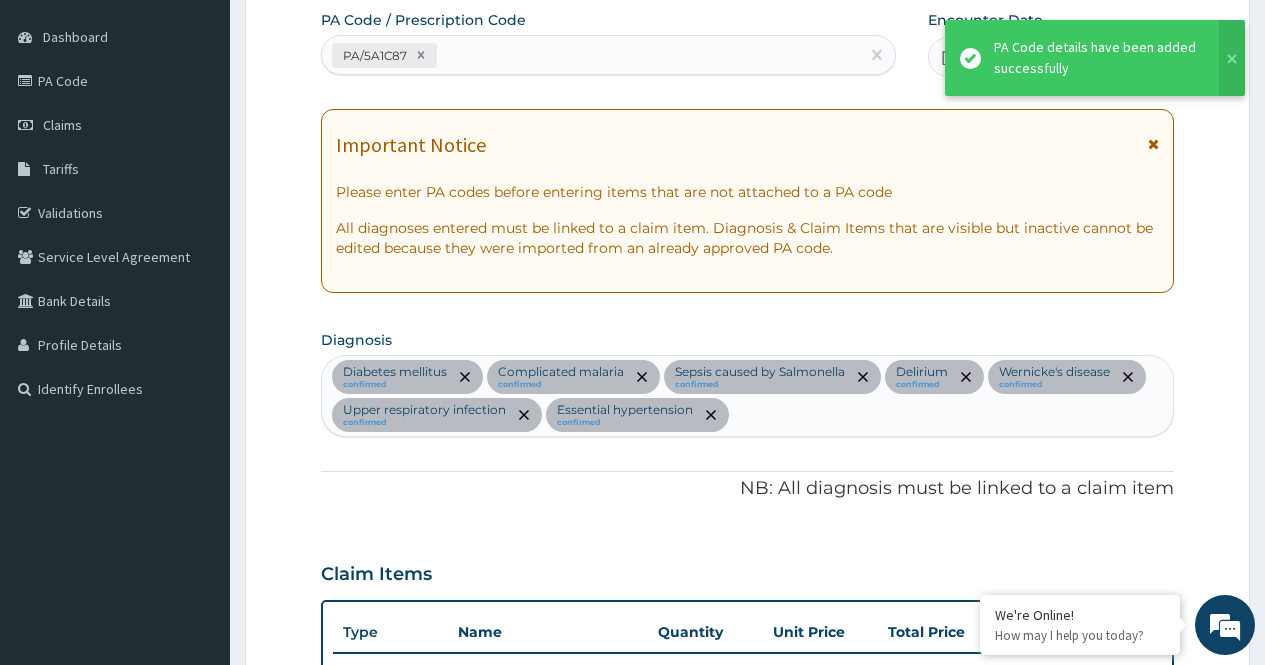 scroll, scrollTop: 1973, scrollLeft: 0, axis: vertical 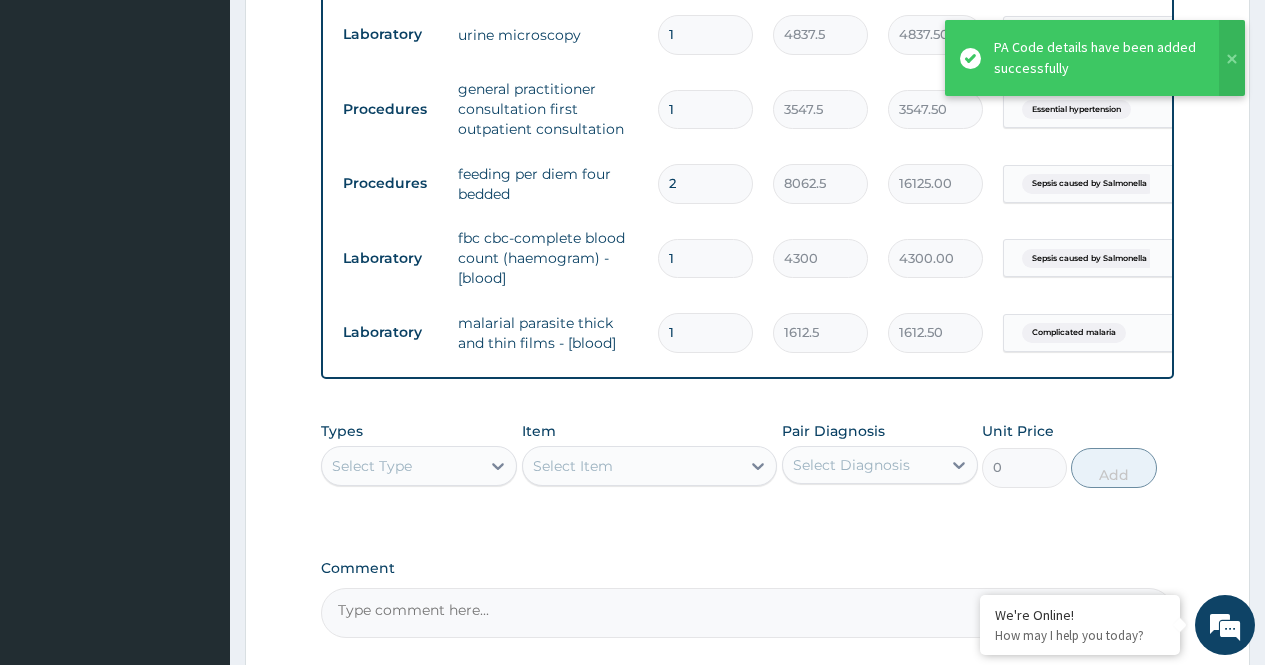 click on "Laboratory urine microscopy 1 4837.5 4837.50 Upper respiratory infection Delete" at bounding box center [823, 34] 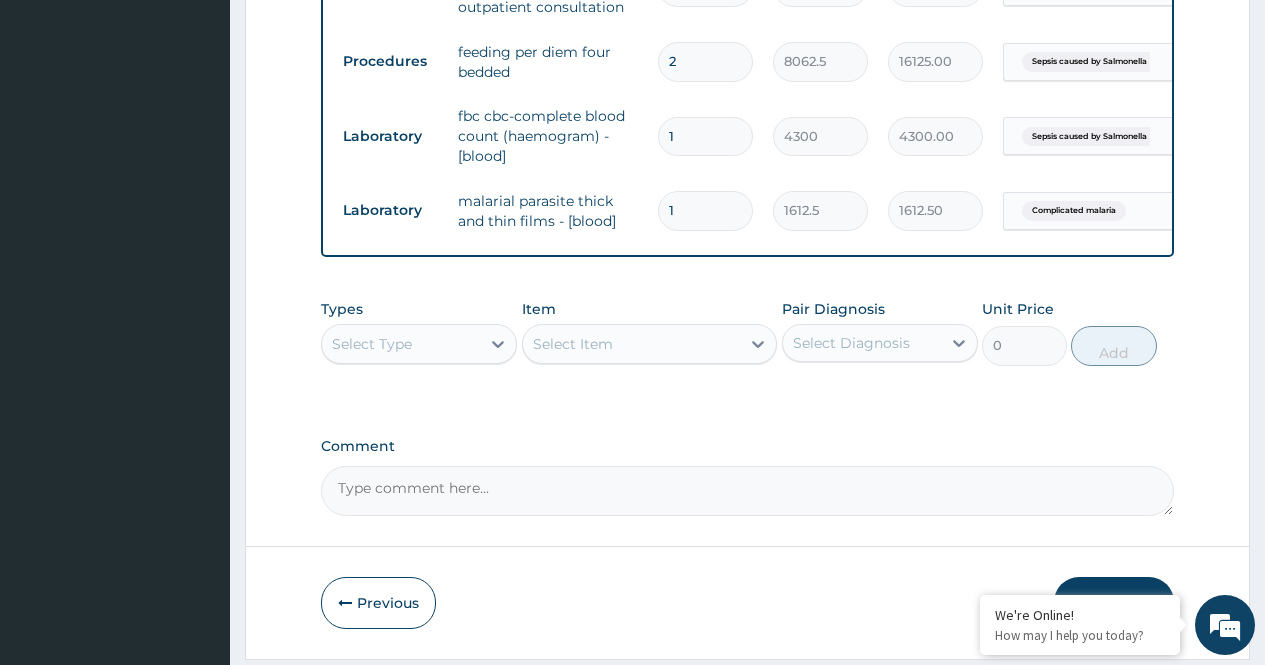scroll, scrollTop: 2171, scrollLeft: 0, axis: vertical 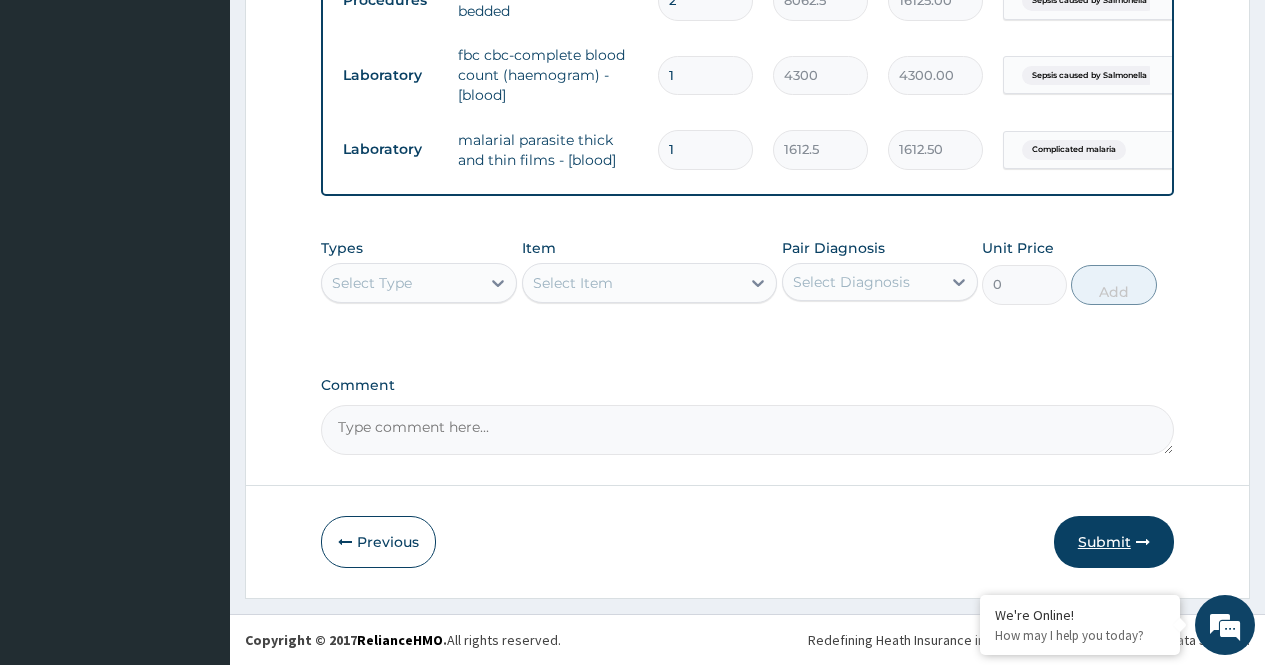 click on "Submit" at bounding box center (1114, 542) 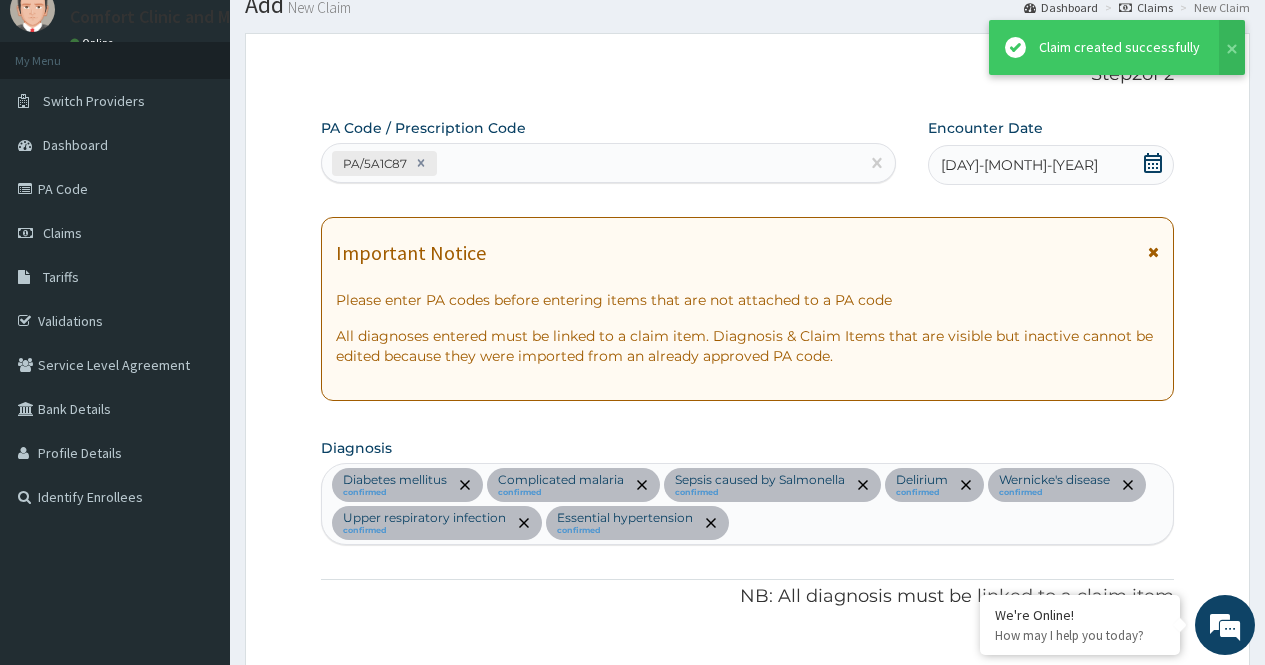 scroll, scrollTop: 2171, scrollLeft: 0, axis: vertical 